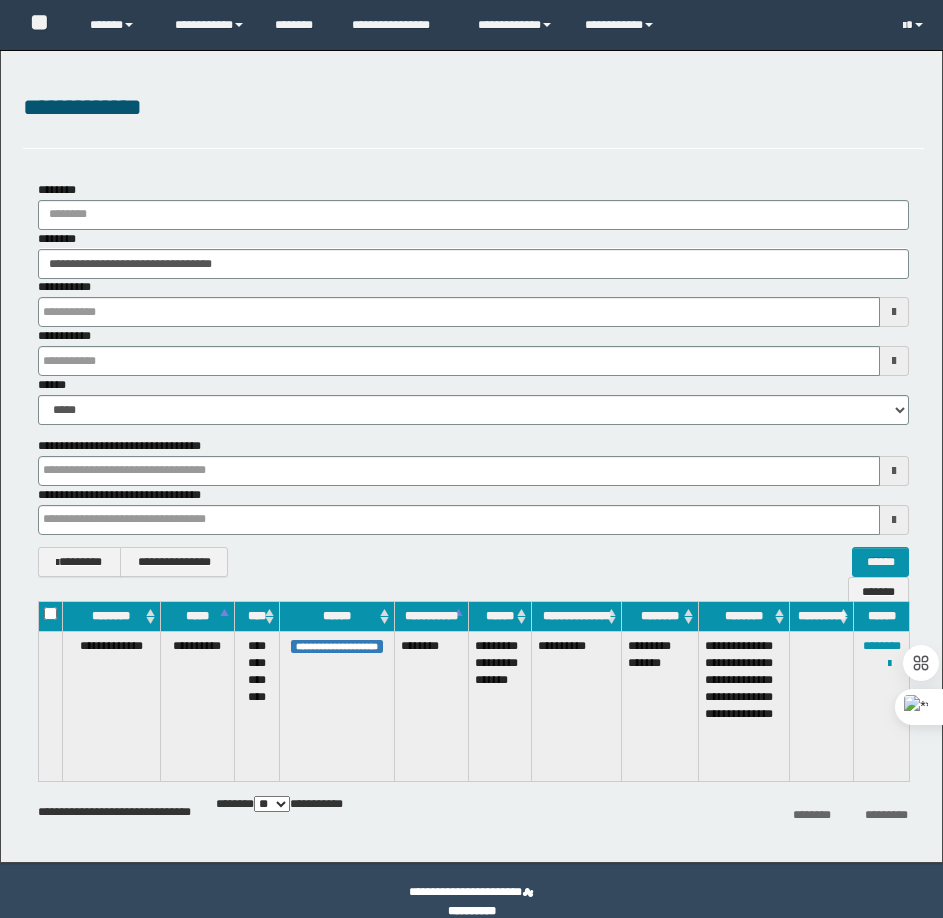scroll, scrollTop: 0, scrollLeft: 0, axis: both 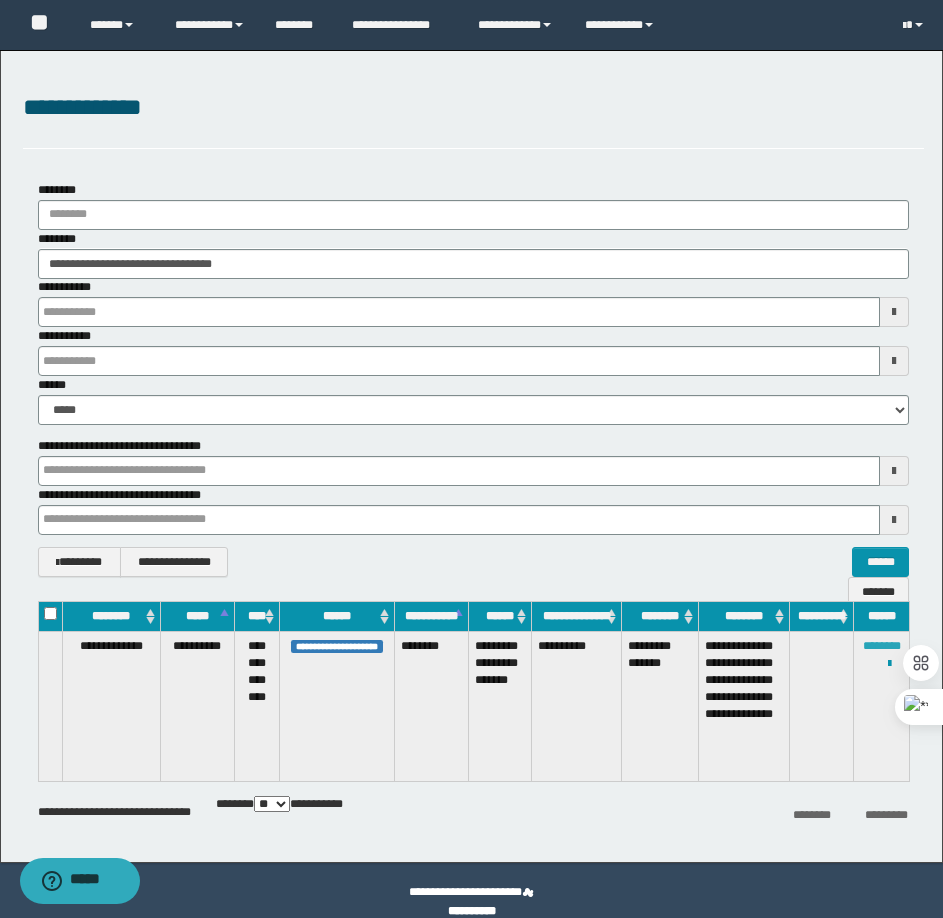 click on "********" at bounding box center [882, 646] 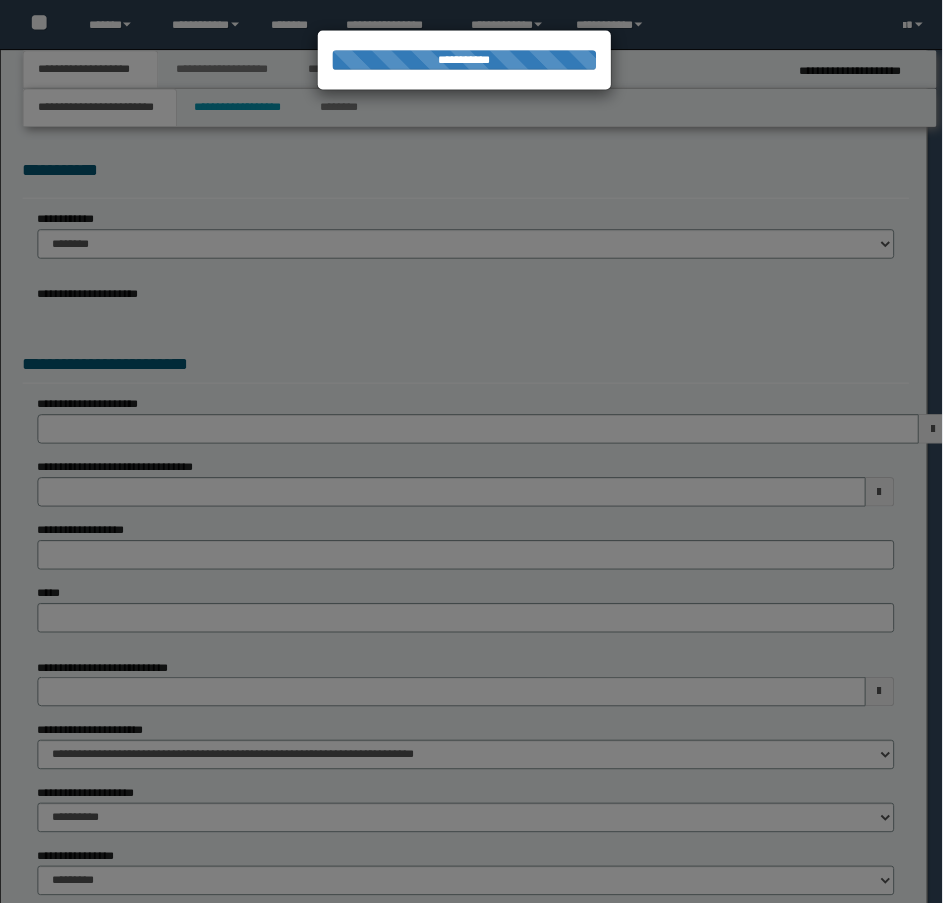 scroll, scrollTop: 0, scrollLeft: 0, axis: both 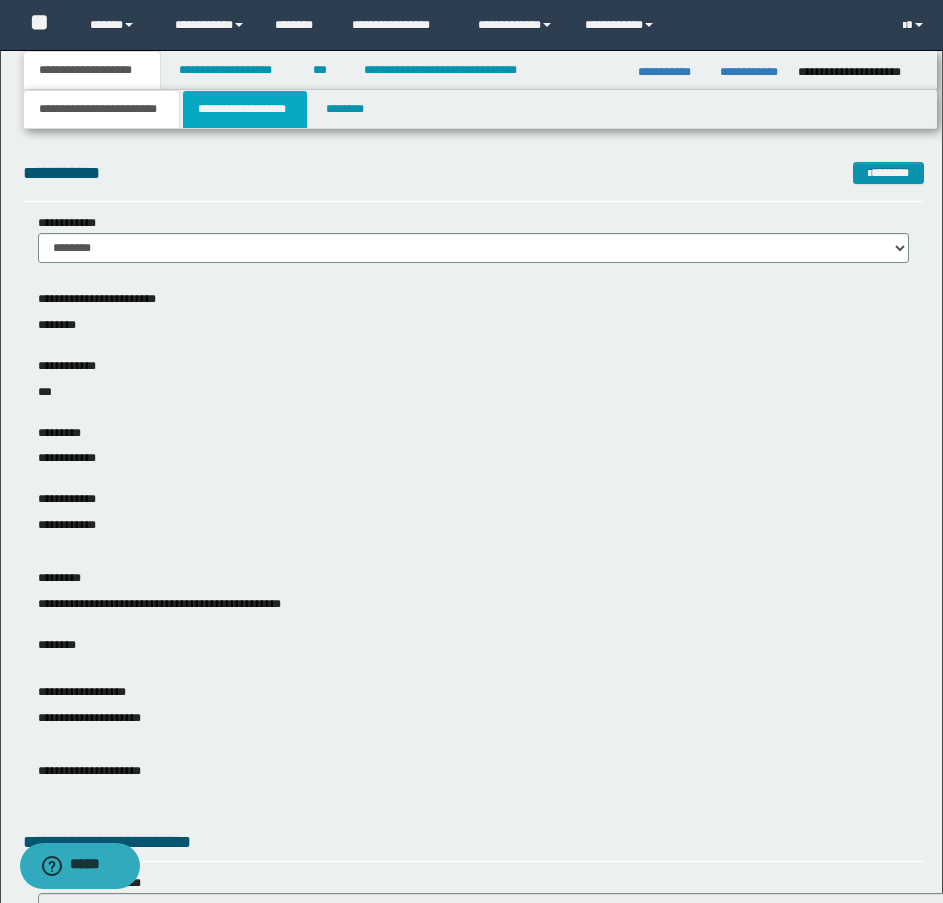 click on "**********" at bounding box center (245, 109) 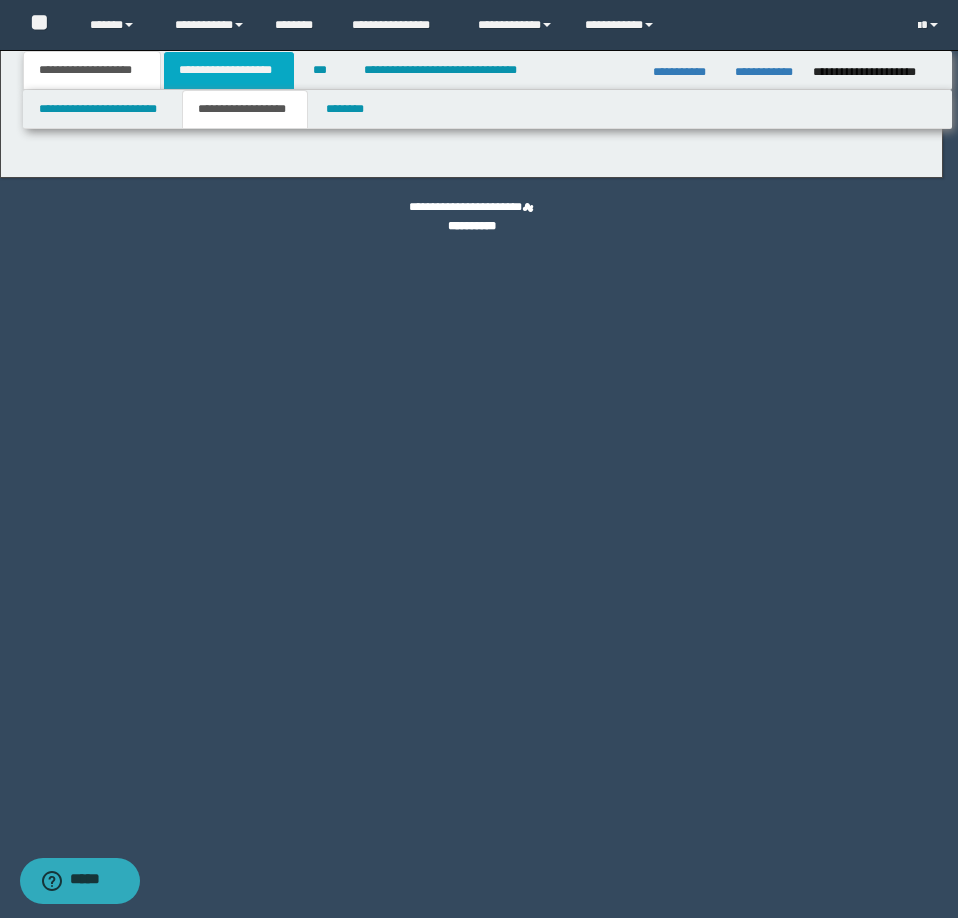 select on "*" 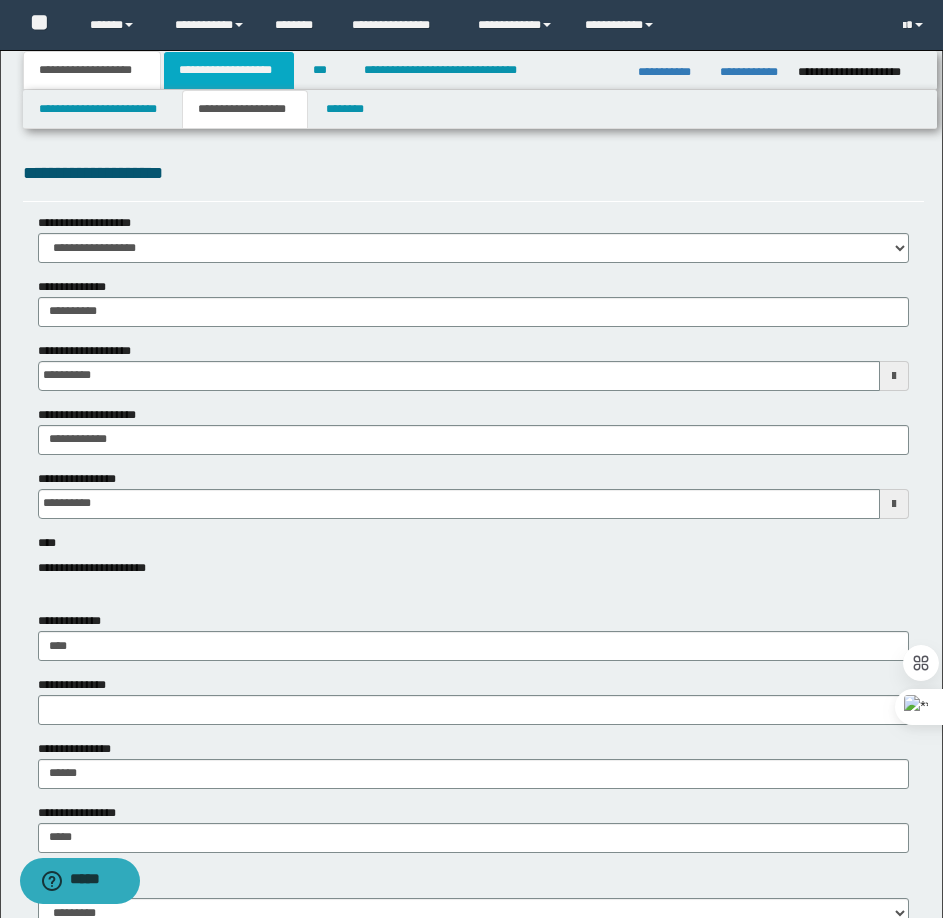 click on "**********" at bounding box center [229, 70] 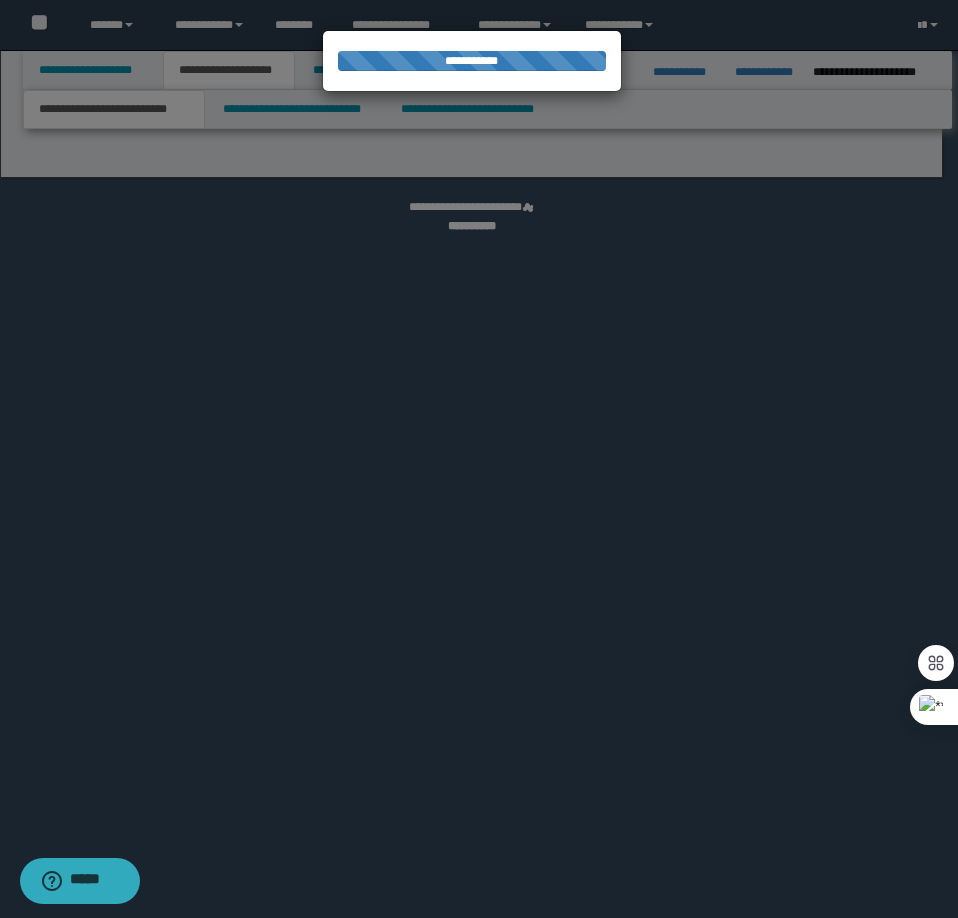 select on "*" 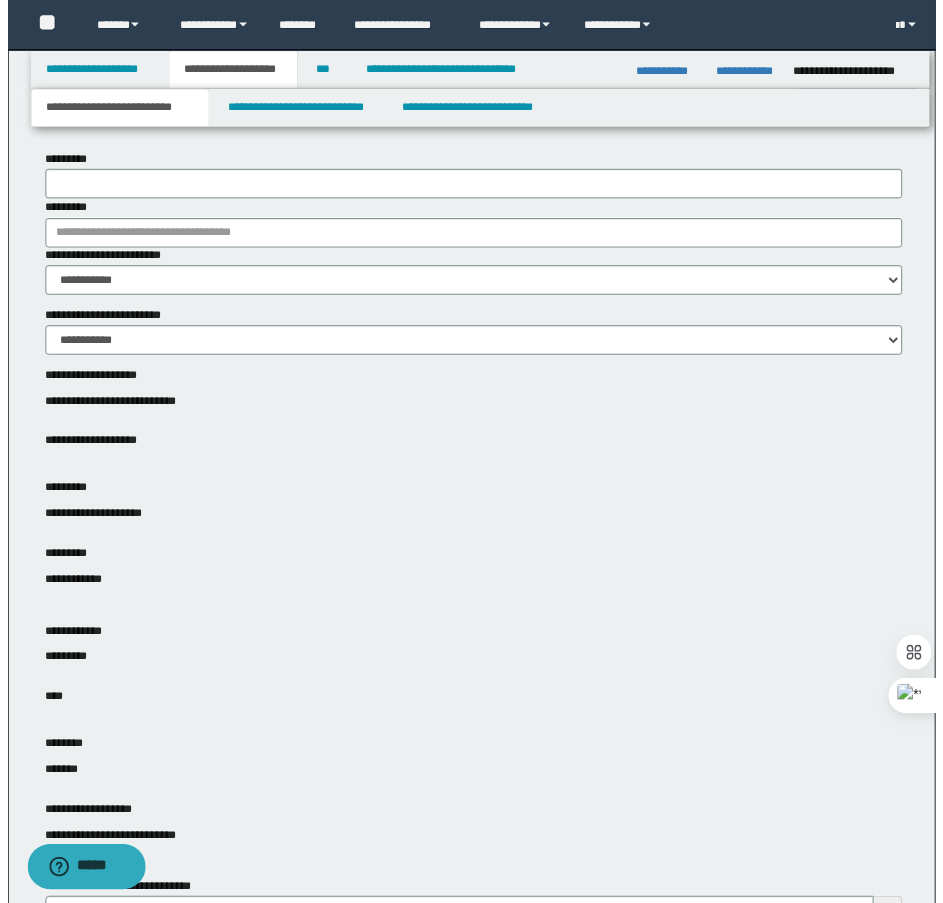 scroll, scrollTop: 0, scrollLeft: 0, axis: both 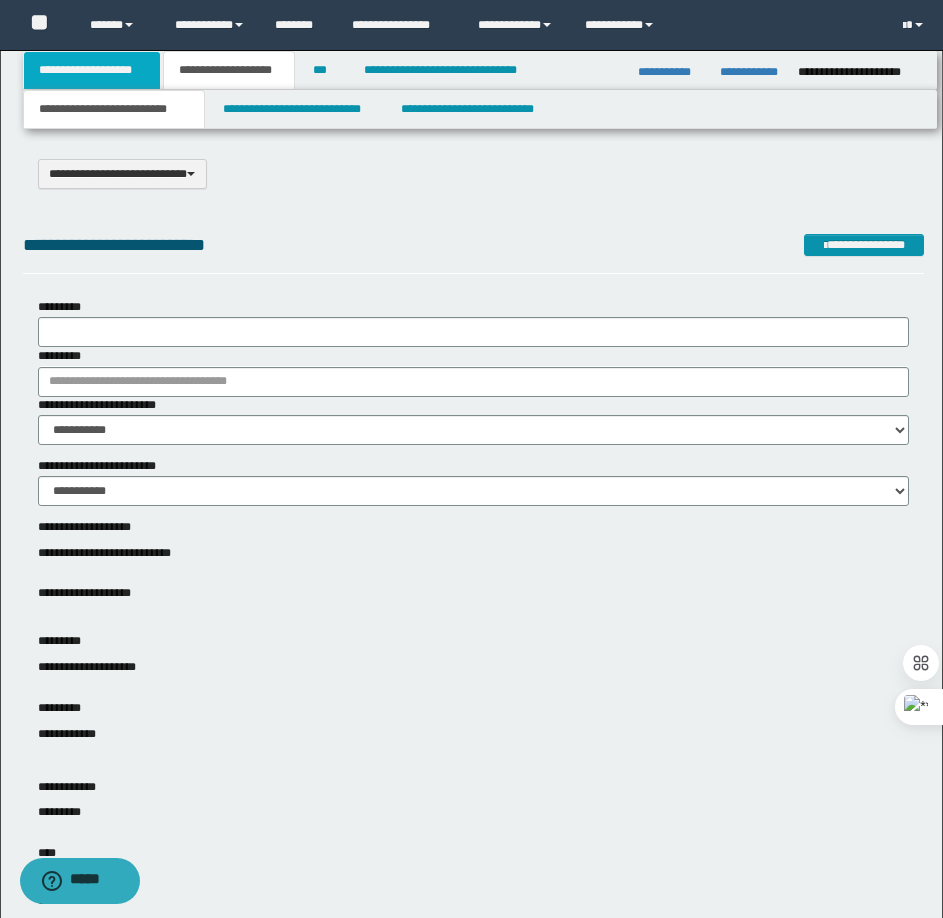 click on "**********" at bounding box center (92, 70) 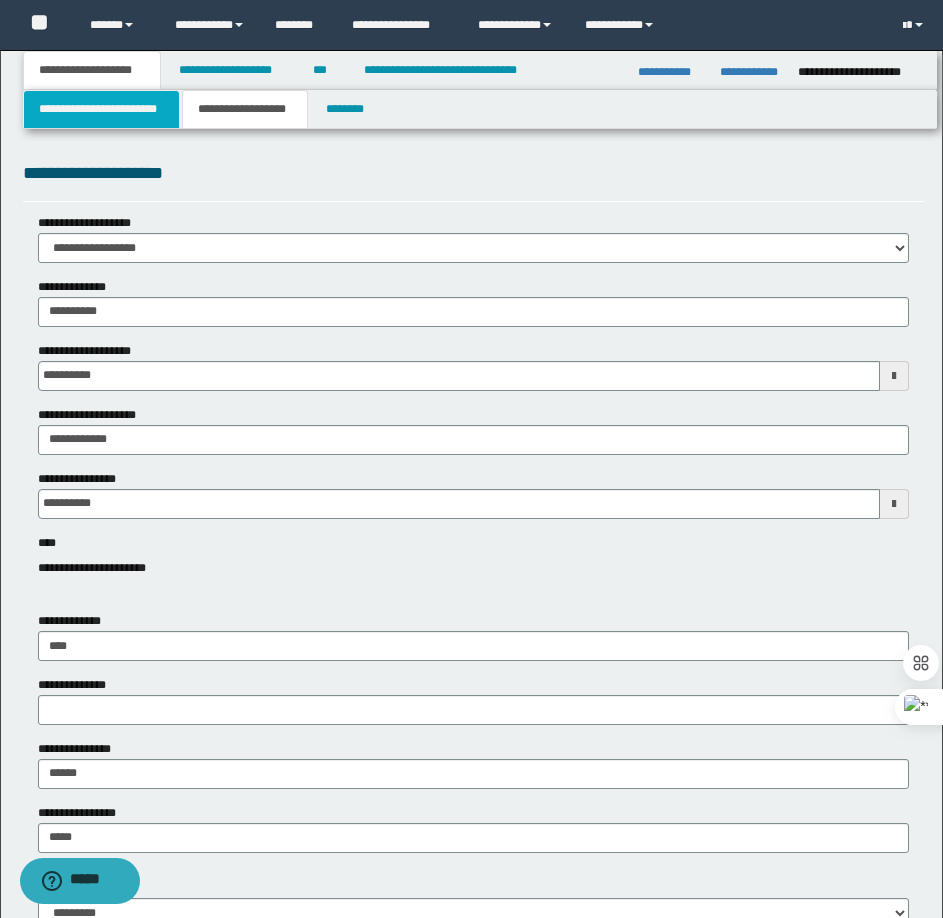 drag, startPoint x: 129, startPoint y: 106, endPoint x: 141, endPoint y: 109, distance: 12.369317 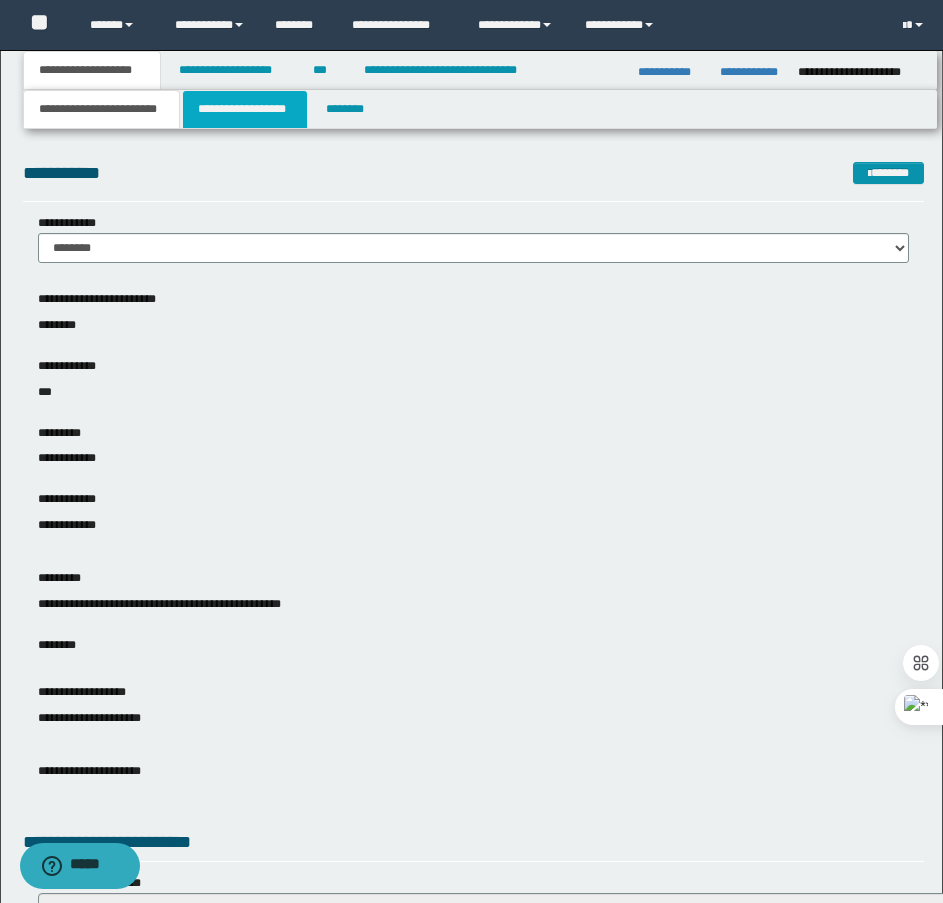 click on "**********" at bounding box center [245, 109] 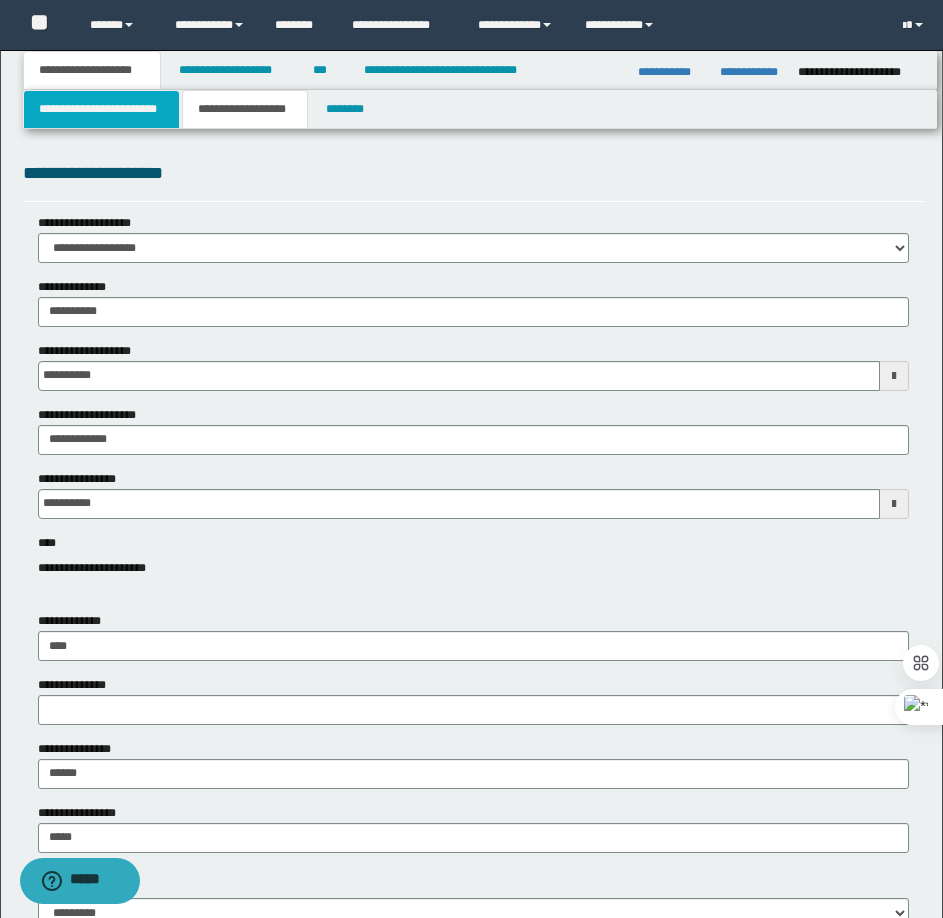 click on "**********" at bounding box center (101, 109) 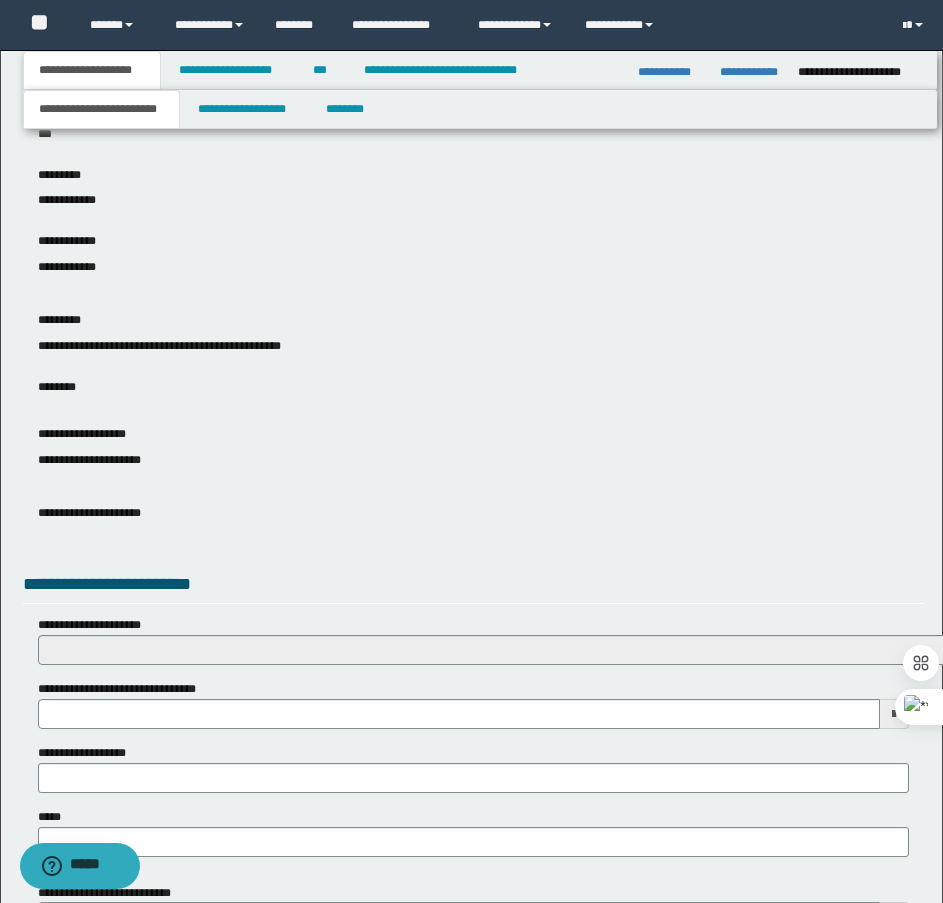 scroll, scrollTop: 500, scrollLeft: 0, axis: vertical 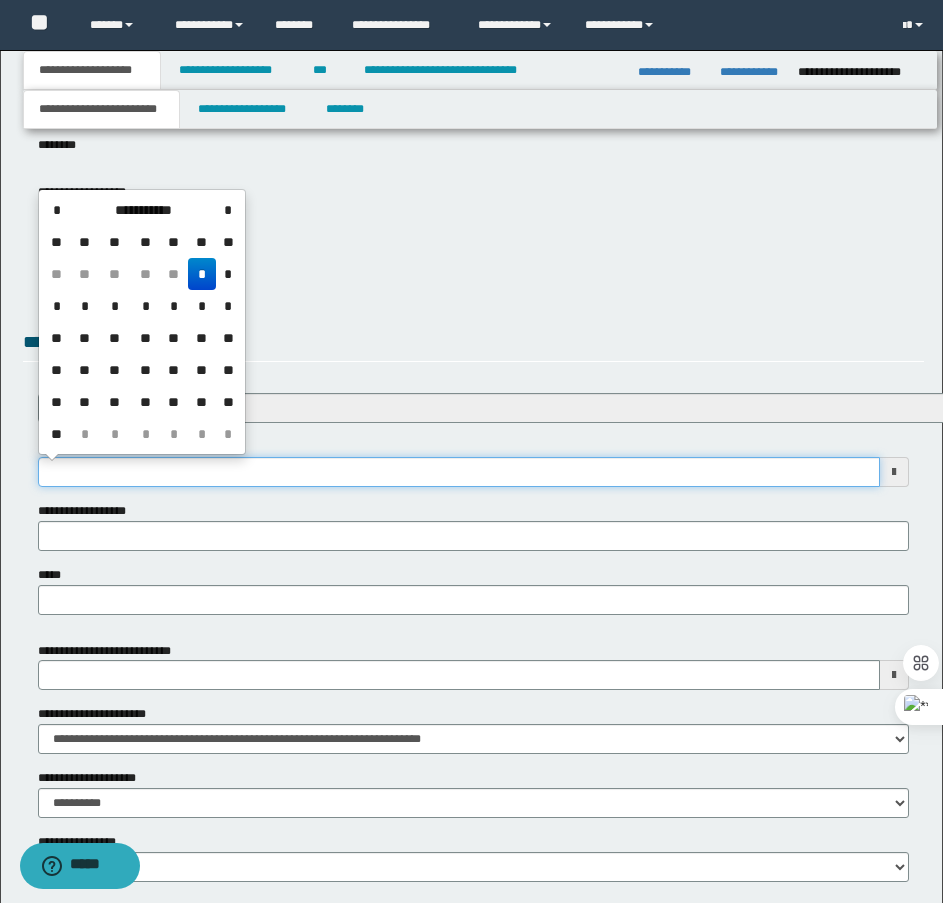 click on "**********" at bounding box center [459, 472] 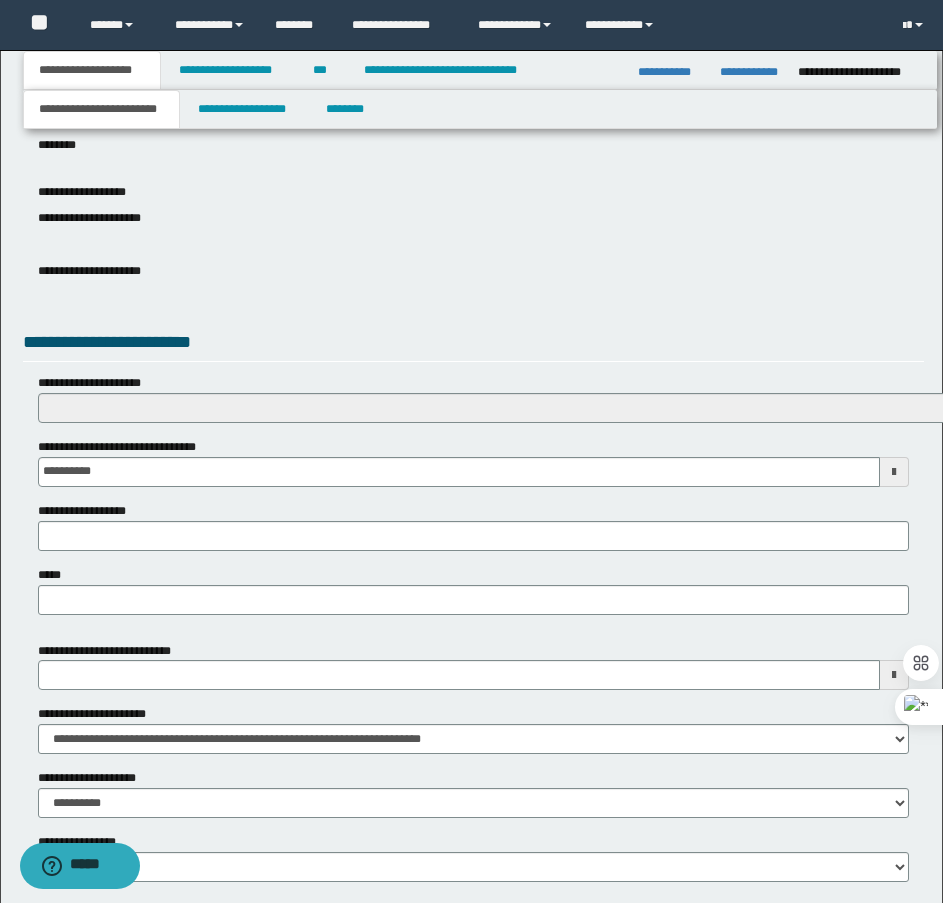 click on "**********" at bounding box center [473, 348] 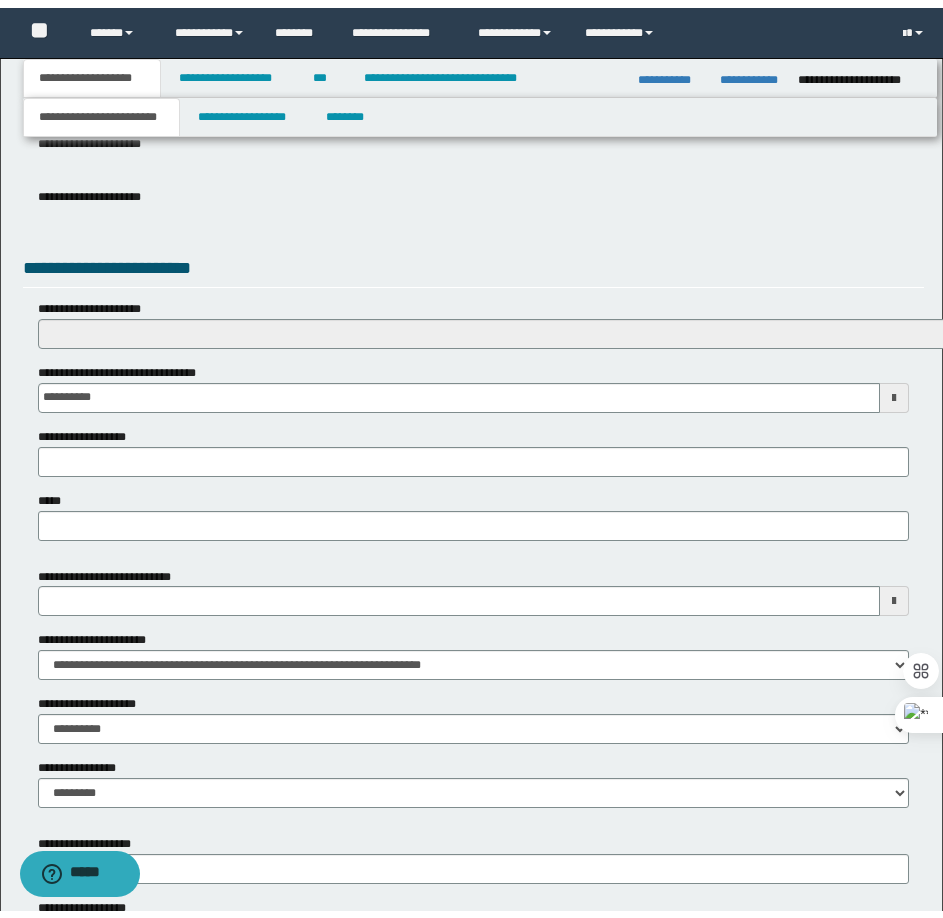 scroll, scrollTop: 742, scrollLeft: 0, axis: vertical 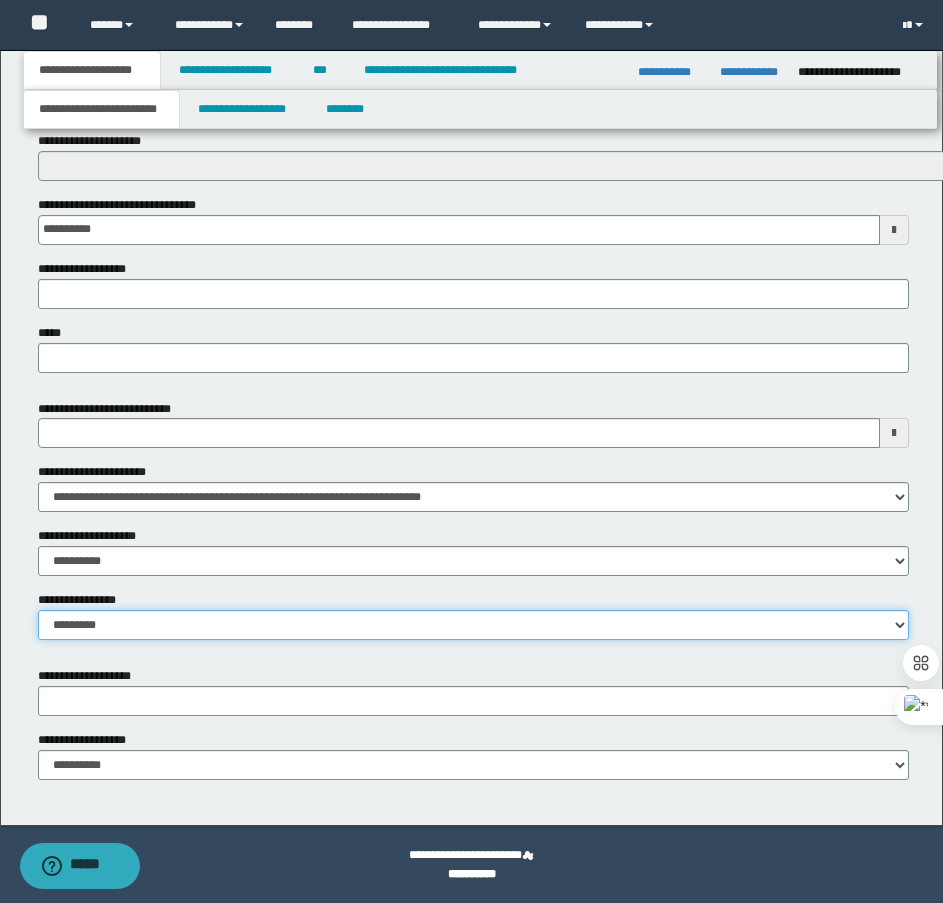 click on "**********" at bounding box center (473, 625) 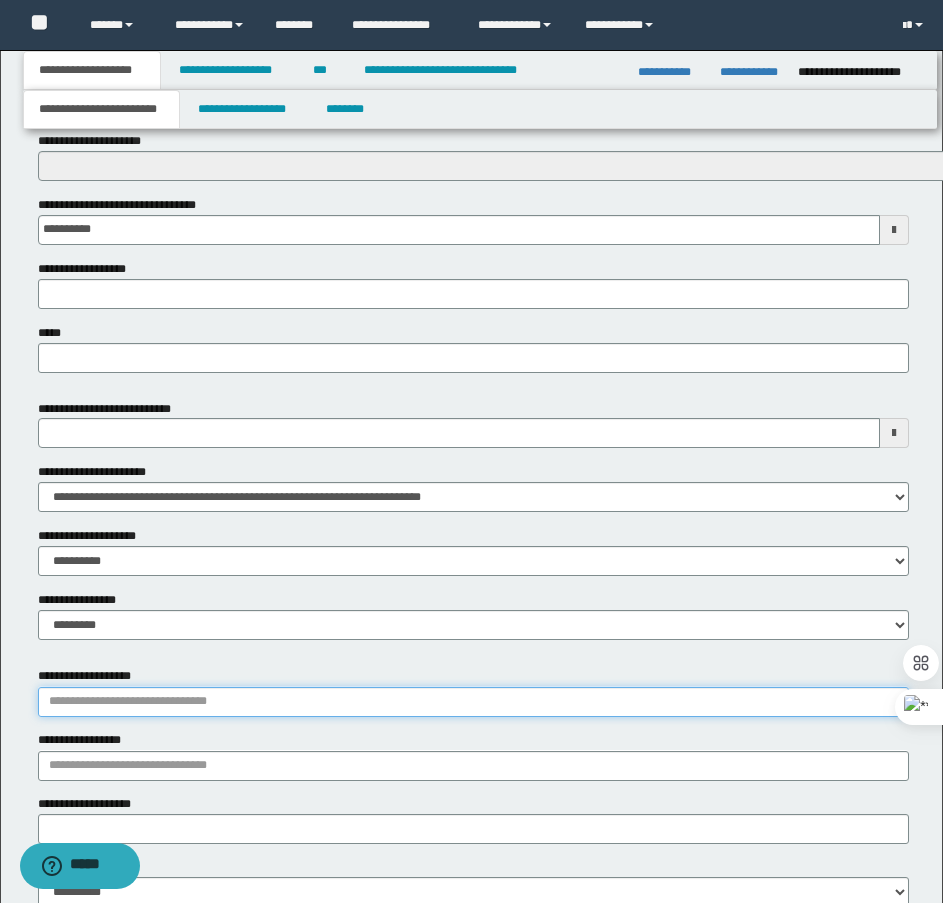 click on "**********" at bounding box center [473, 702] 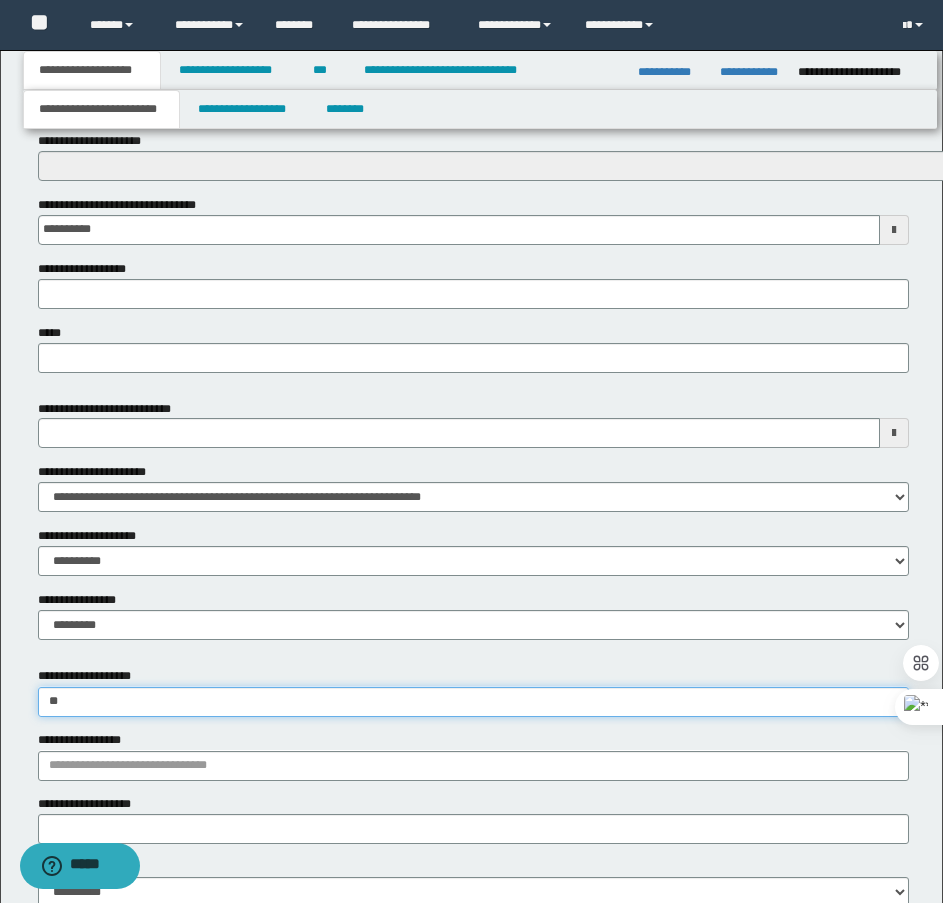 type on "*" 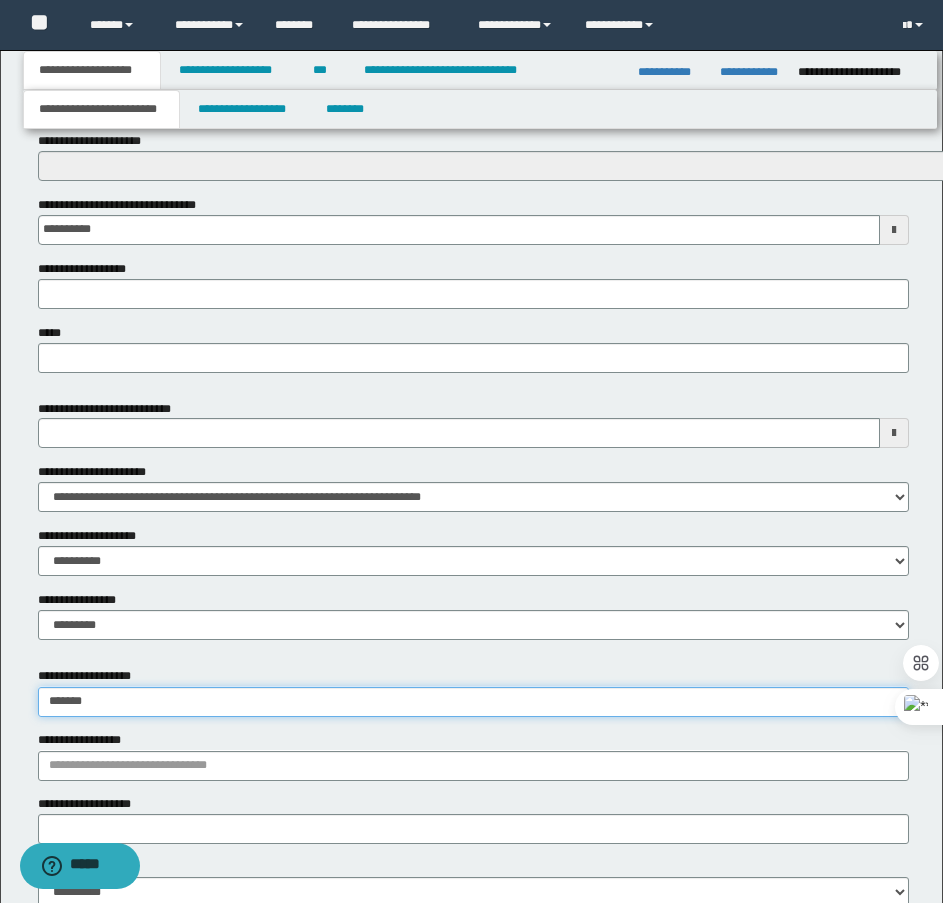 type on "********" 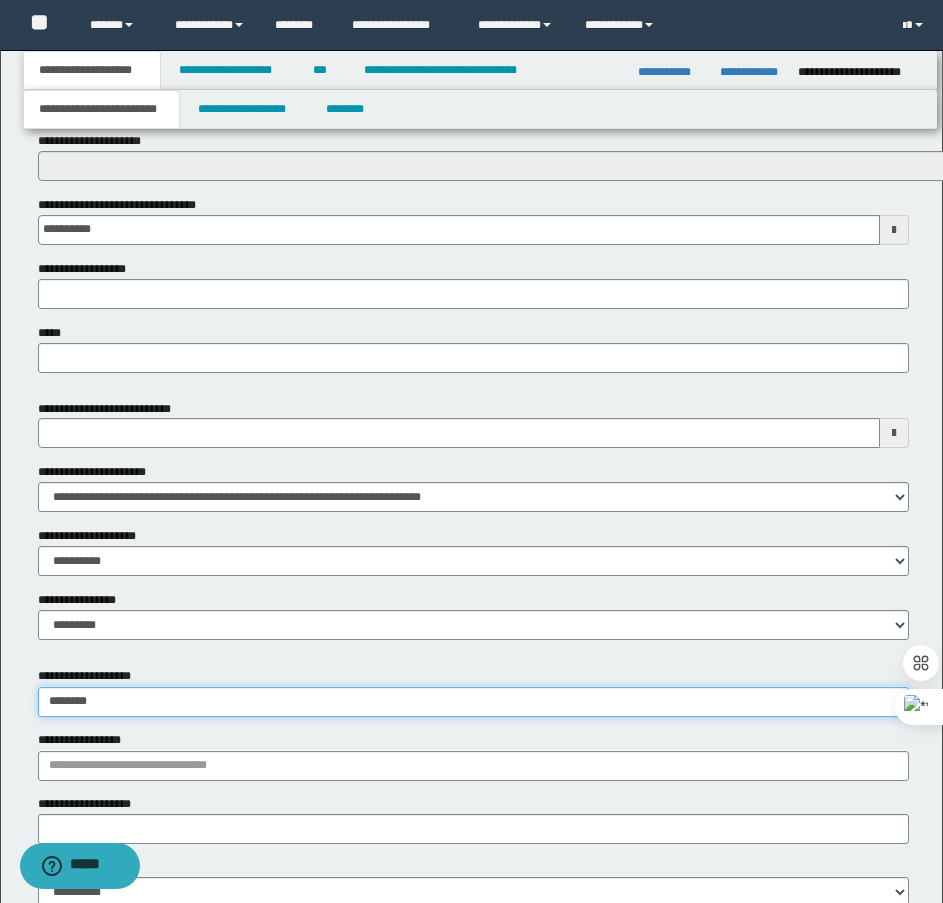 type on "********" 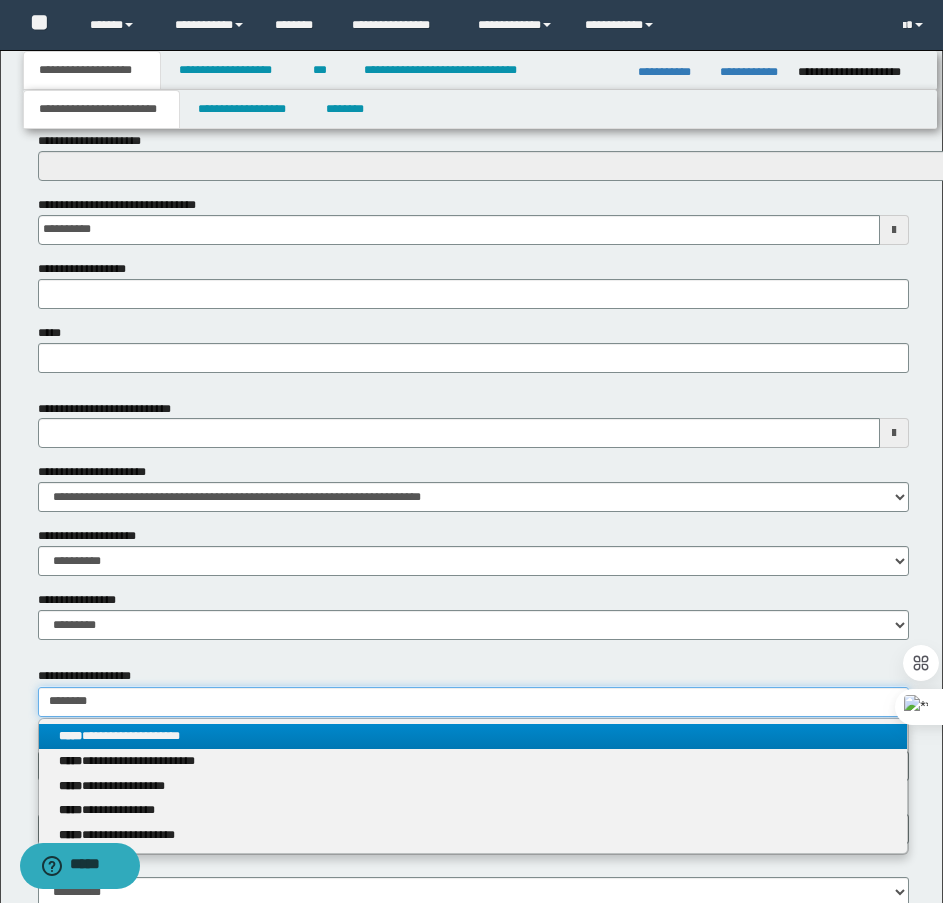 type on "********" 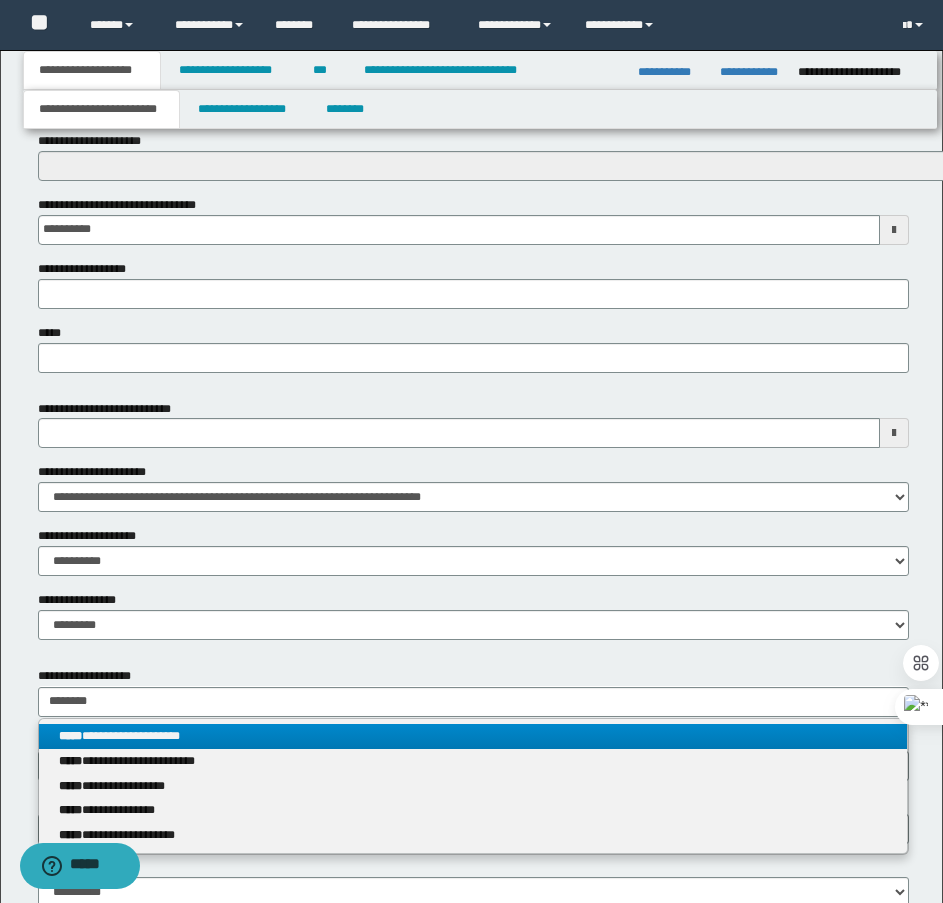 click on "**********" at bounding box center [473, 736] 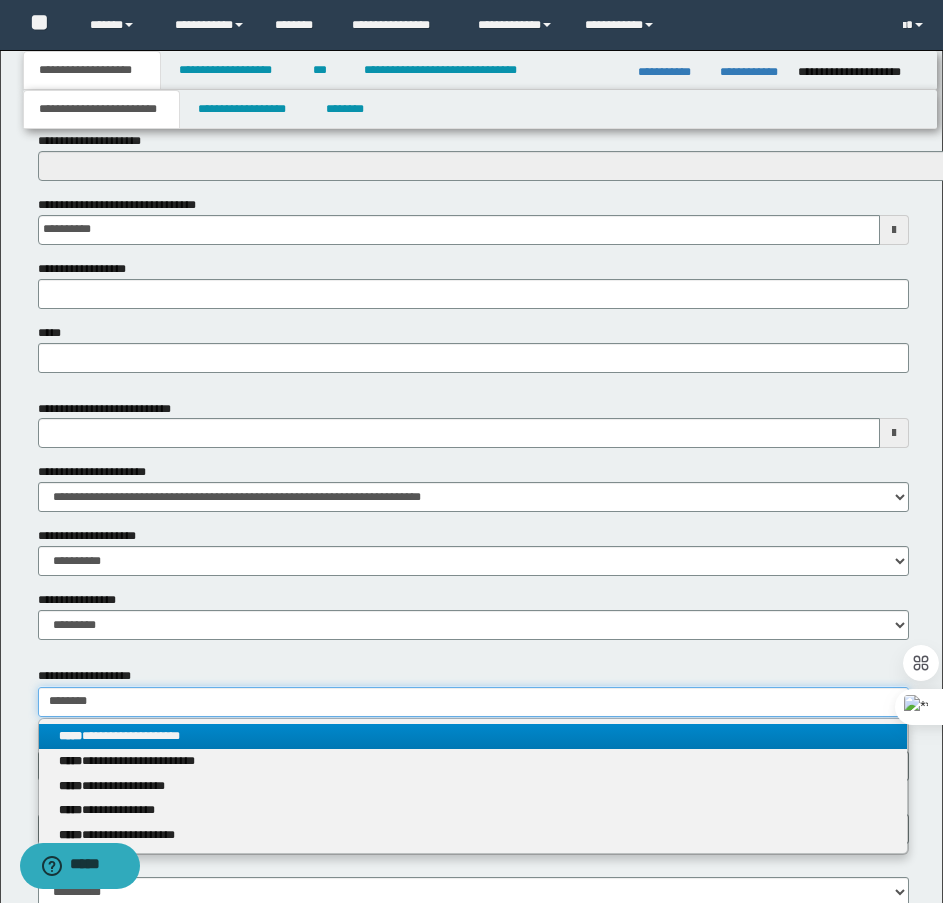 type 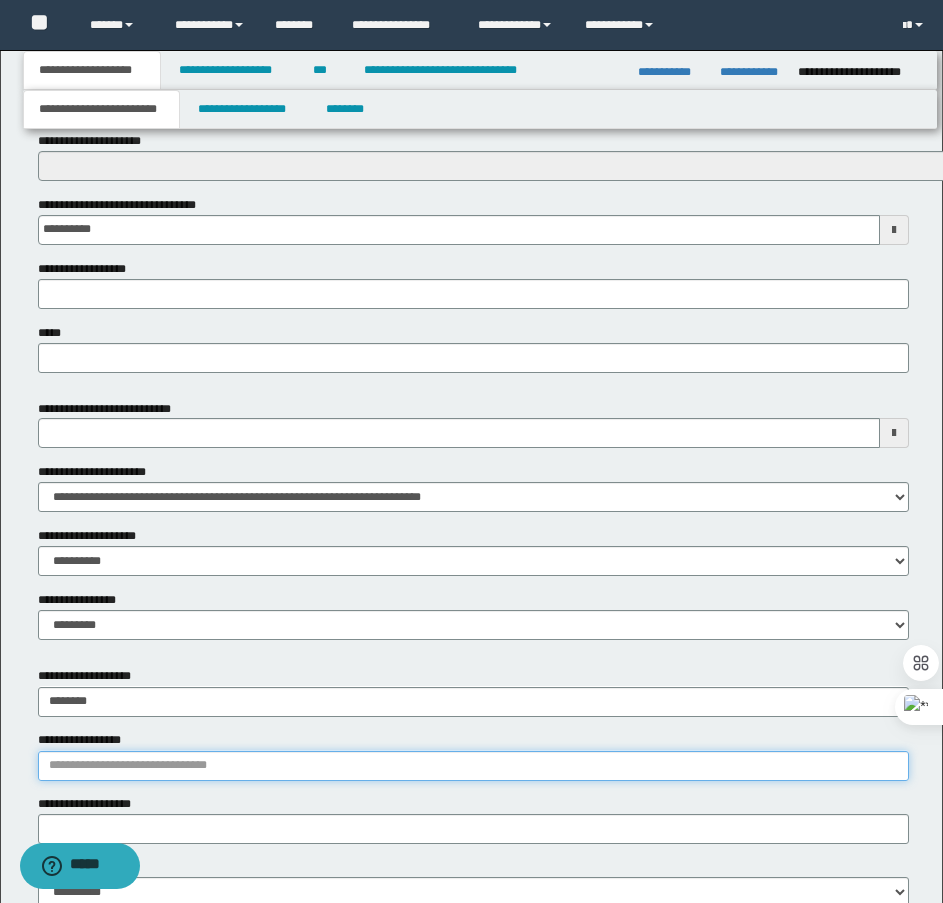click on "**********" at bounding box center (473, 766) 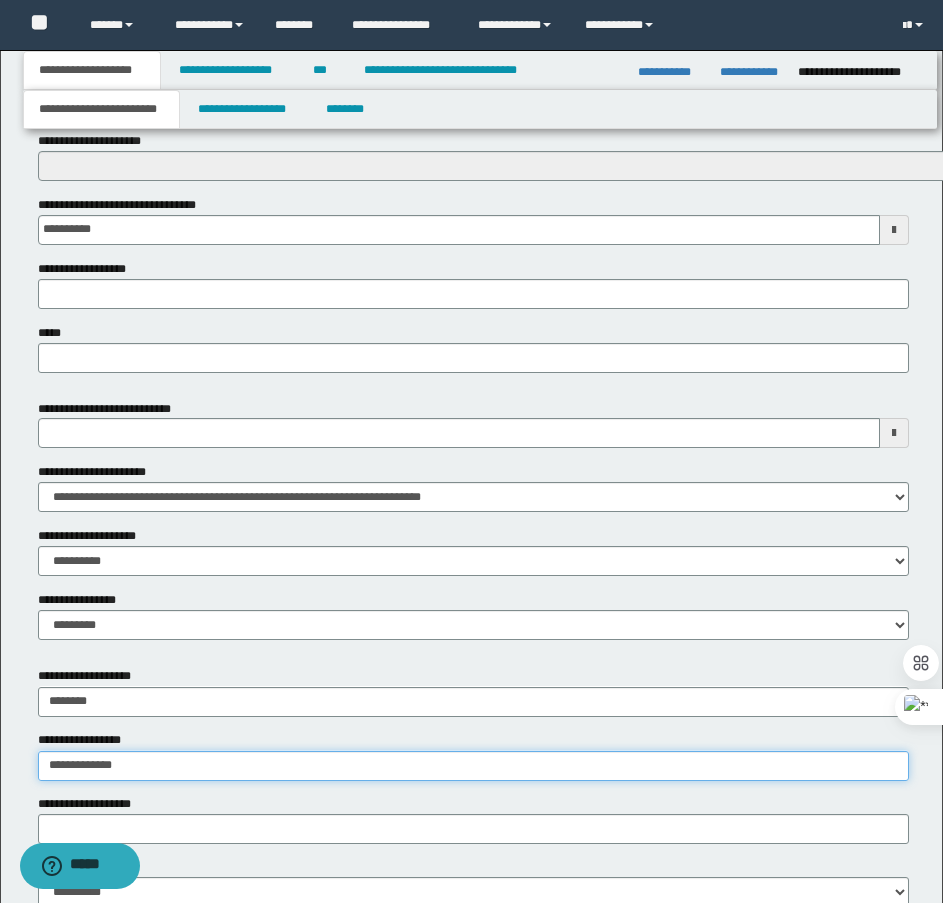 type on "**********" 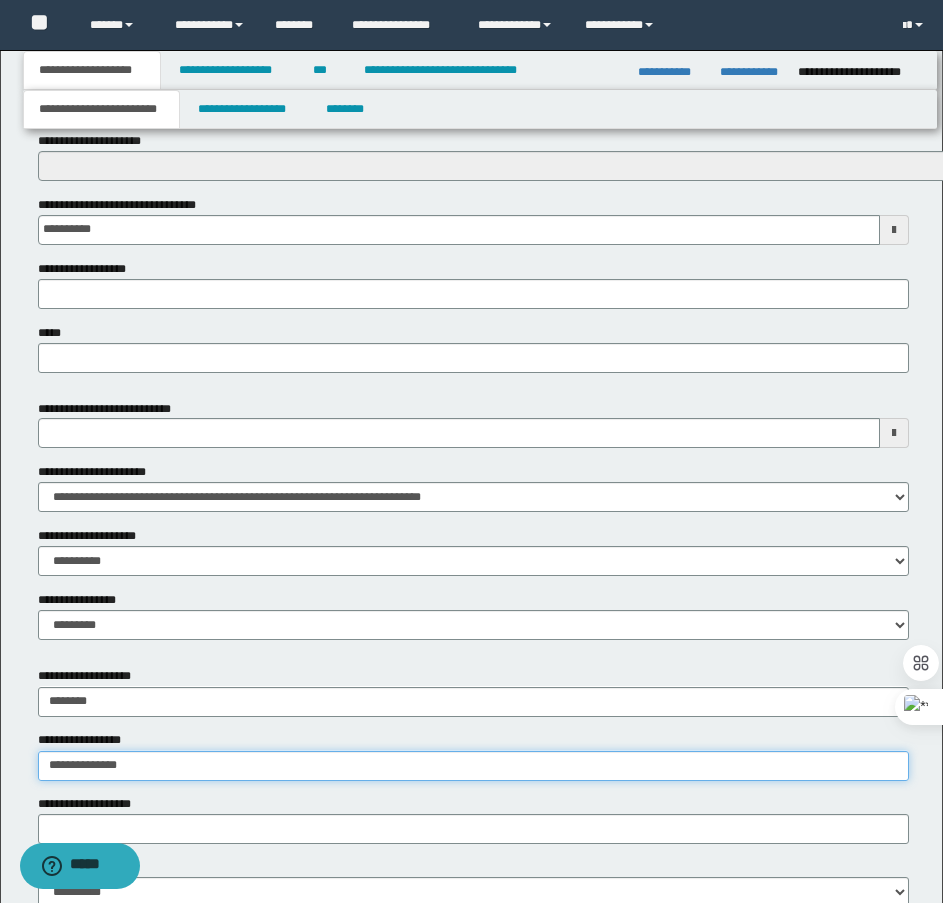 type on "**********" 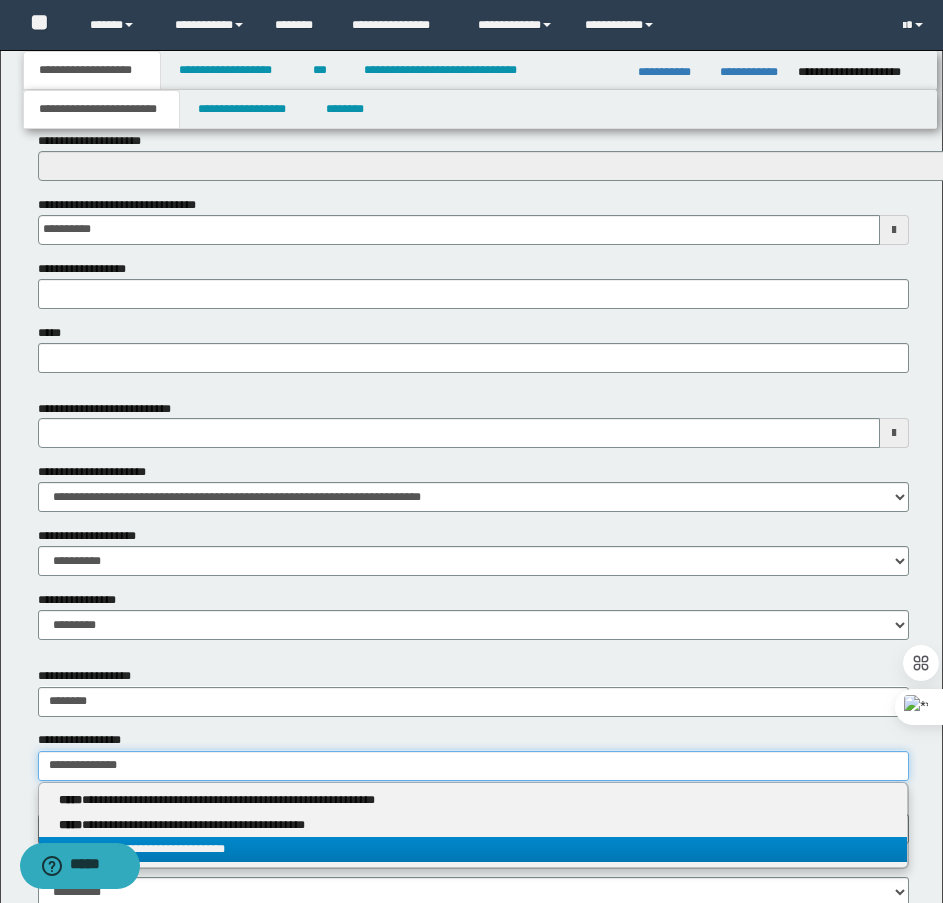 type on "**********" 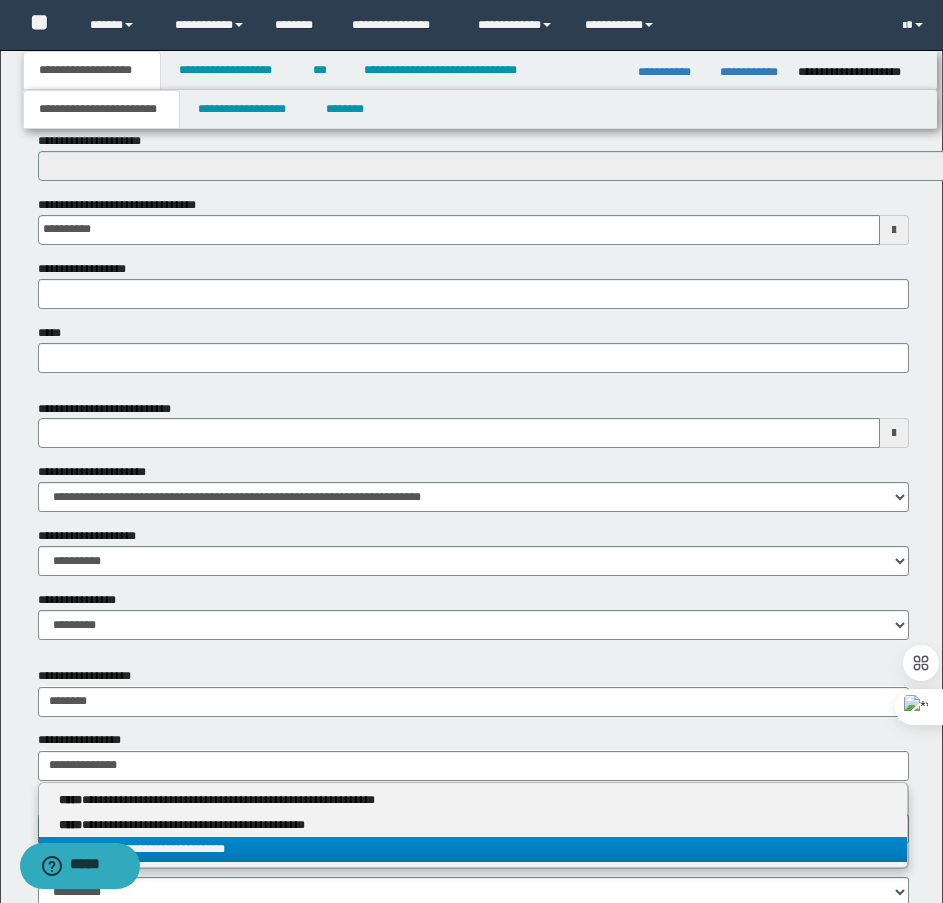 click on "**********" at bounding box center (473, 849) 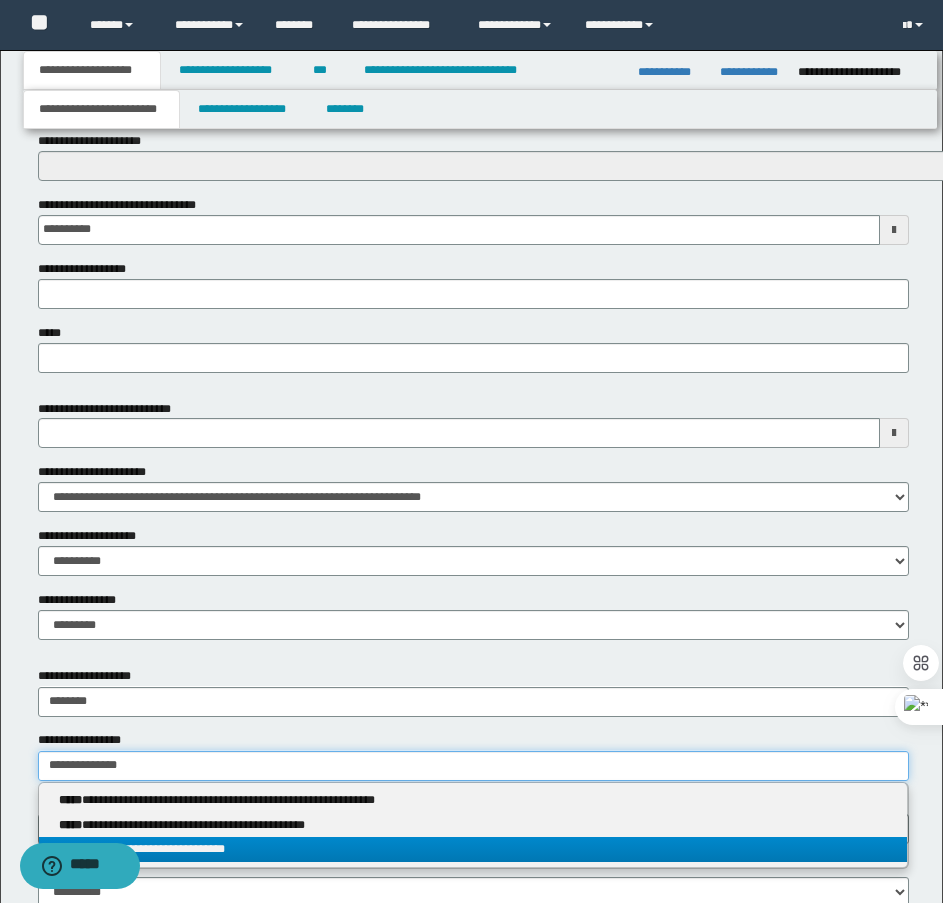 type 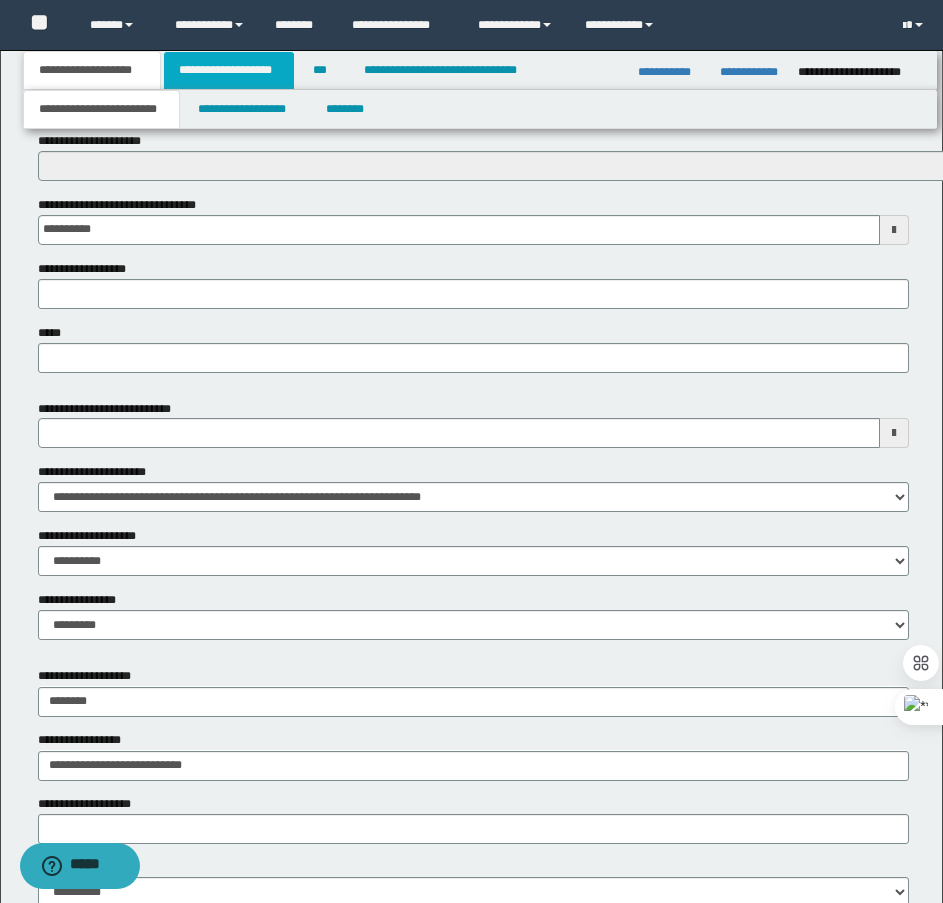 click on "**********" at bounding box center [229, 70] 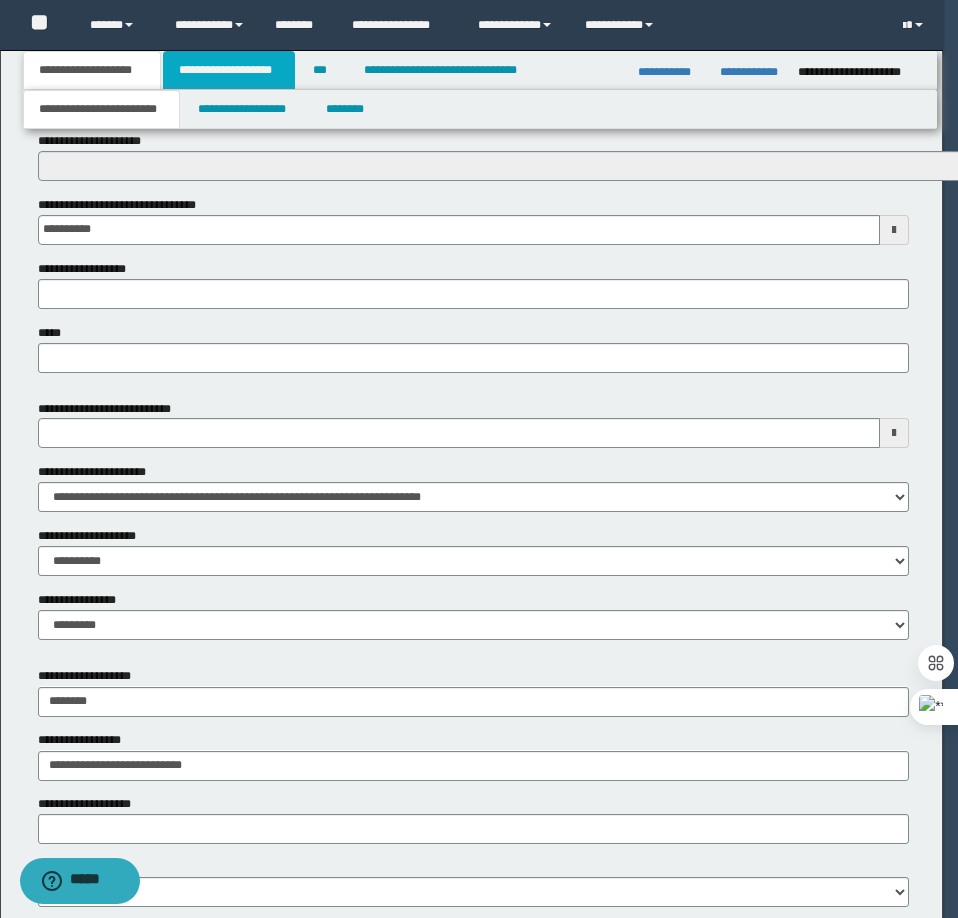 type 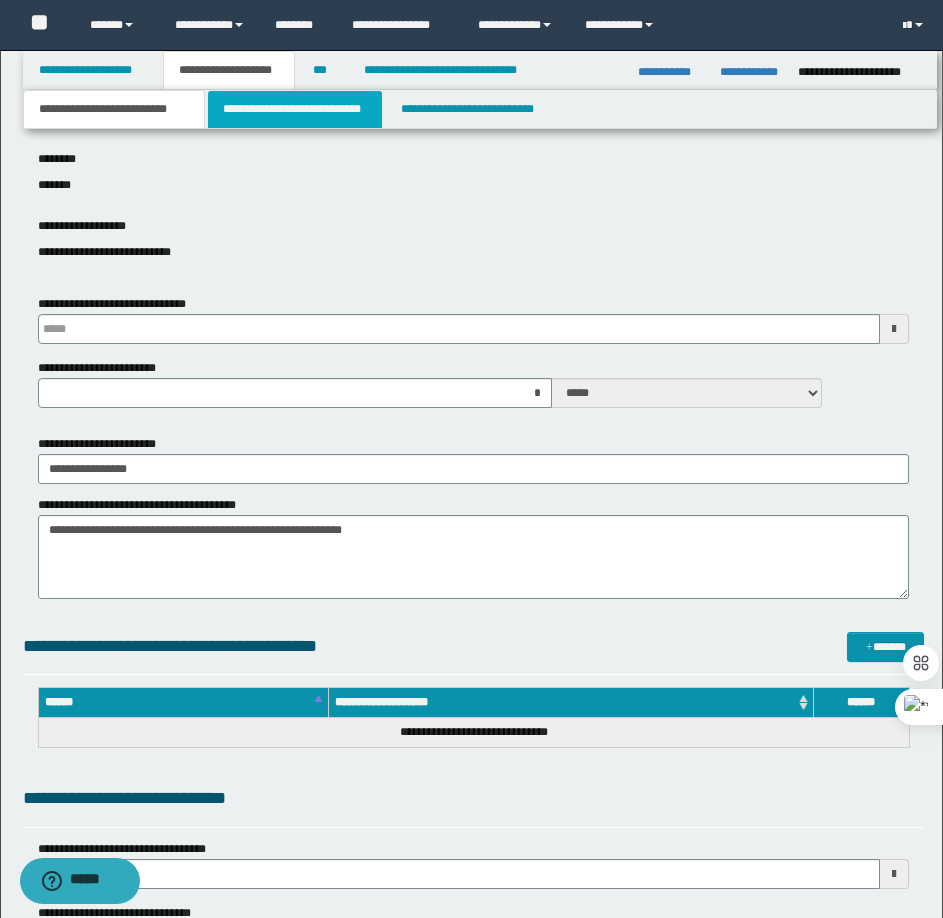 click on "**********" at bounding box center (295, 109) 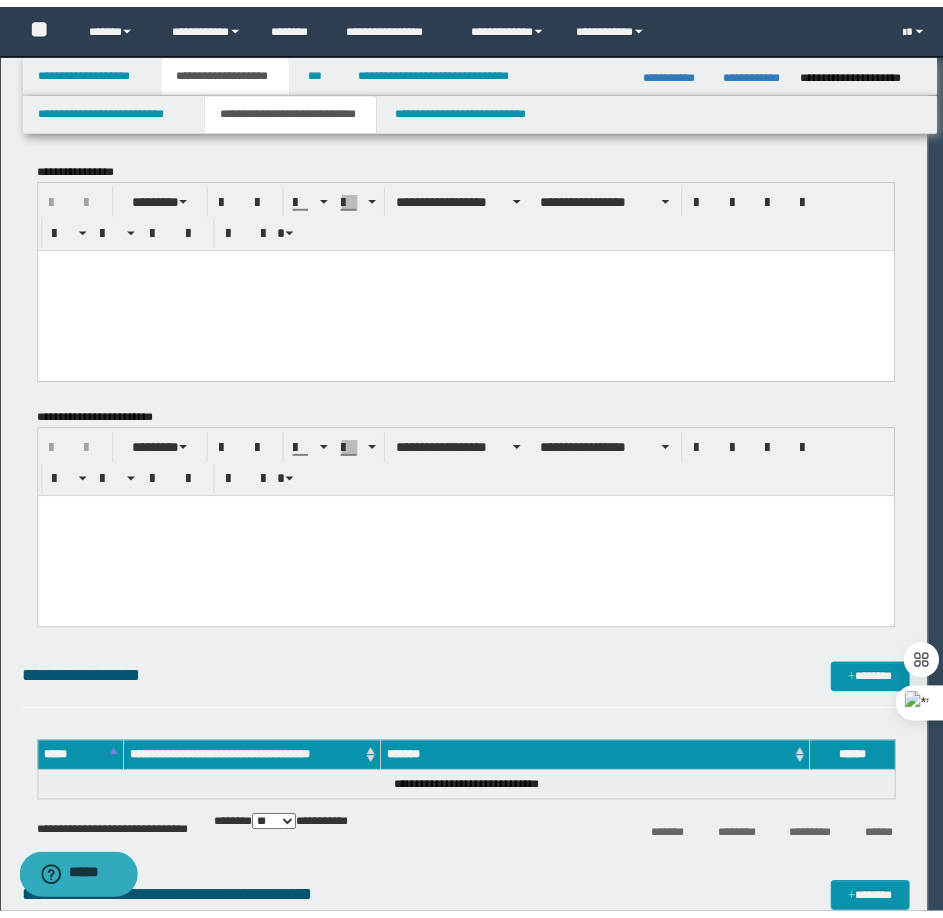 scroll, scrollTop: 0, scrollLeft: 0, axis: both 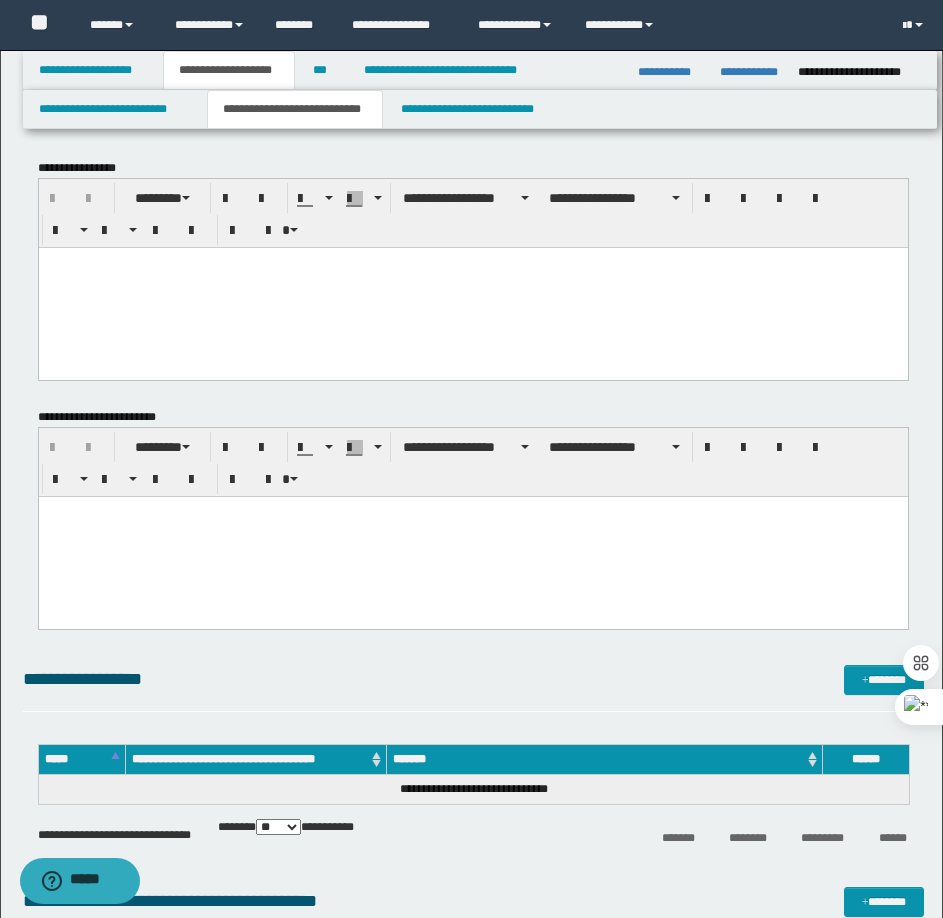 click at bounding box center (472, 287) 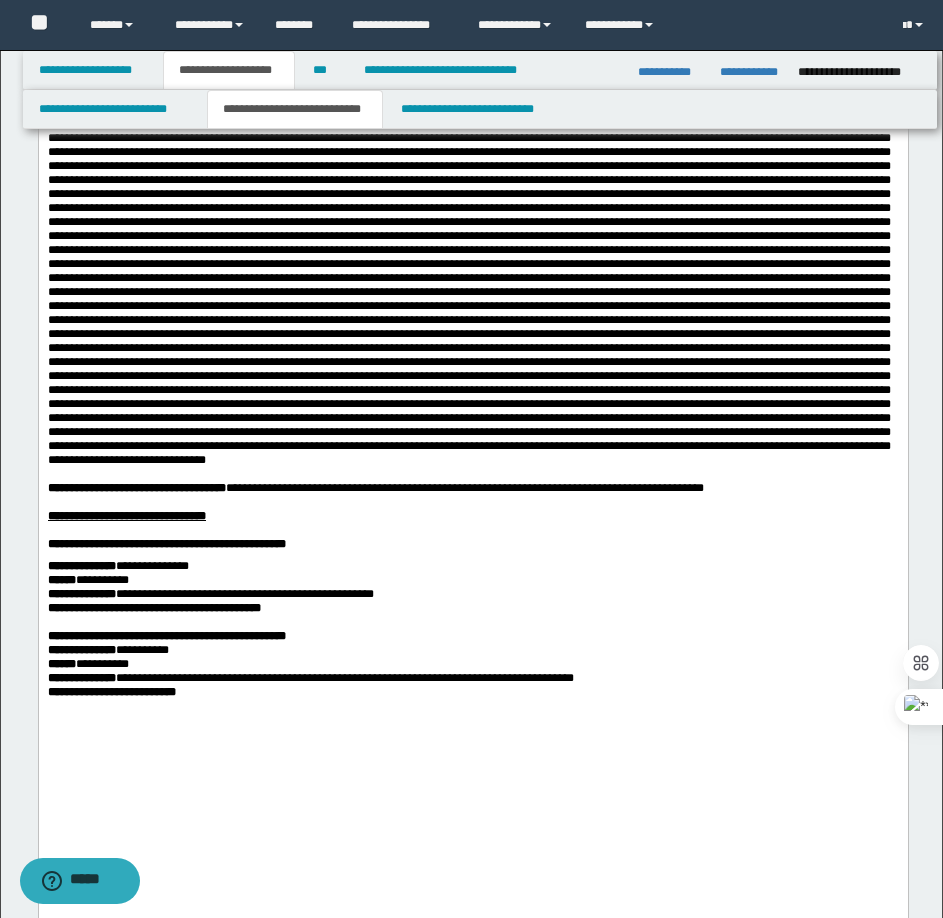 scroll, scrollTop: 1100, scrollLeft: 0, axis: vertical 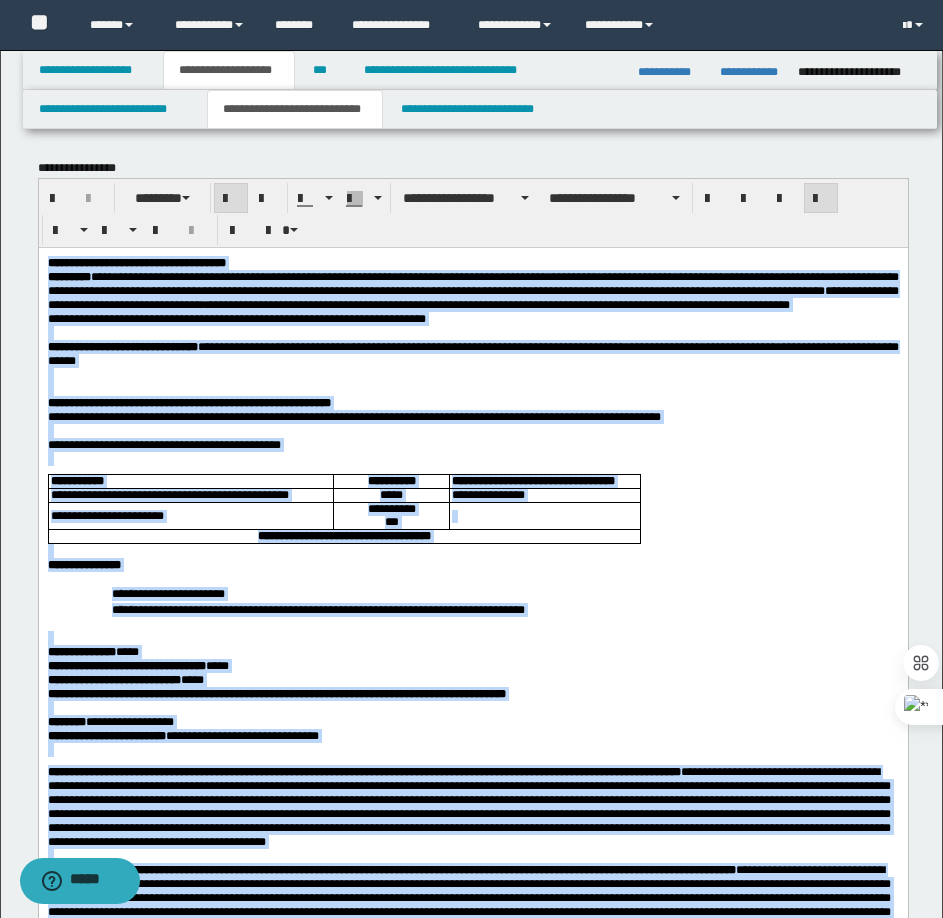 drag, startPoint x: 226, startPoint y: 1760, endPoint x: 48, endPoint y: 260, distance: 1510.5244 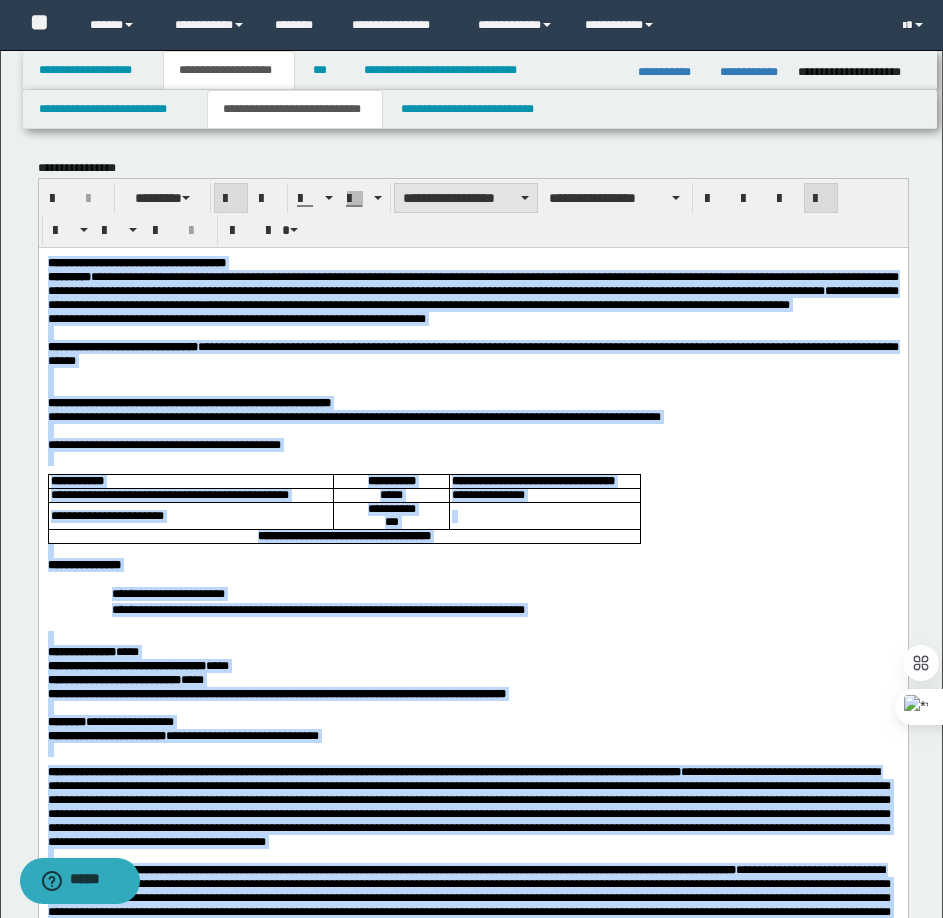 click on "**********" at bounding box center (466, 198) 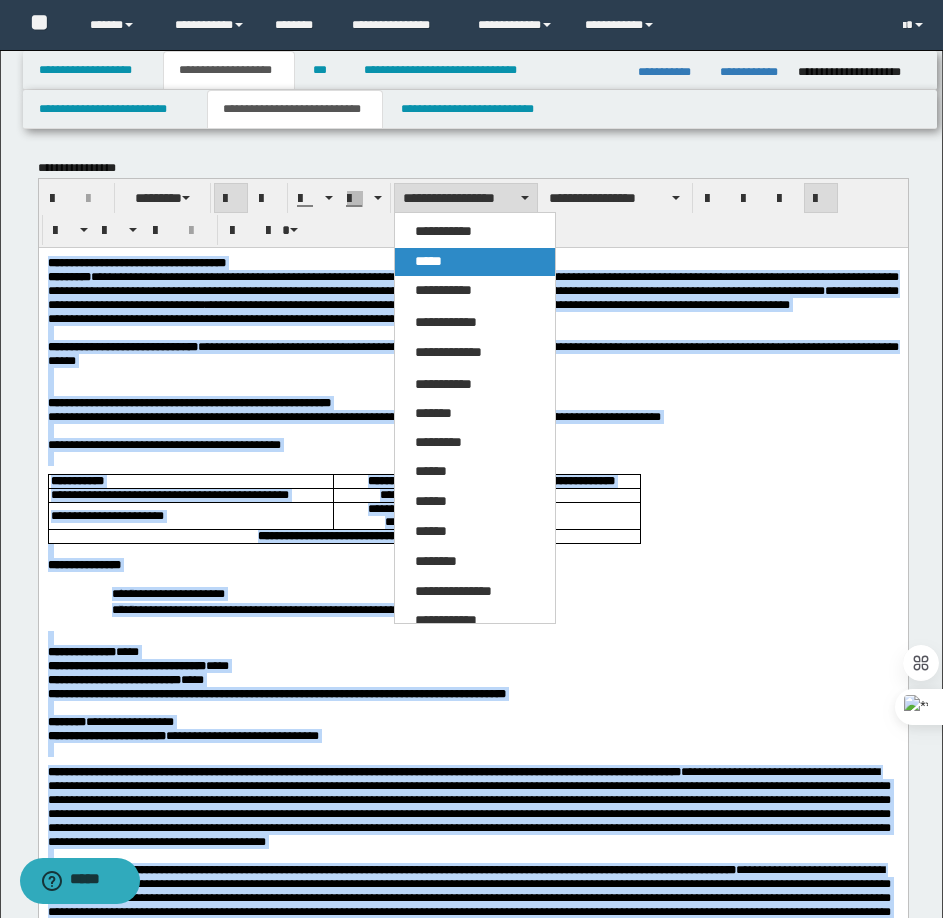 drag, startPoint x: 445, startPoint y: 265, endPoint x: 451, endPoint y: 4, distance: 261.06897 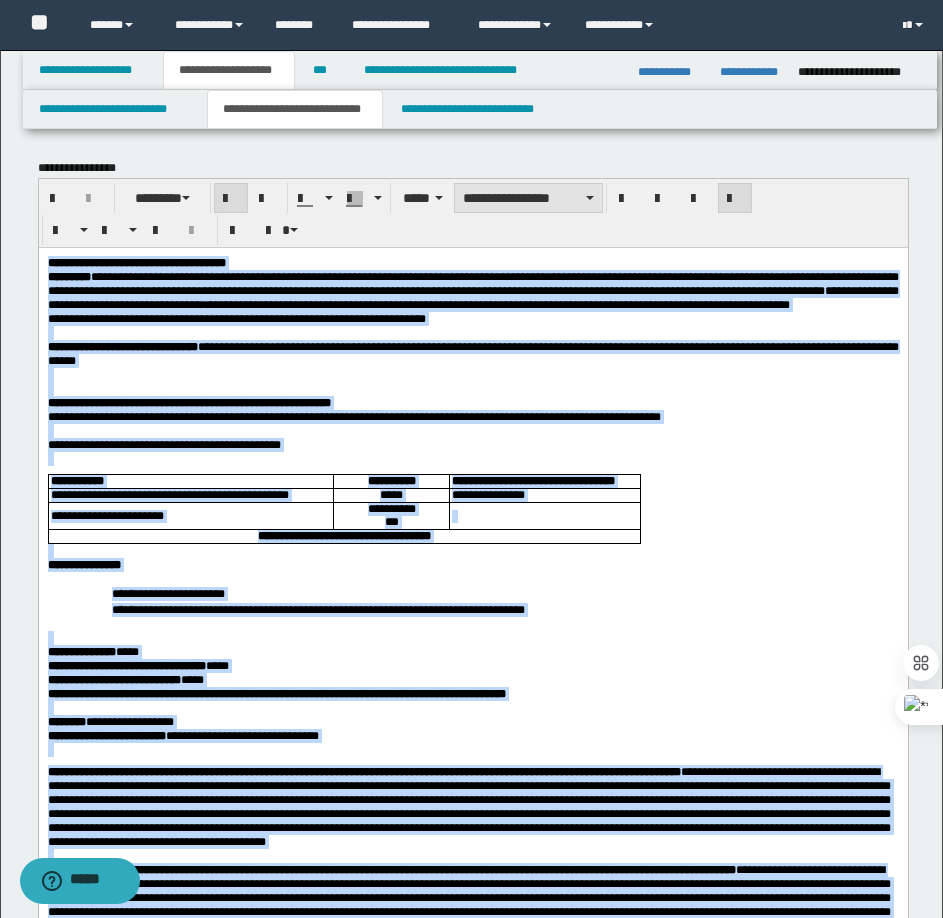 click on "**********" at bounding box center [528, 198] 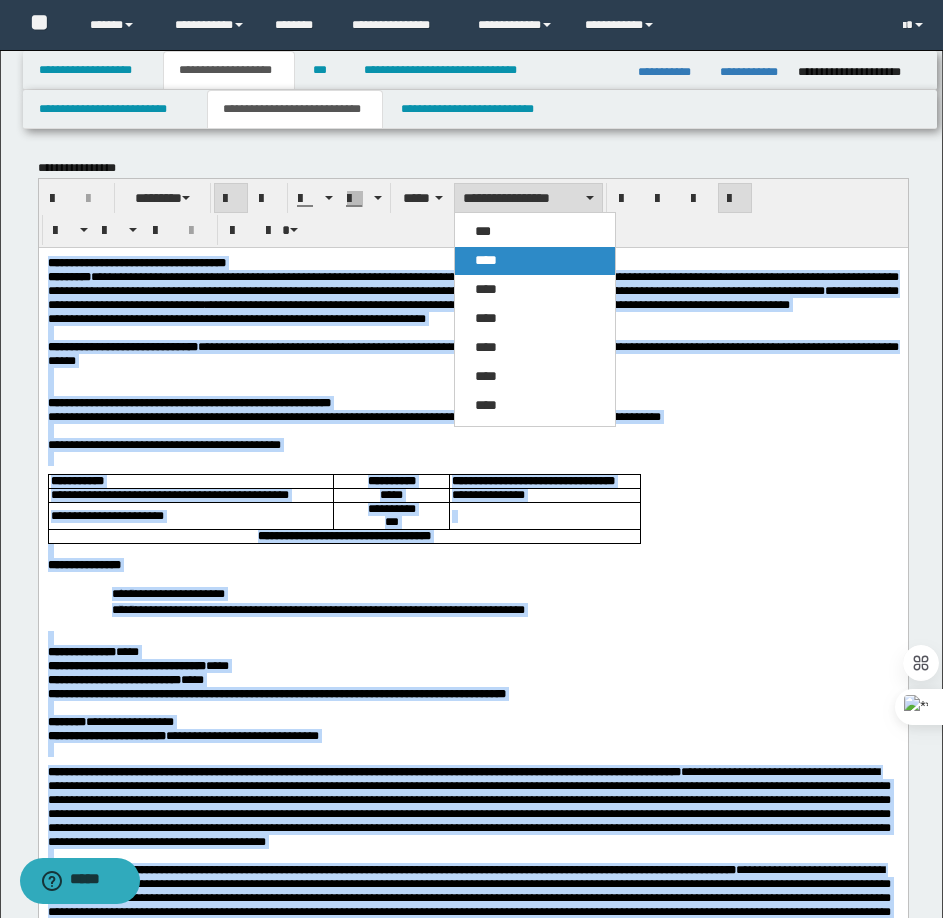 click on "****" at bounding box center [535, 261] 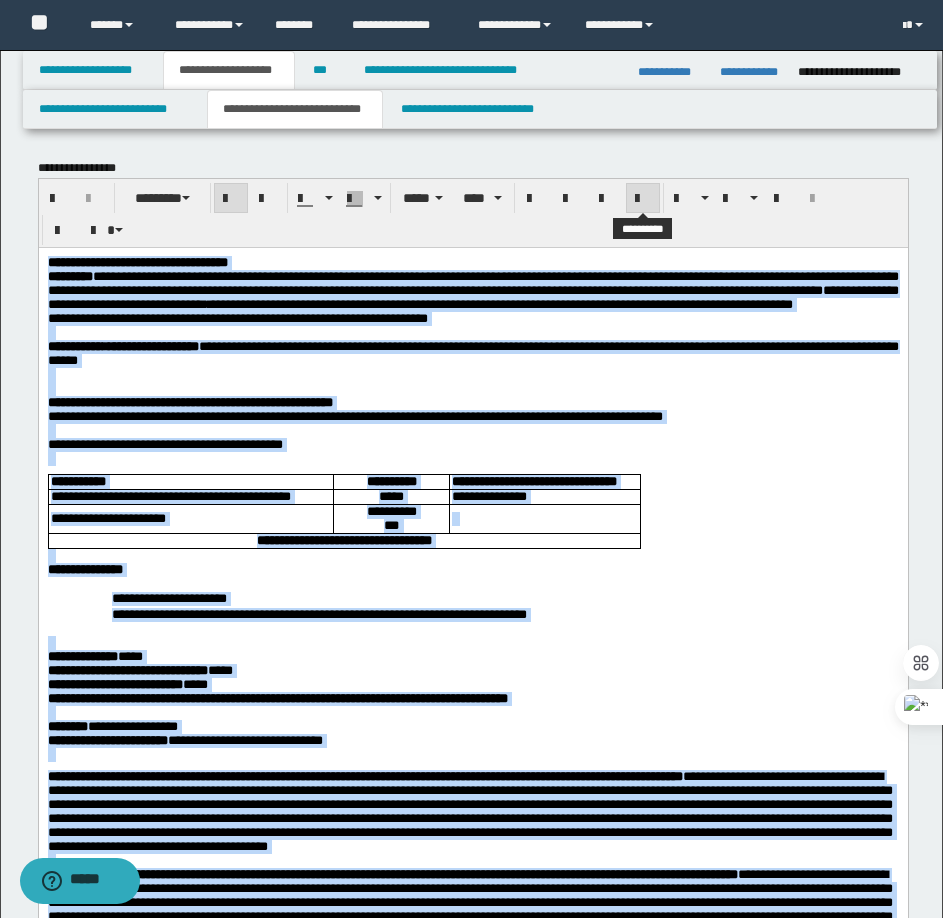 click at bounding box center [643, 198] 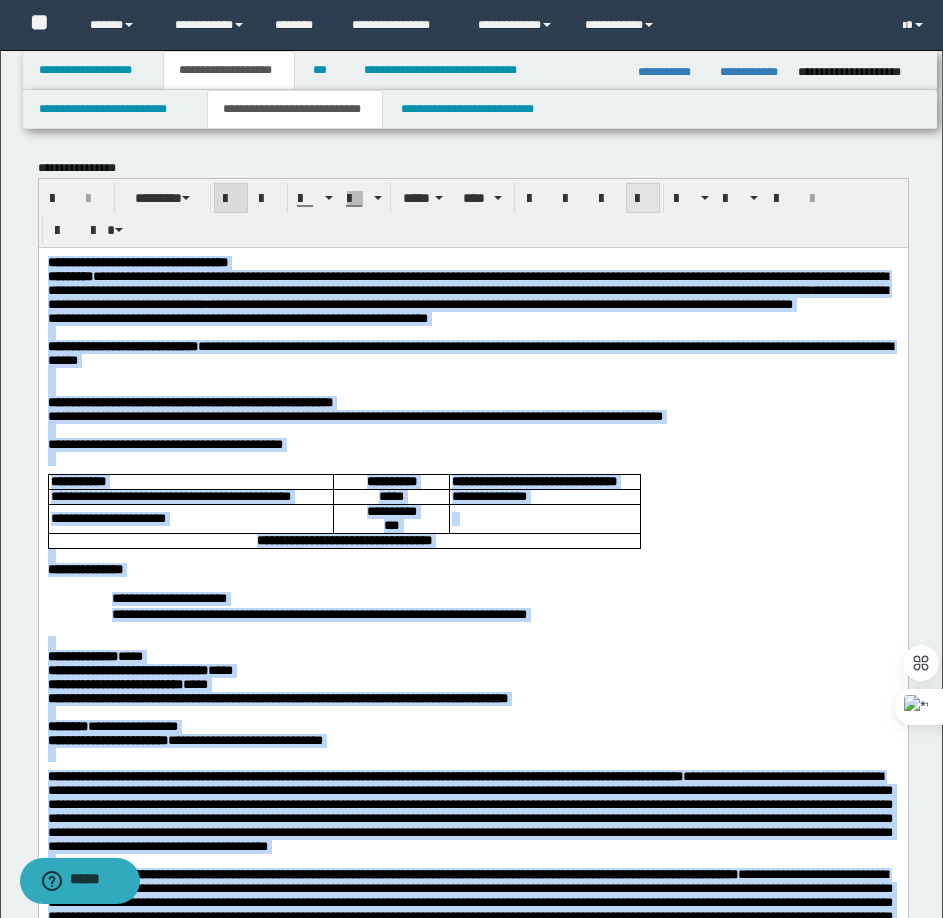 click at bounding box center (643, 198) 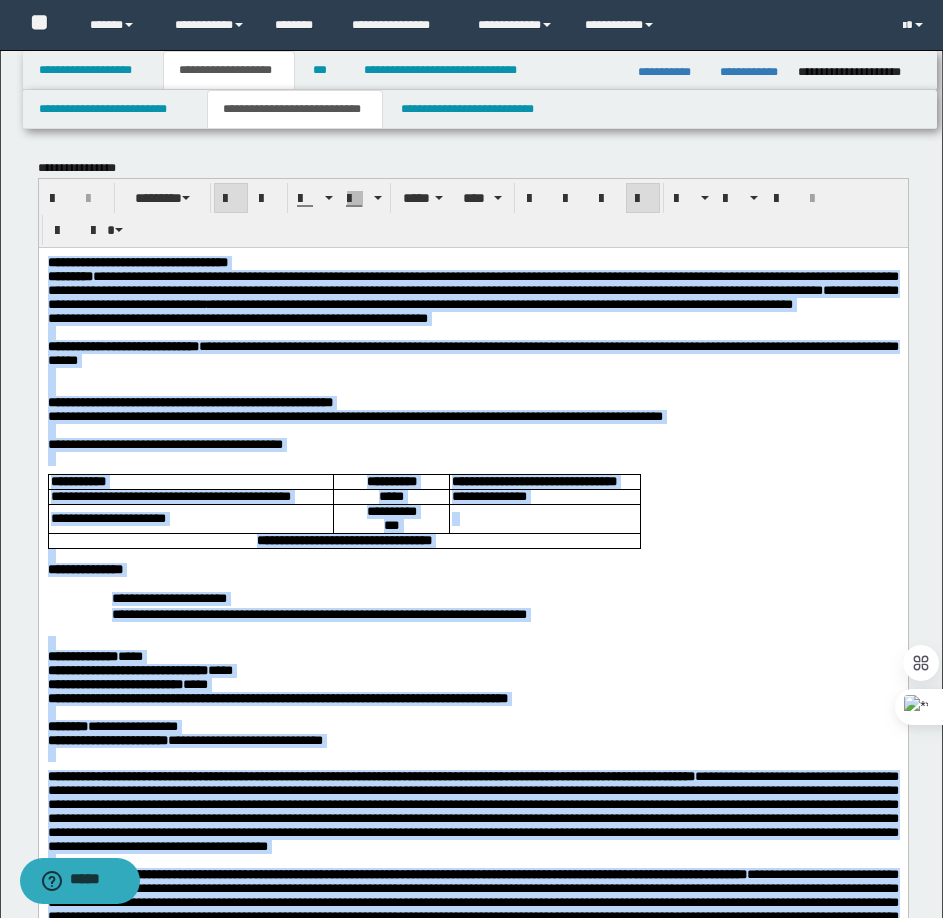click on "**********" at bounding box center [472, 318] 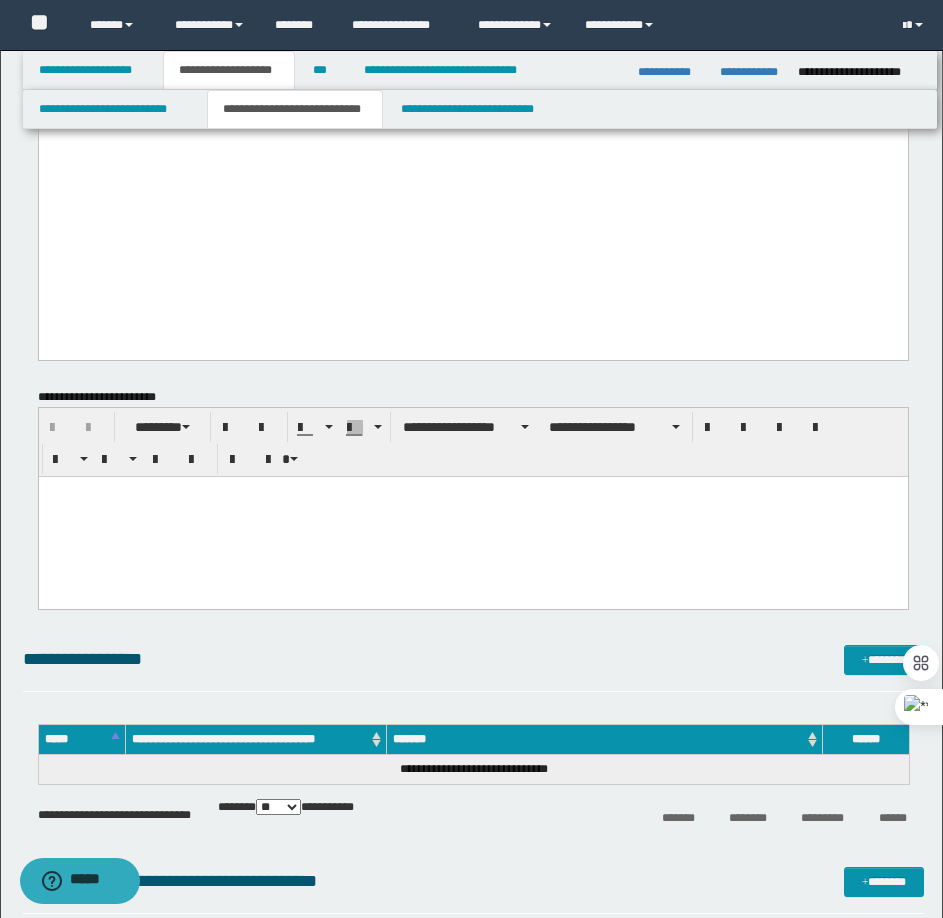 scroll, scrollTop: 1800, scrollLeft: 0, axis: vertical 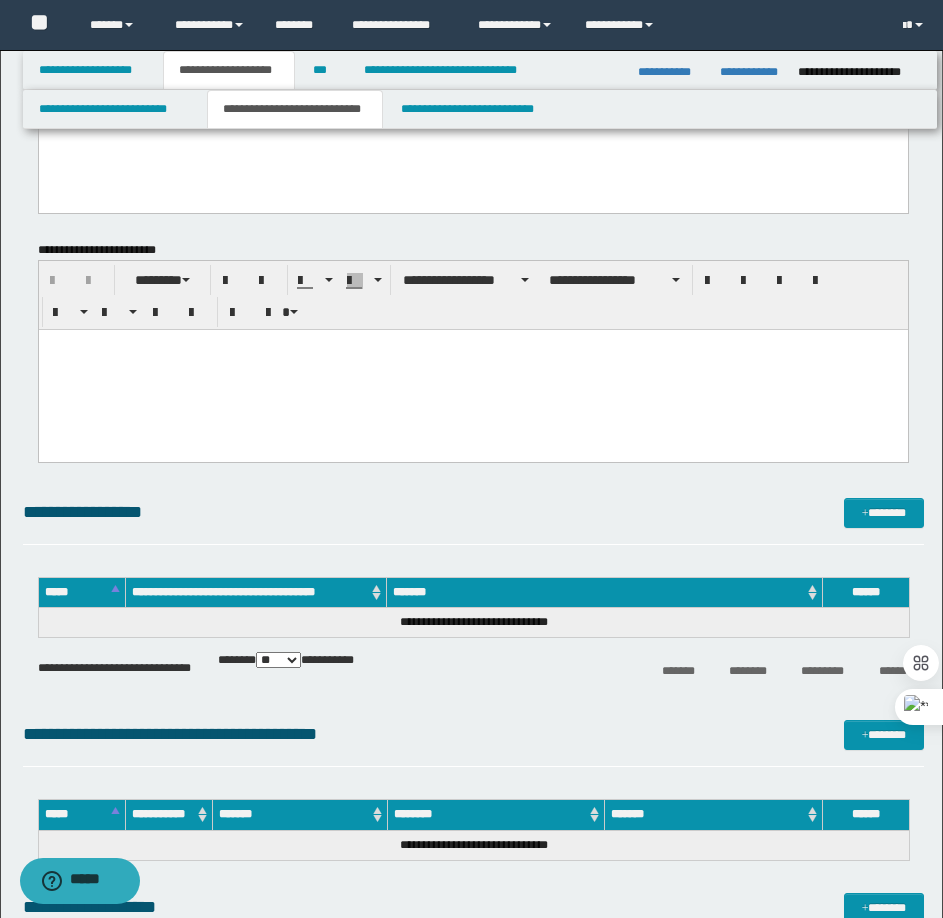 drag, startPoint x: 194, startPoint y: 416, endPoint x: 38, endPoint y: 447, distance: 159.05031 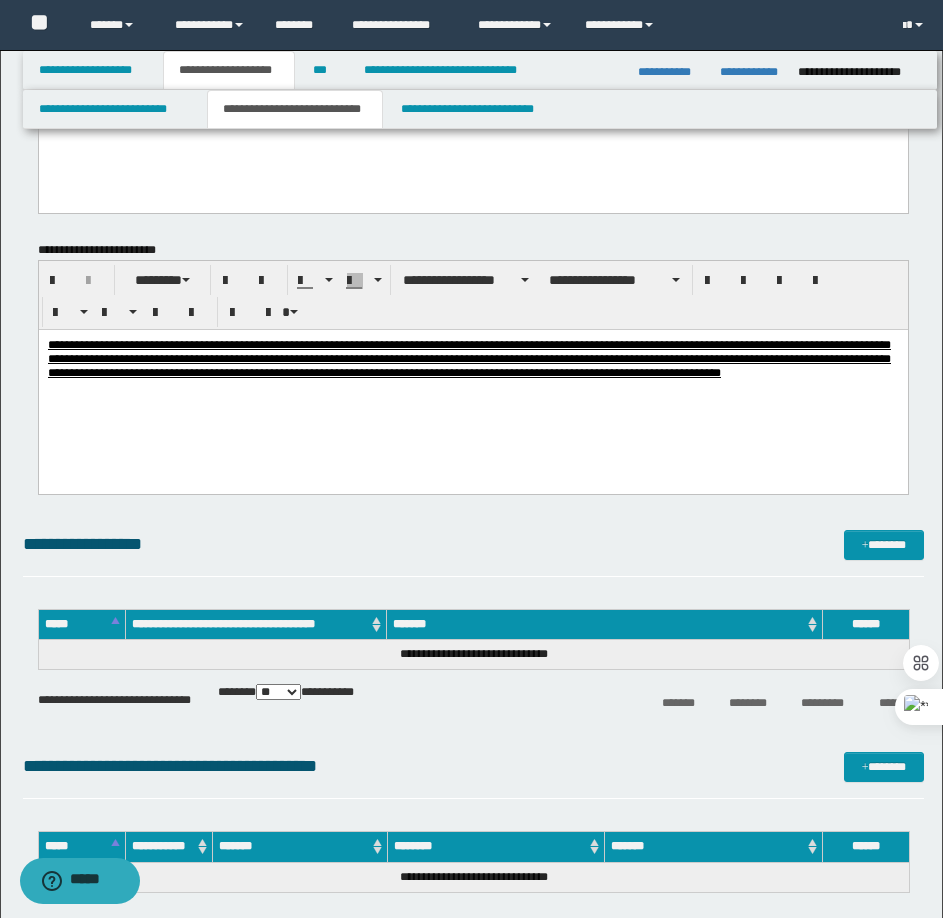 click on "**********" at bounding box center (468, 357) 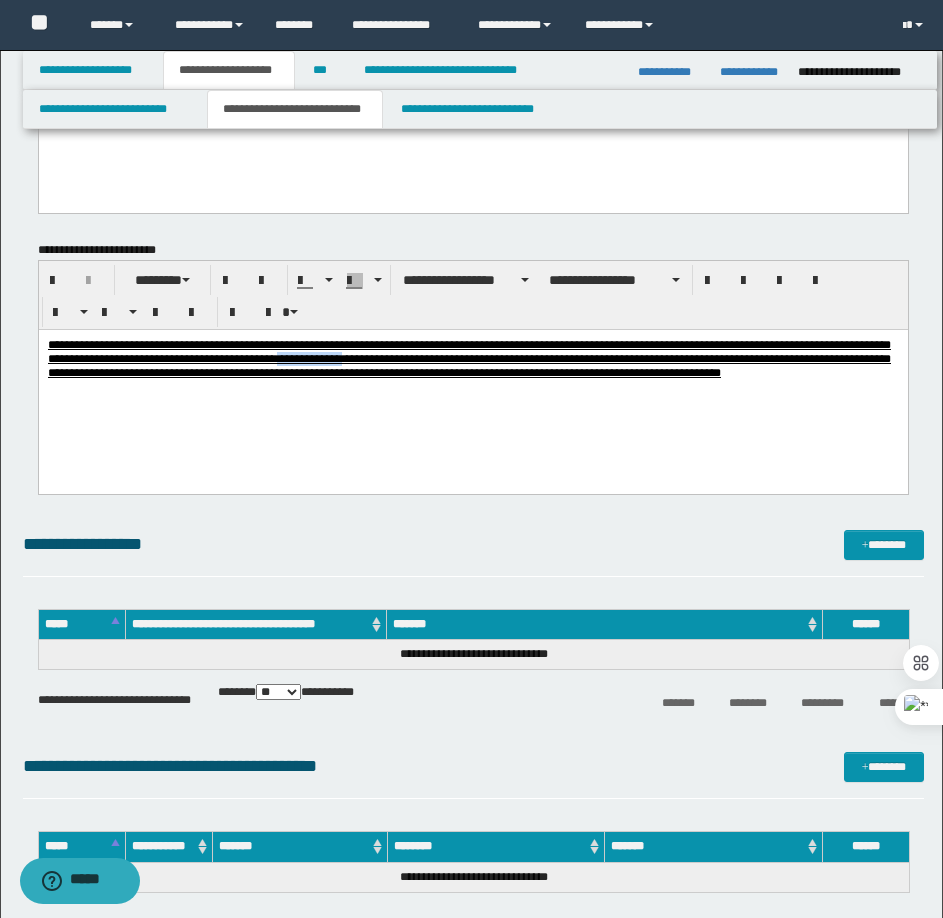 click on "**********" at bounding box center [468, 357] 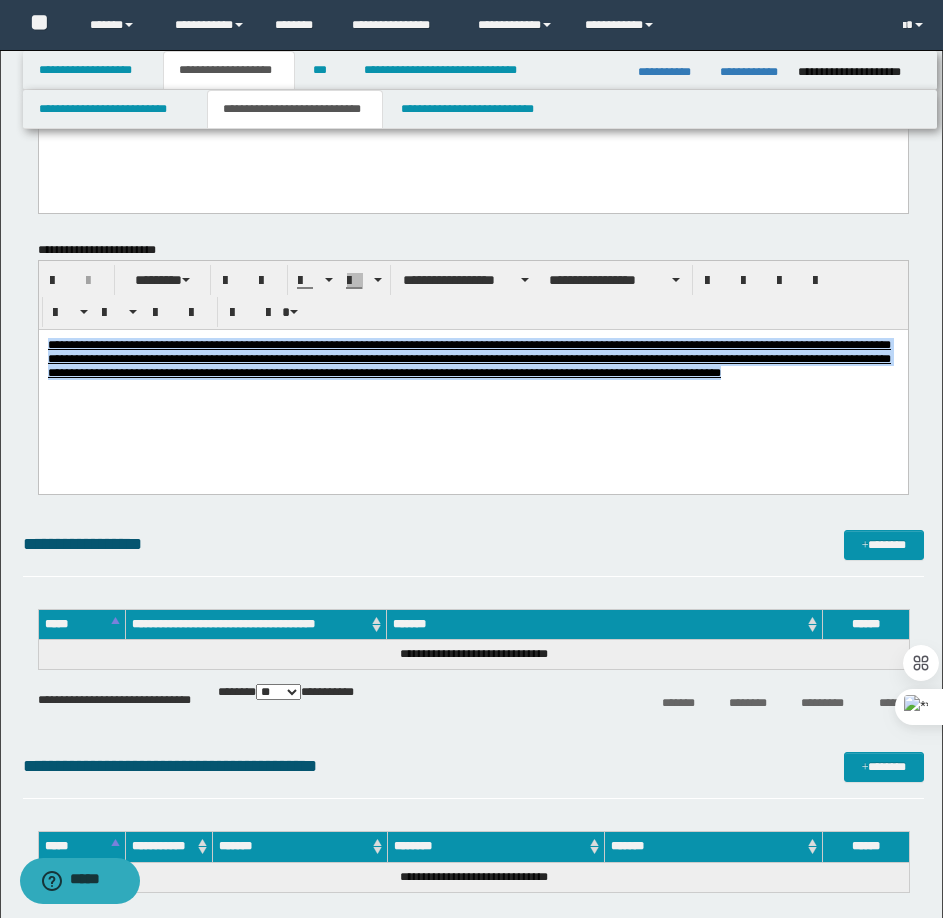 drag, startPoint x: 211, startPoint y: 368, endPoint x: 359, endPoint y: 656, distance: 323.8024 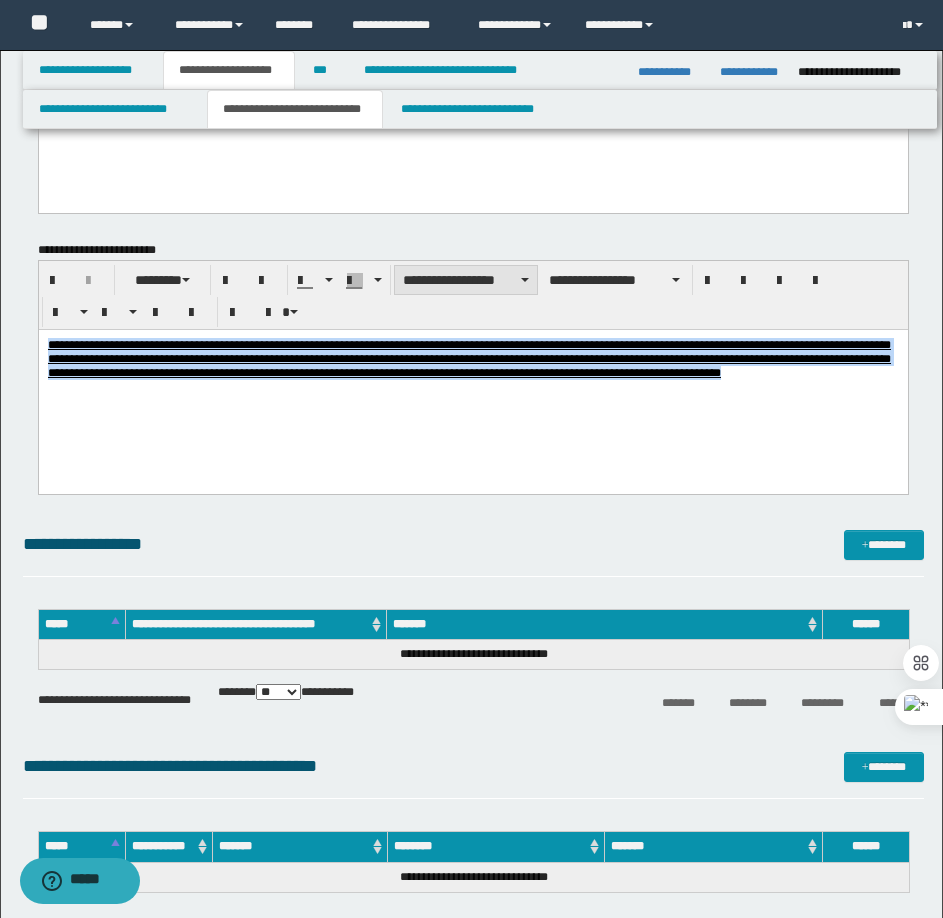 click on "**********" at bounding box center [466, 280] 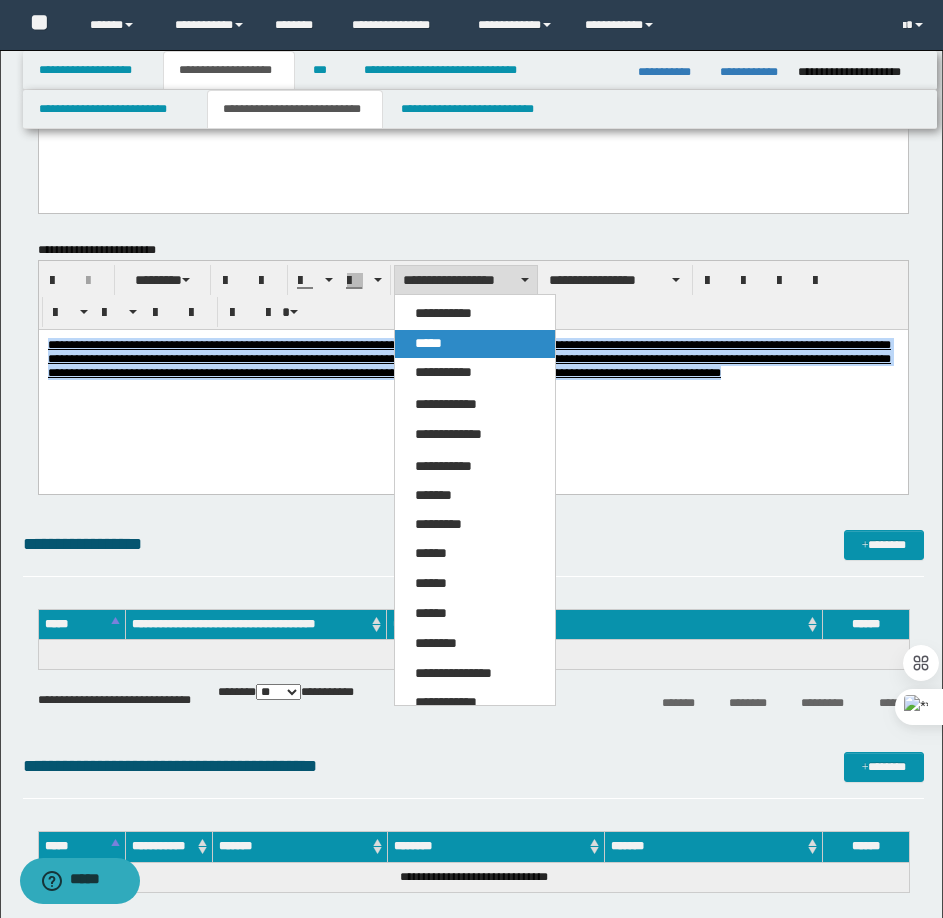 click on "*****" at bounding box center [475, 344] 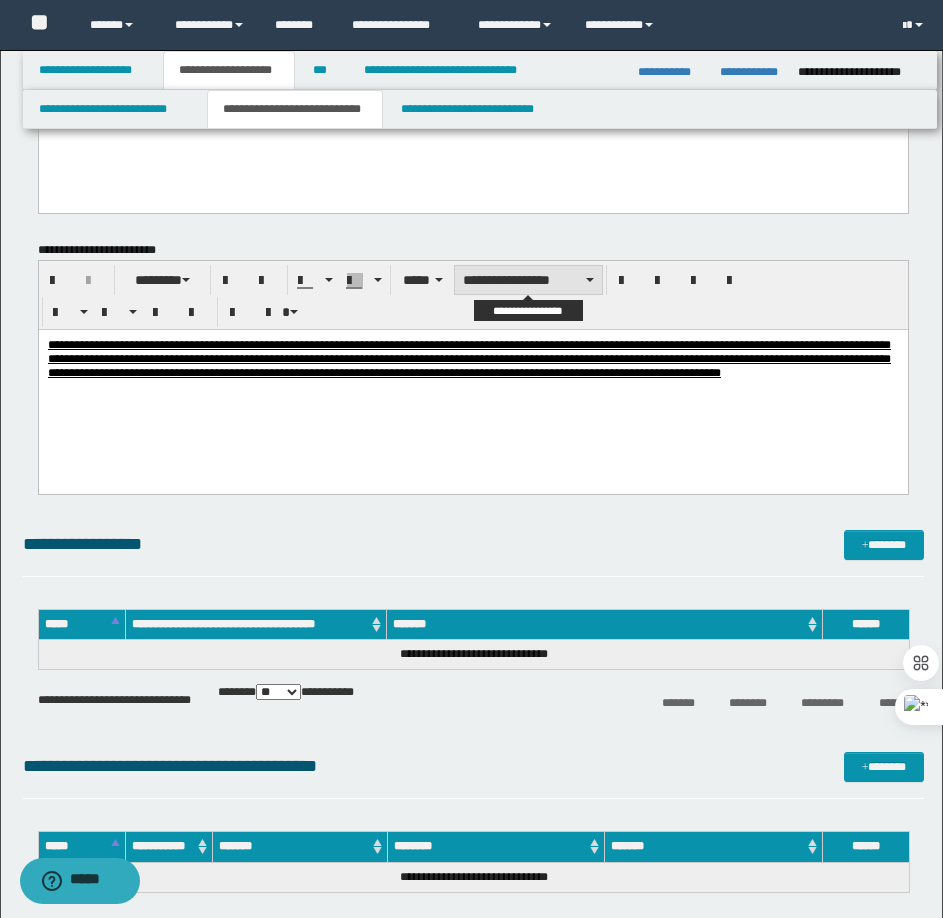 click on "**********" at bounding box center (528, 280) 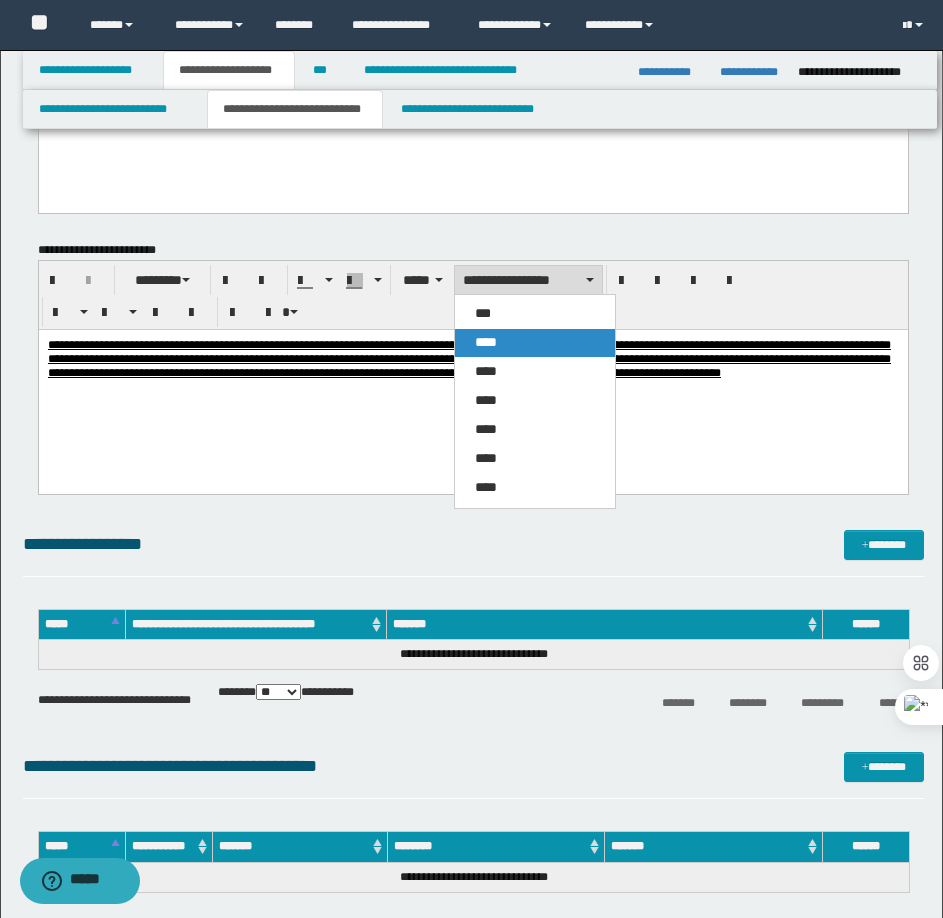 click on "****" at bounding box center [535, 343] 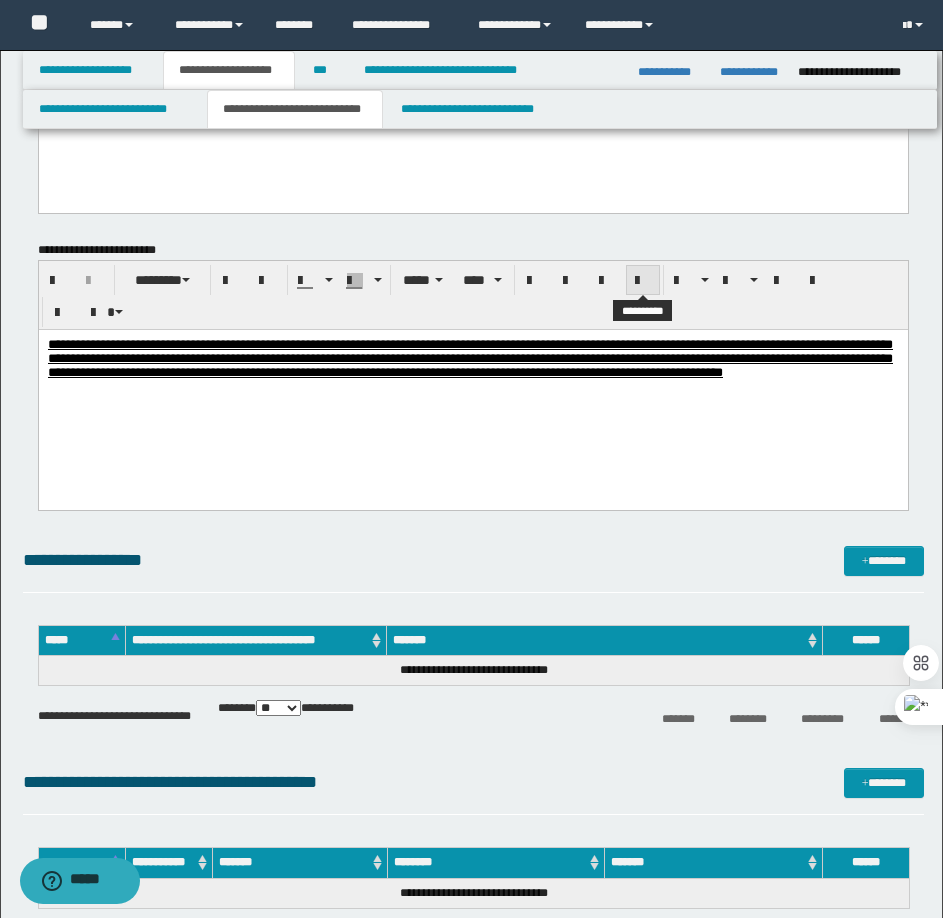 click at bounding box center (643, 281) 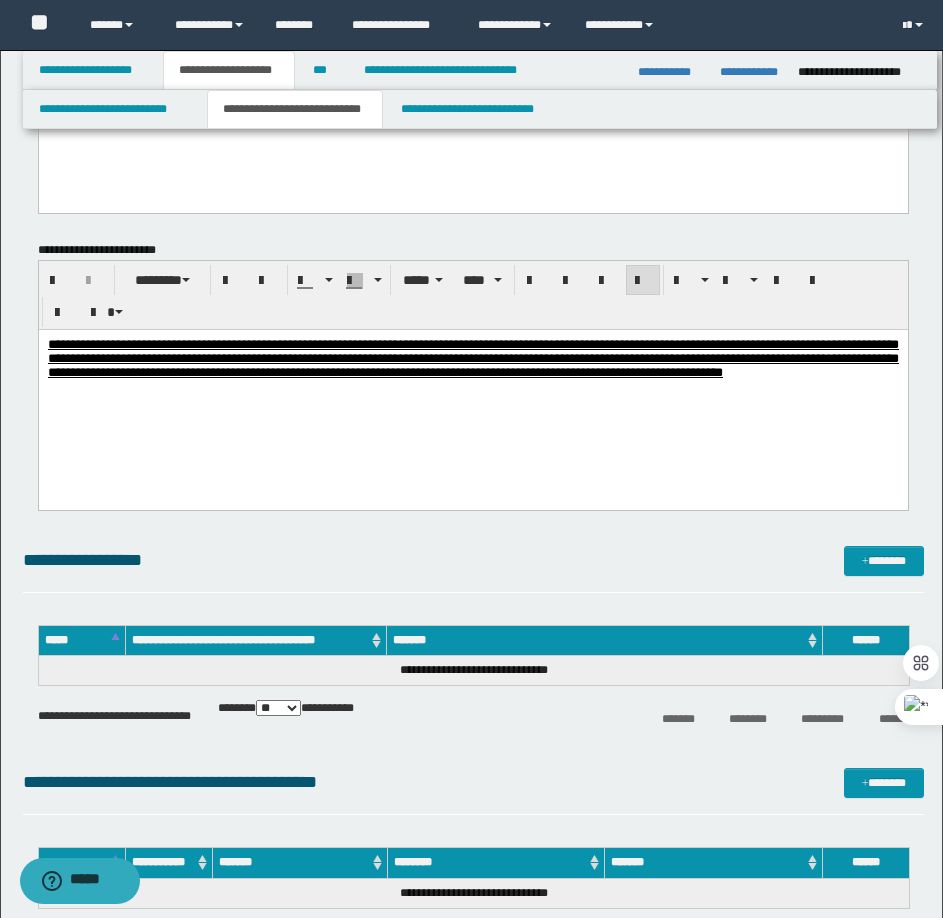 click on "**********" at bounding box center [472, 383] 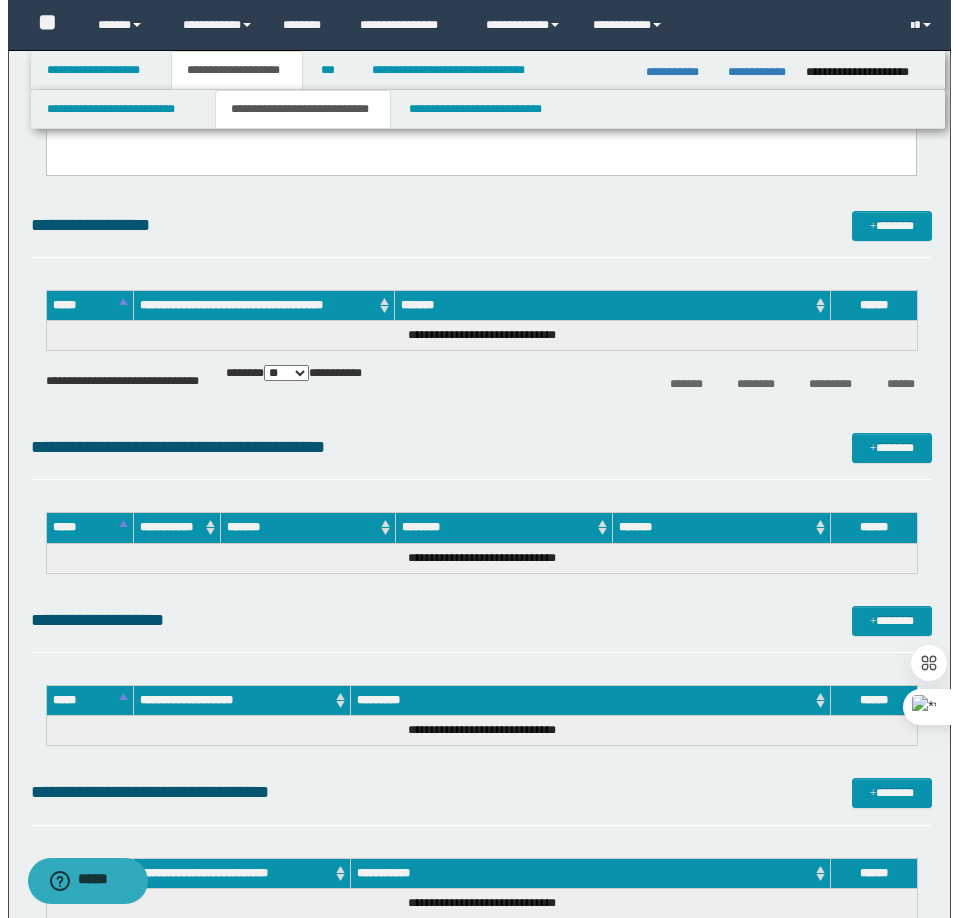 scroll, scrollTop: 2100, scrollLeft: 0, axis: vertical 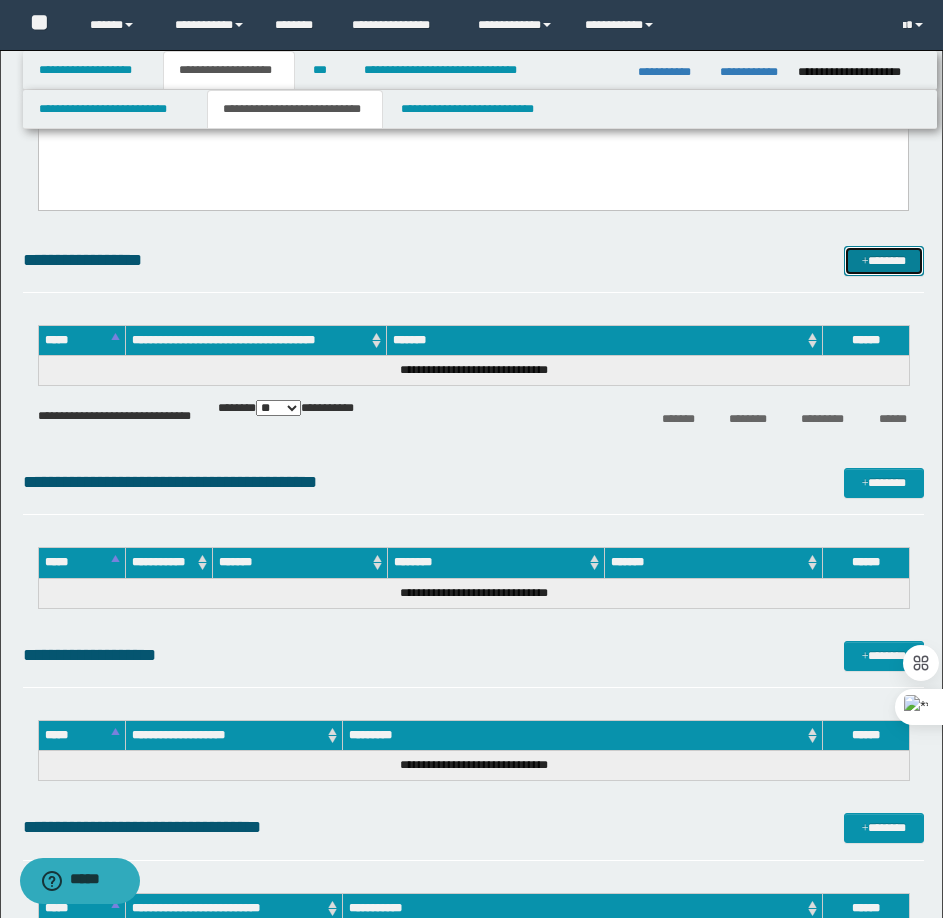click on "*******" at bounding box center [884, 261] 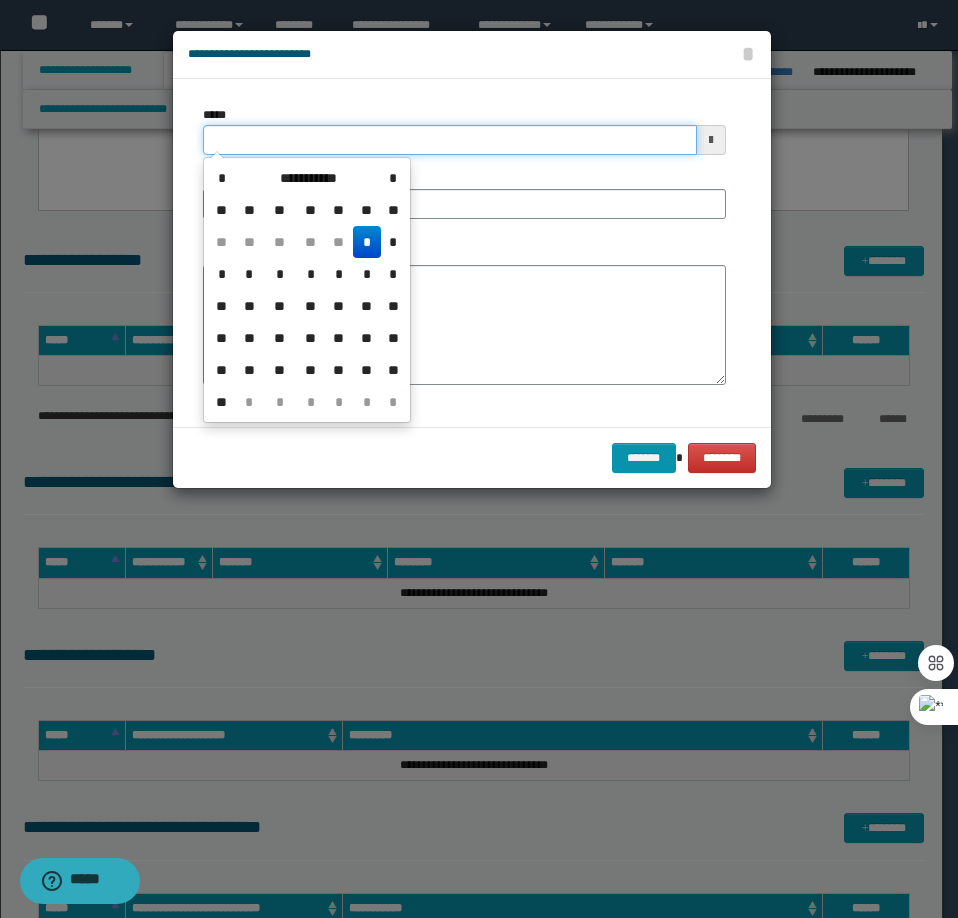 click on "*****" at bounding box center (450, 140) 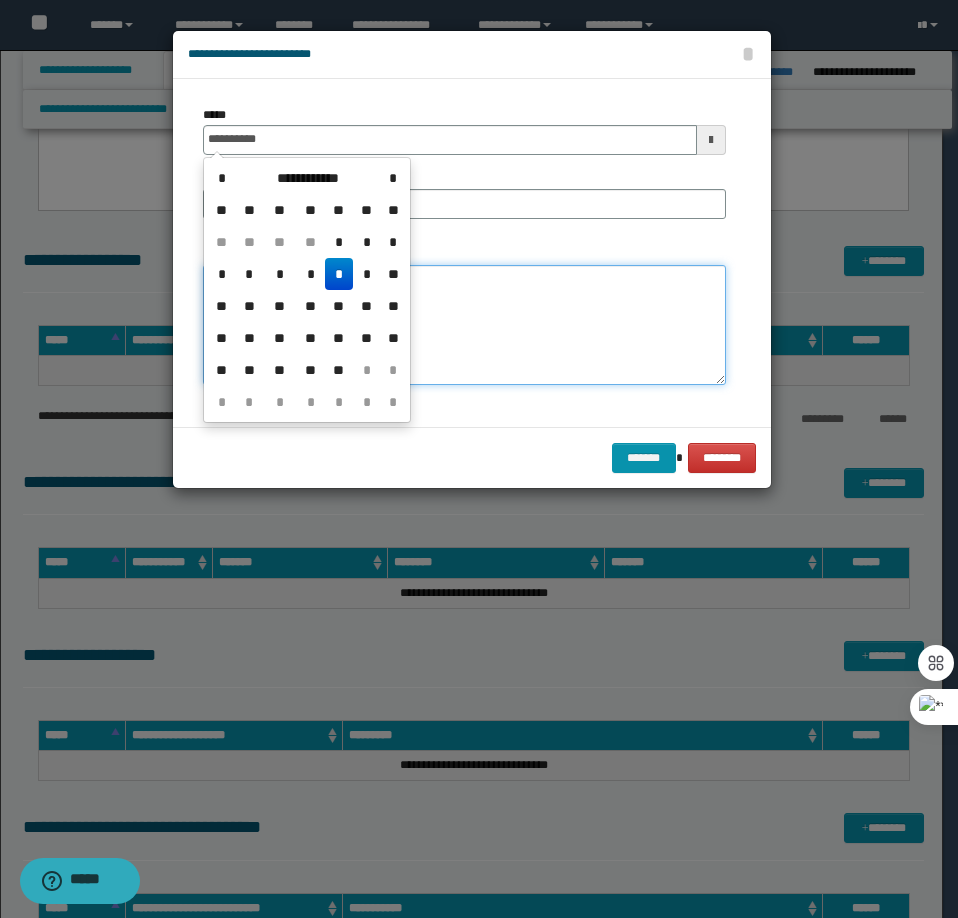 type on "**********" 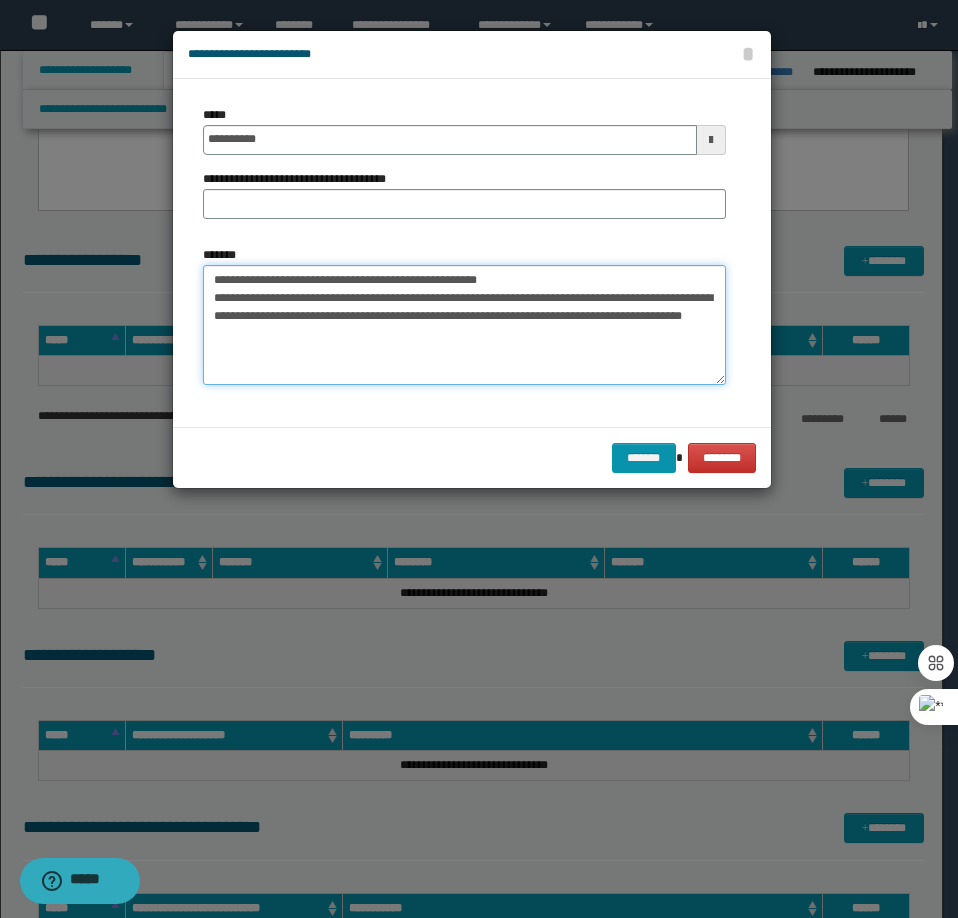 drag, startPoint x: 515, startPoint y: 279, endPoint x: 280, endPoint y: 278, distance: 235.00212 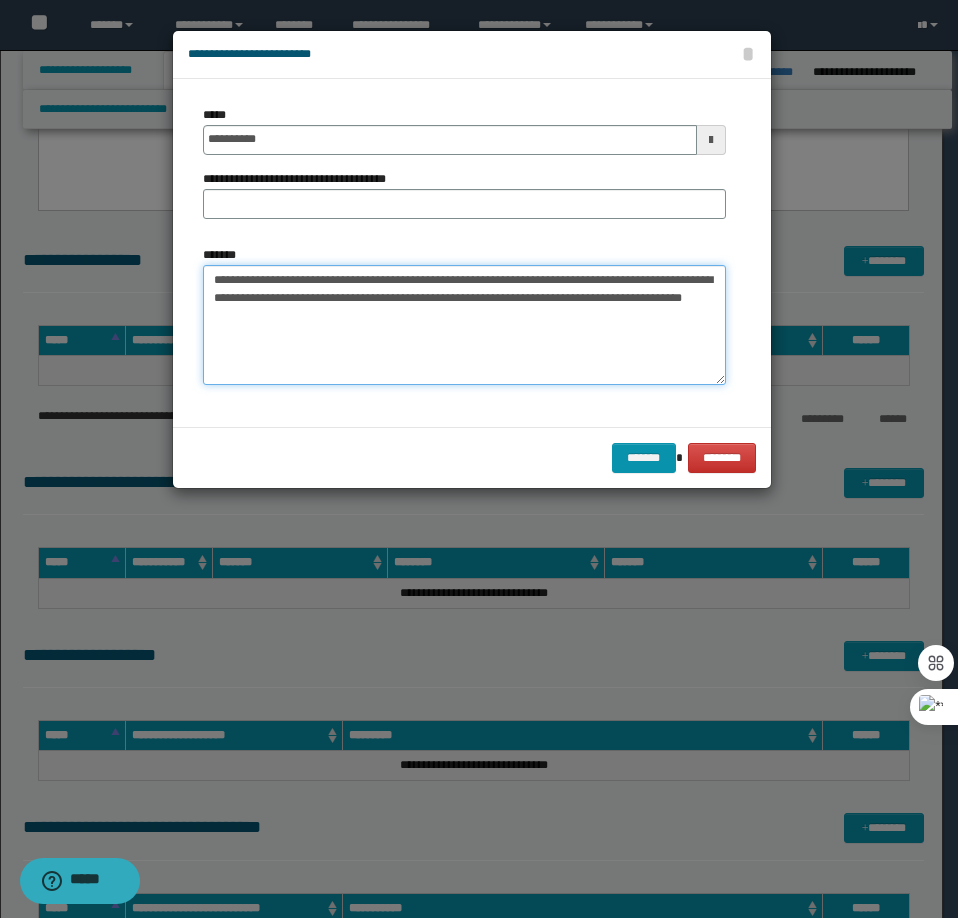 type on "**********" 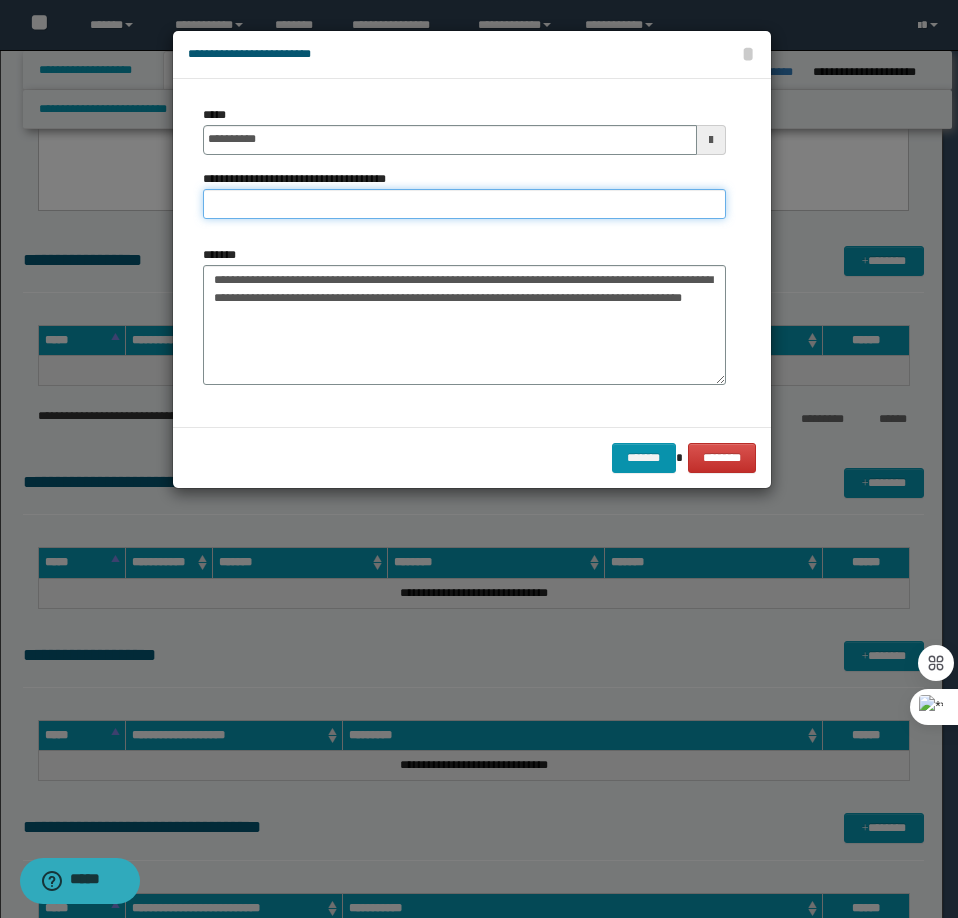 click on "**********" at bounding box center [464, 204] 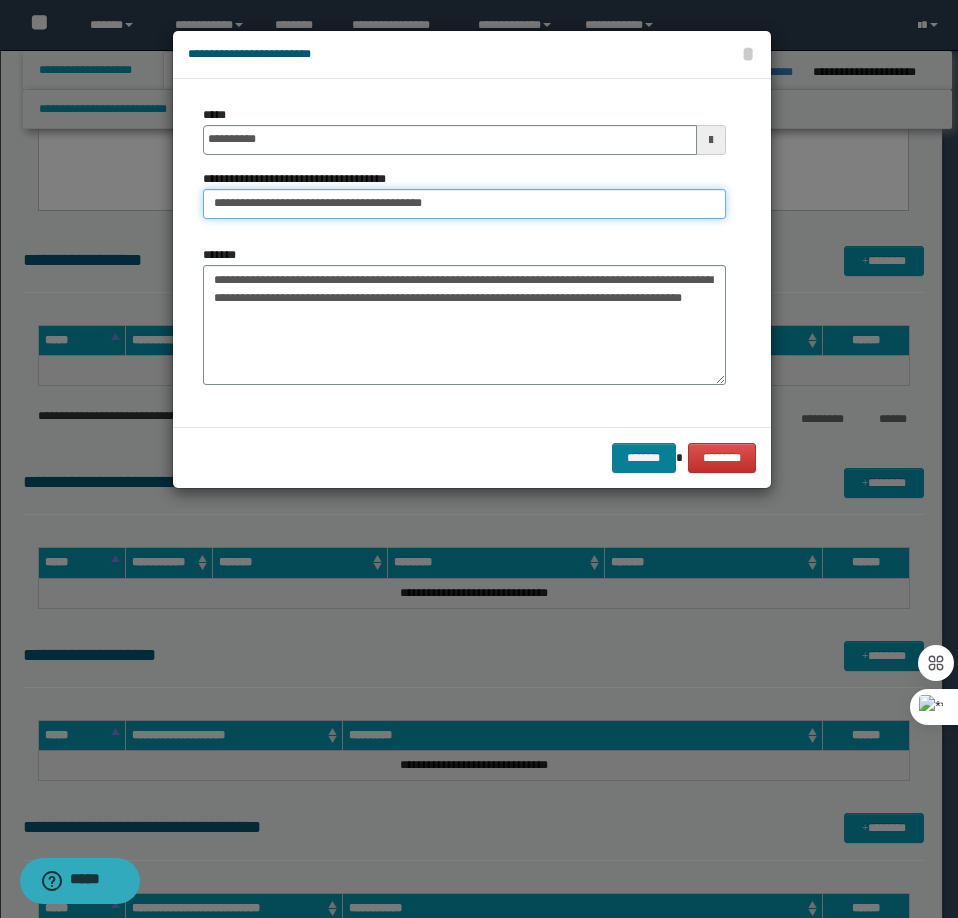 type on "**********" 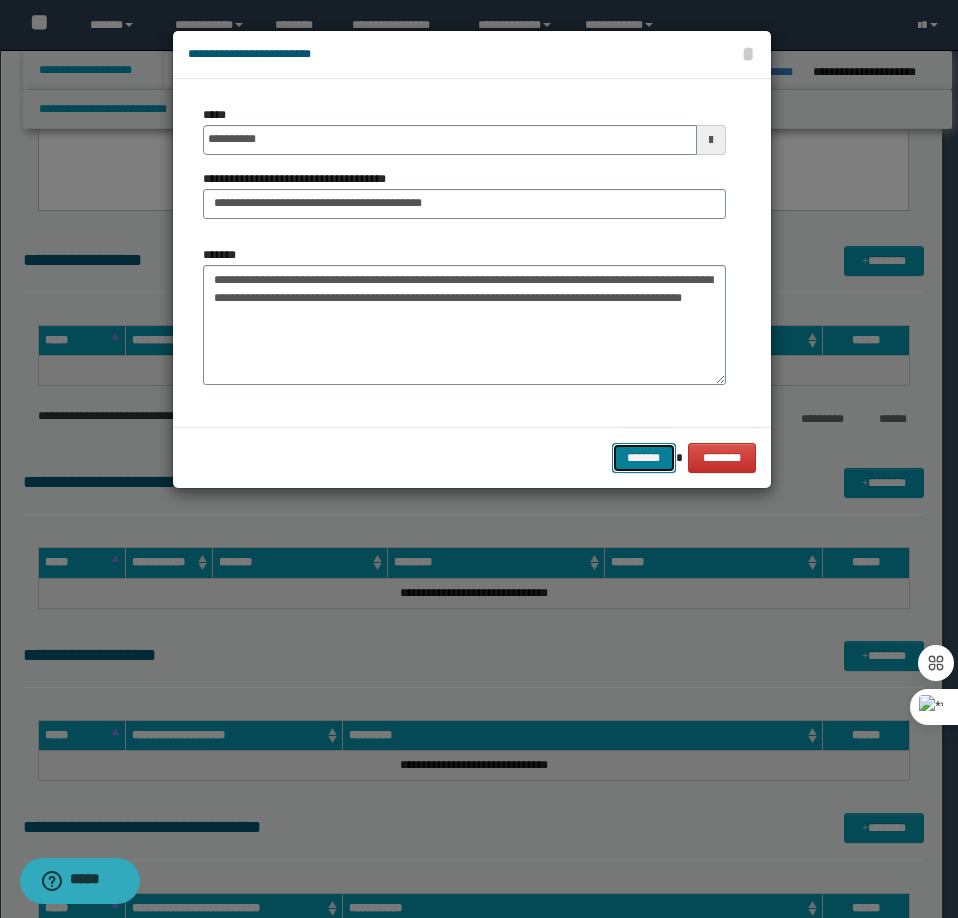 click on "*******" at bounding box center [644, 458] 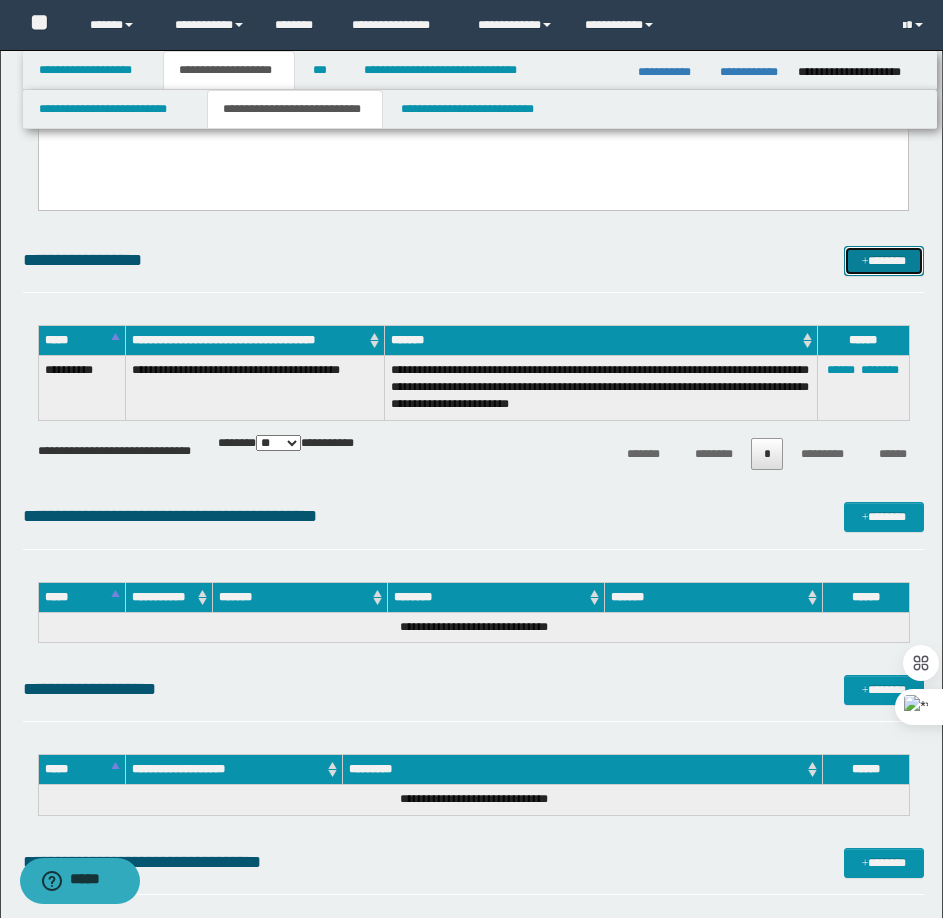 click on "*******" at bounding box center [884, 261] 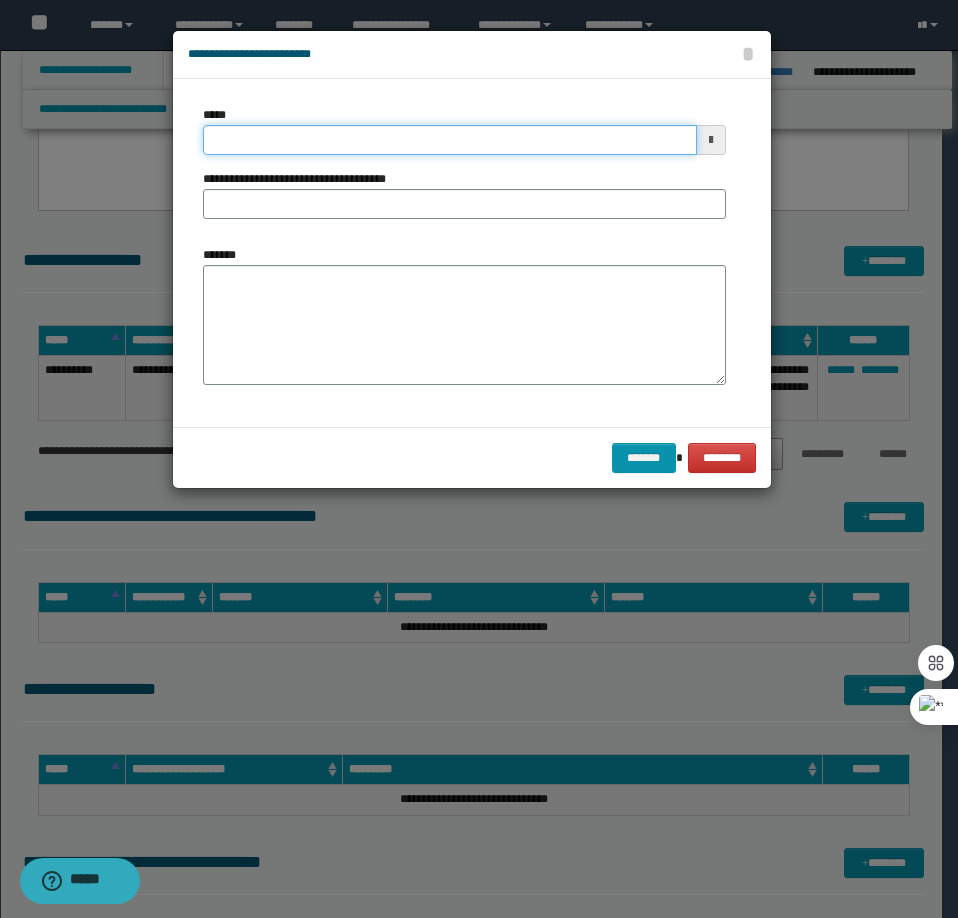 click on "*****" at bounding box center [450, 140] 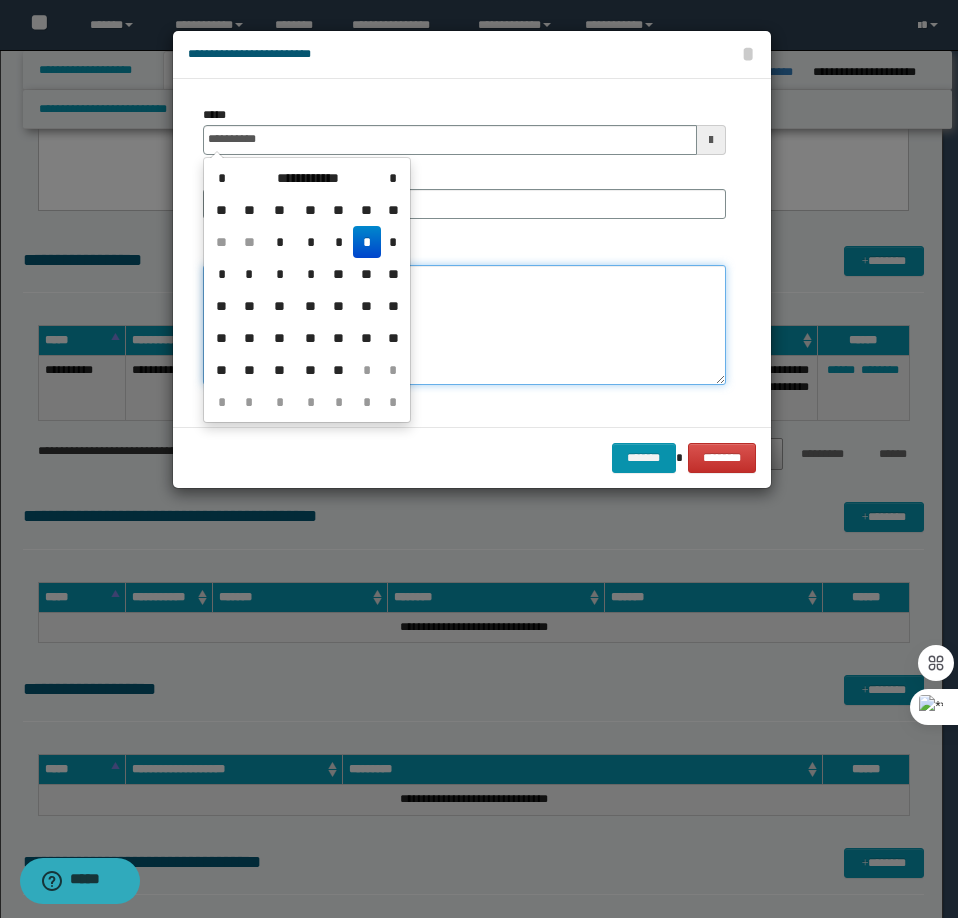 type on "**********" 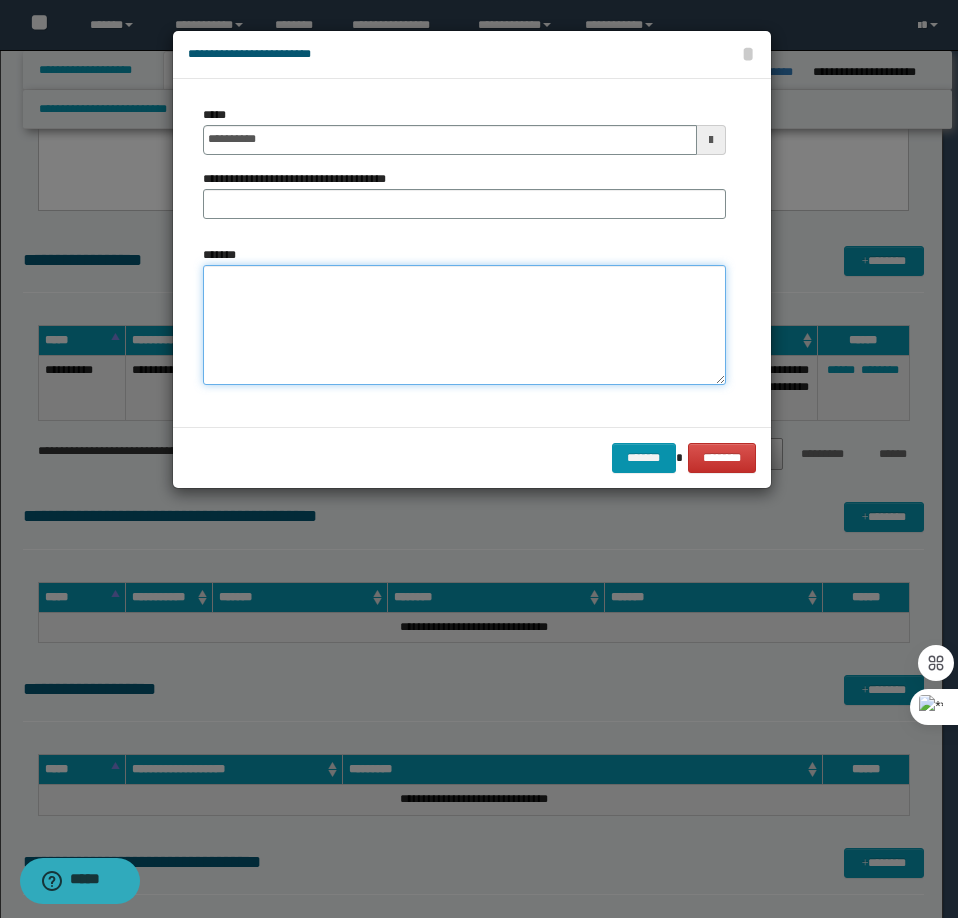 click on "*******" at bounding box center [464, 325] 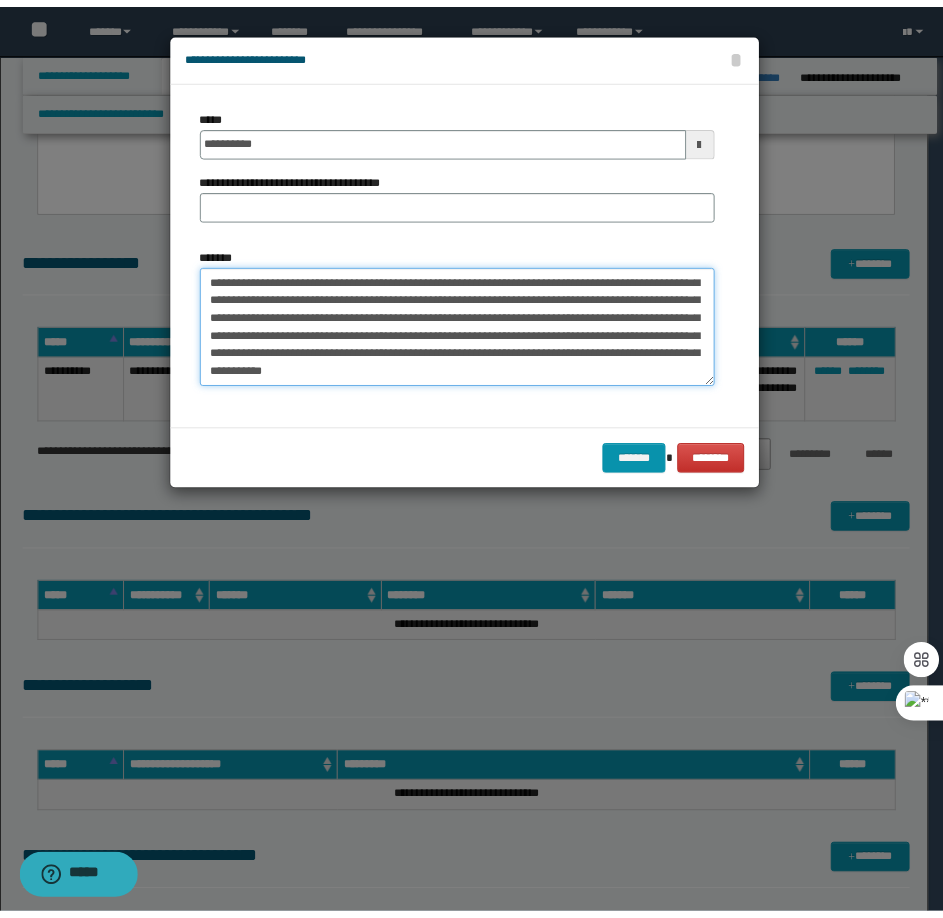 scroll, scrollTop: 0, scrollLeft: 0, axis: both 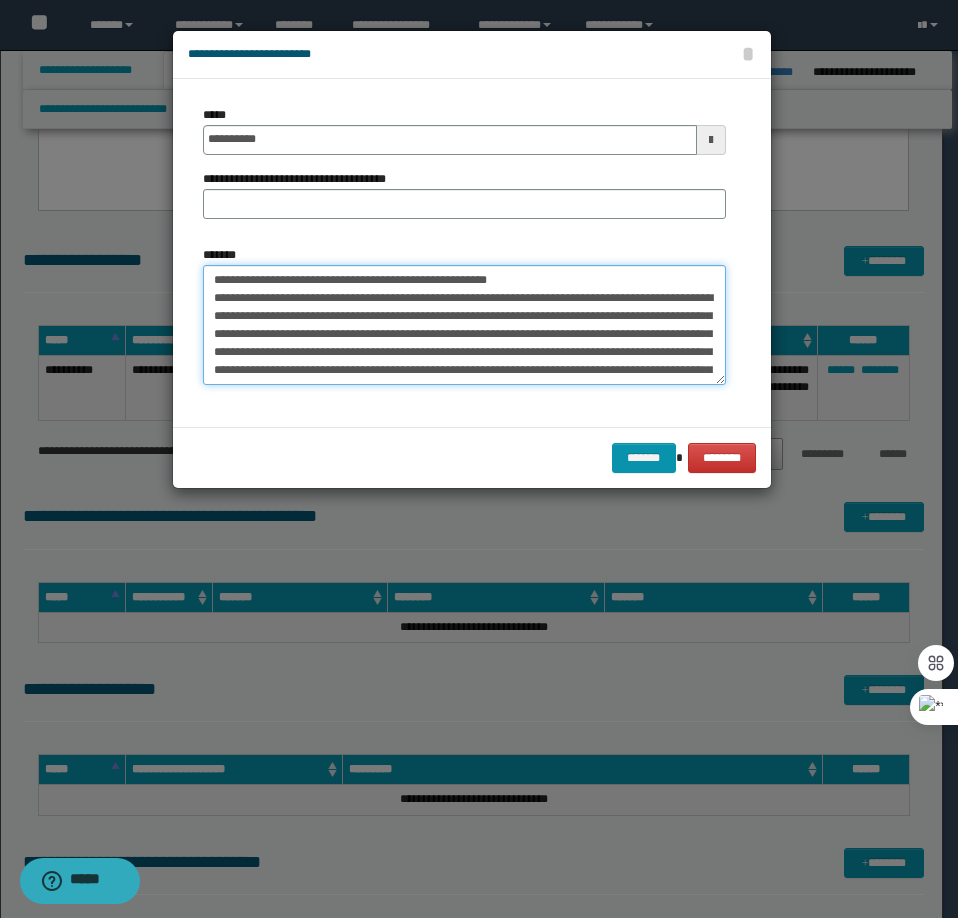drag, startPoint x: 542, startPoint y: 278, endPoint x: 281, endPoint y: 277, distance: 261.00192 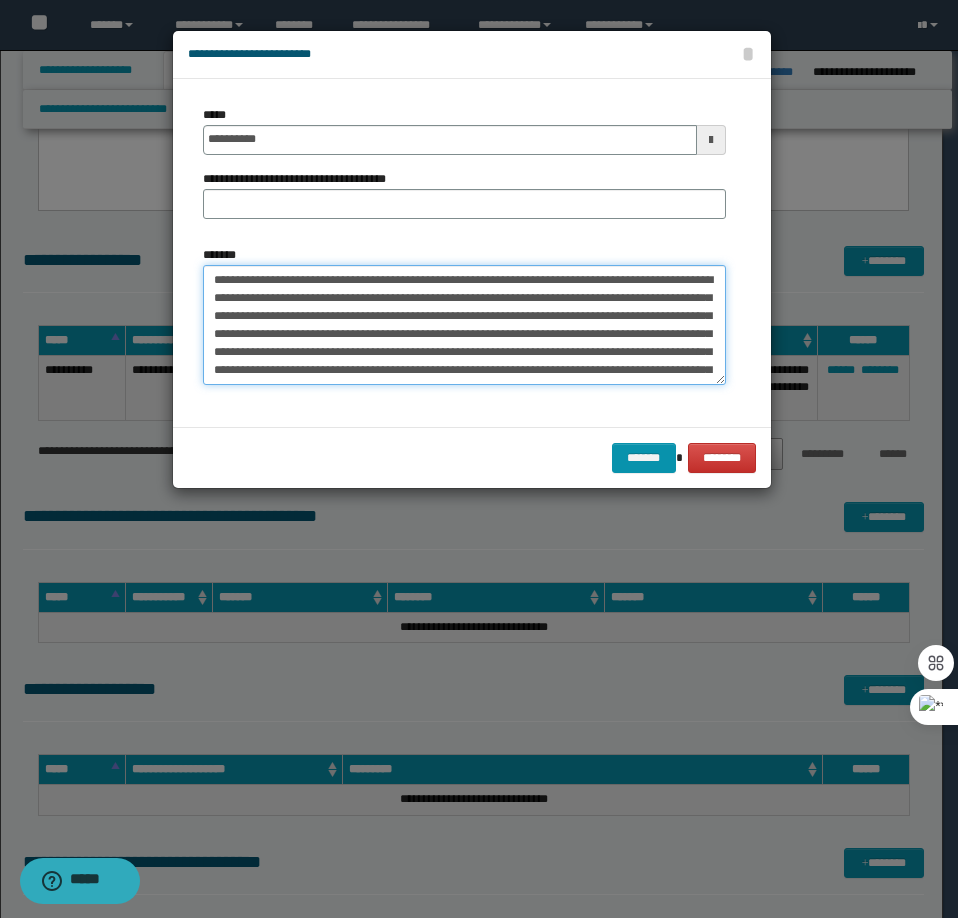 type on "**********" 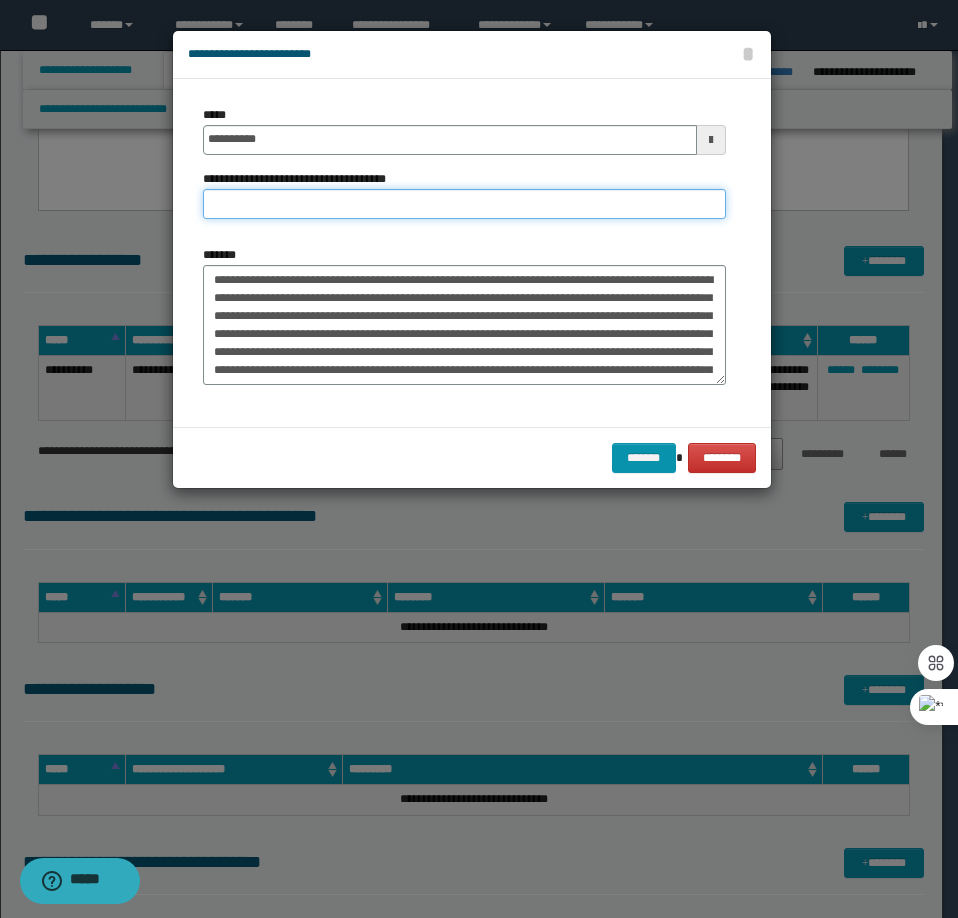click on "**********" at bounding box center (464, 204) 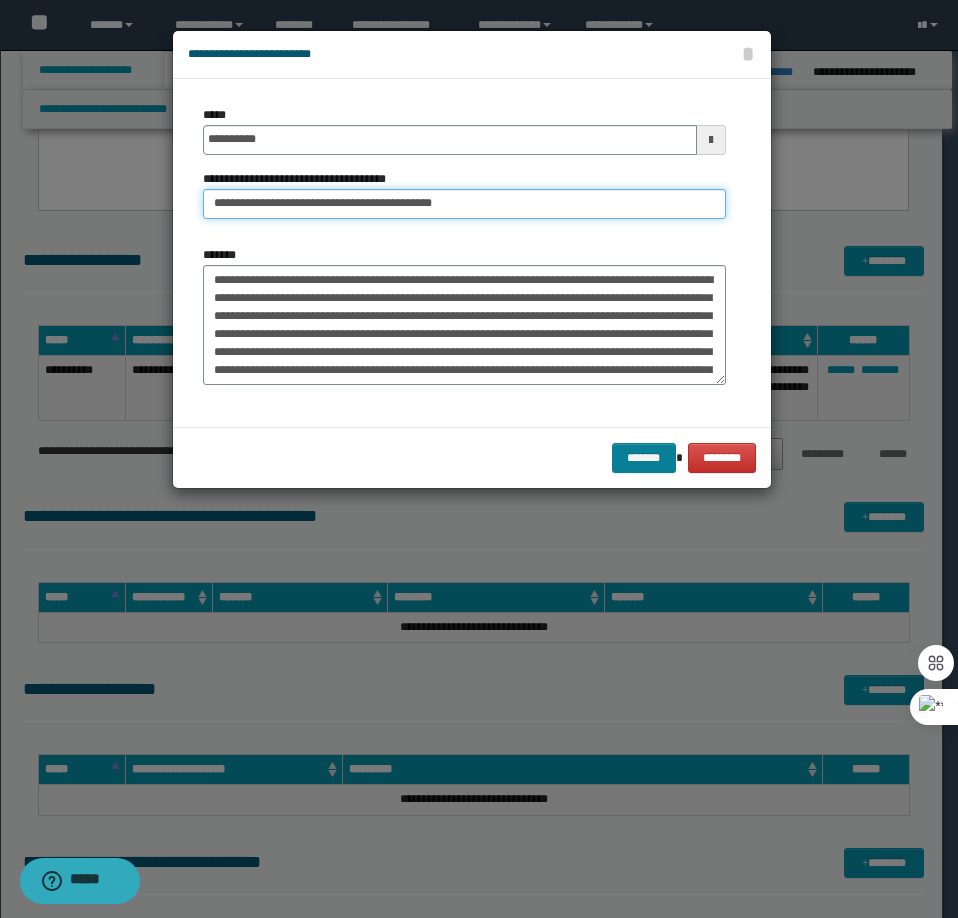type on "**********" 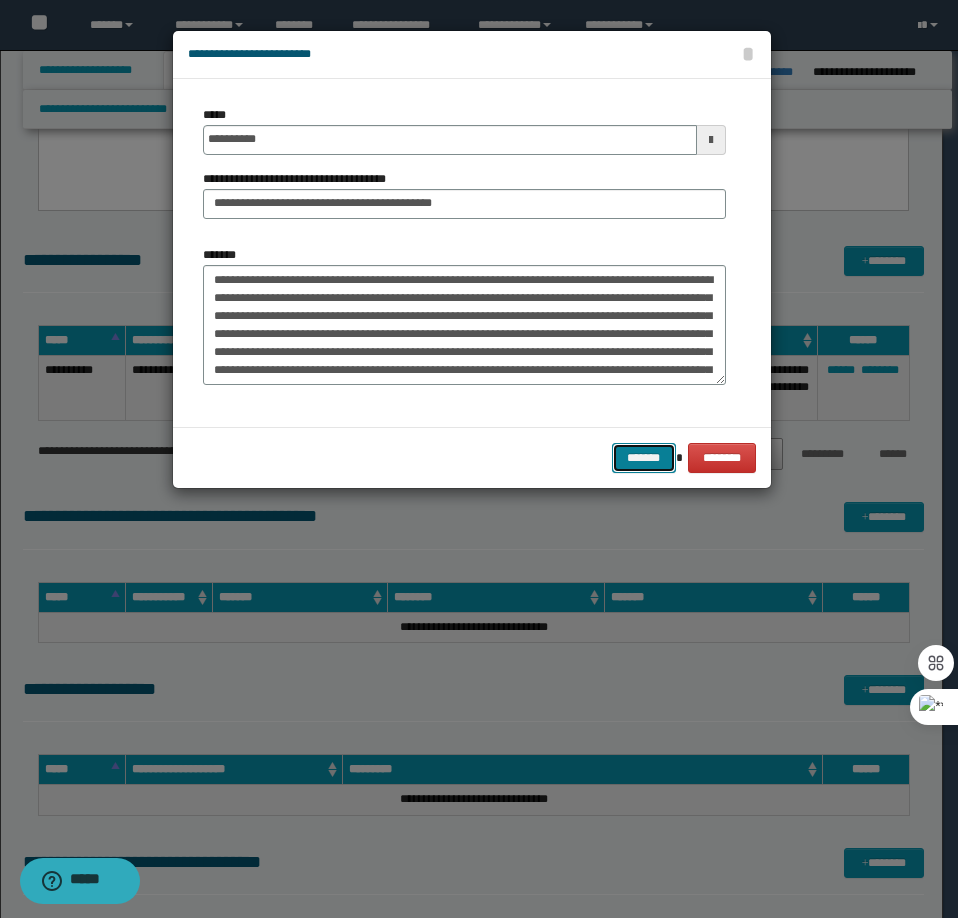 click on "*******" at bounding box center (644, 458) 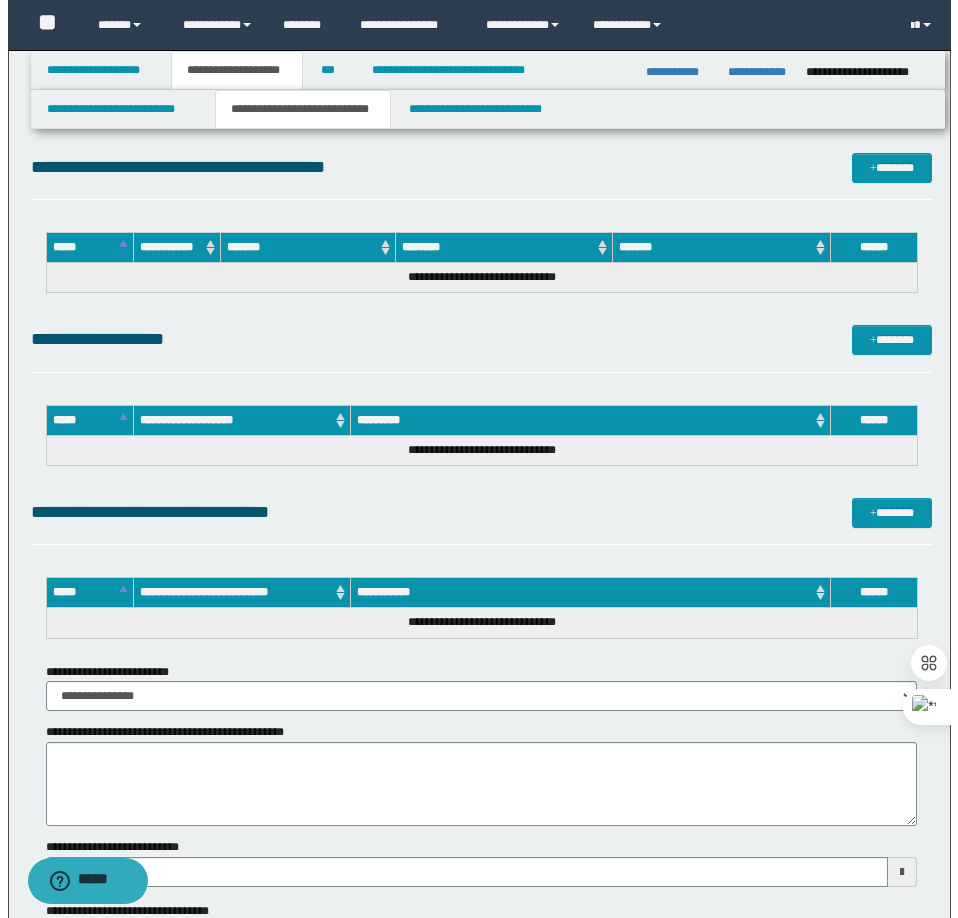 scroll, scrollTop: 2900, scrollLeft: 0, axis: vertical 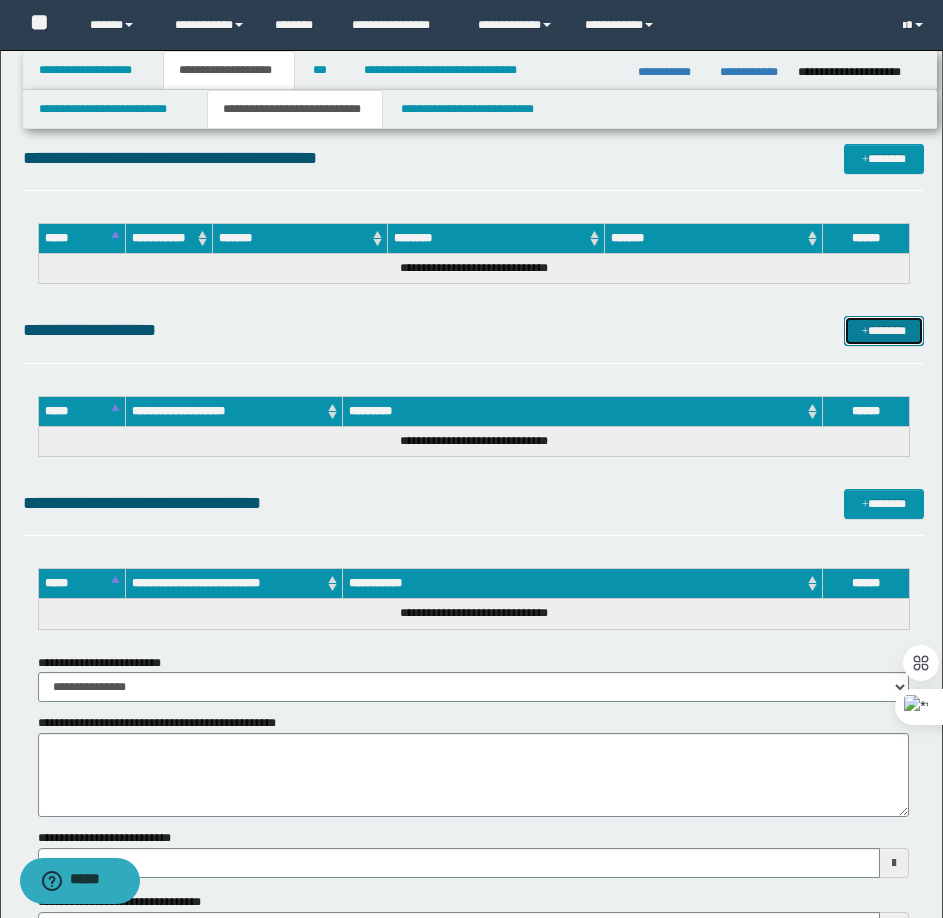 click on "*******" at bounding box center [884, 331] 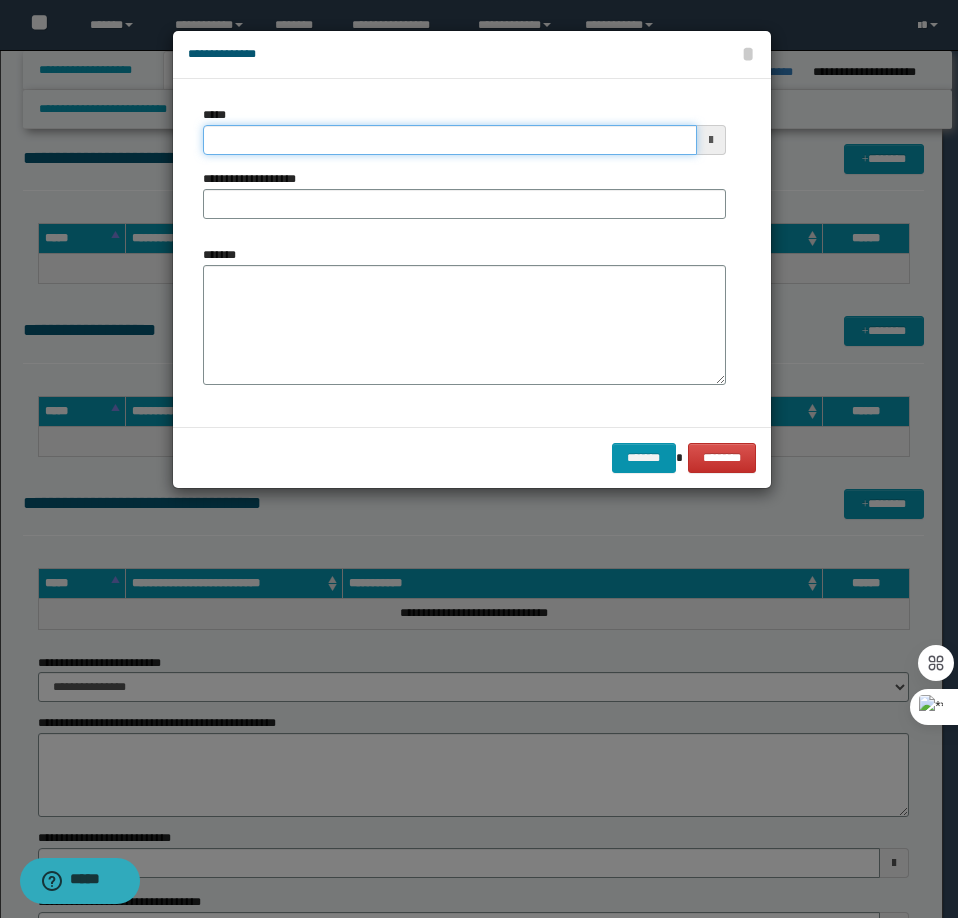 click on "*****" at bounding box center [450, 140] 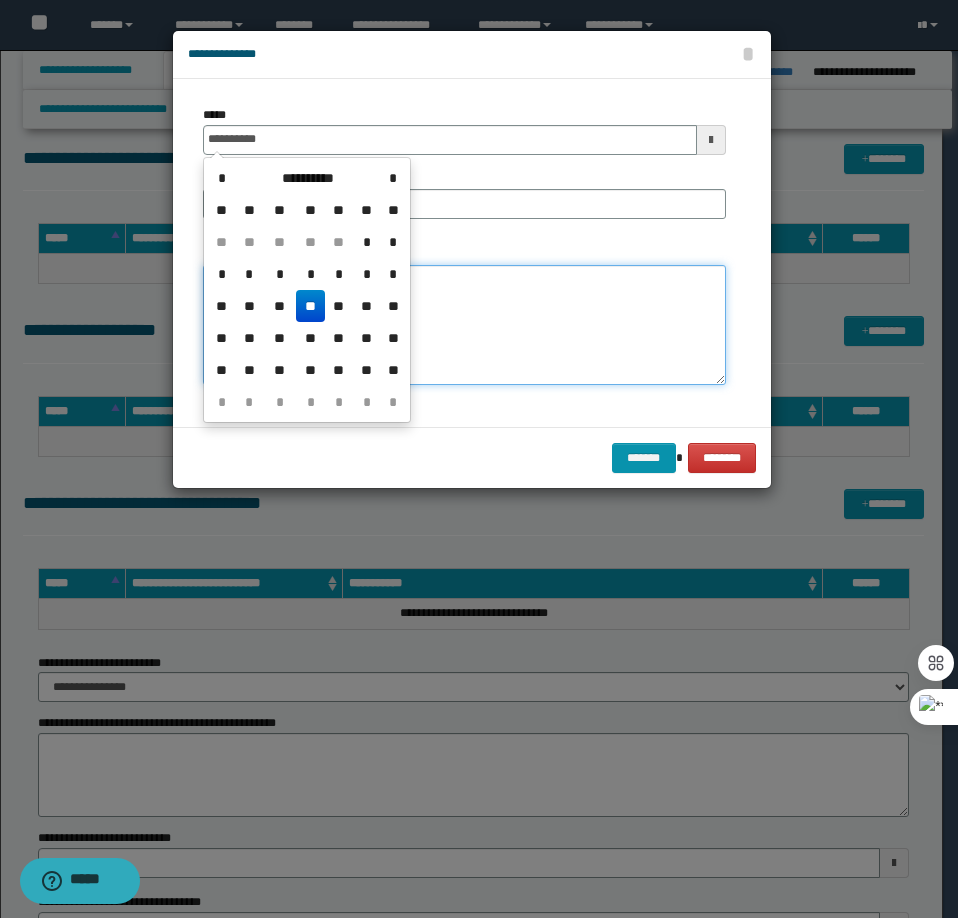 type on "**********" 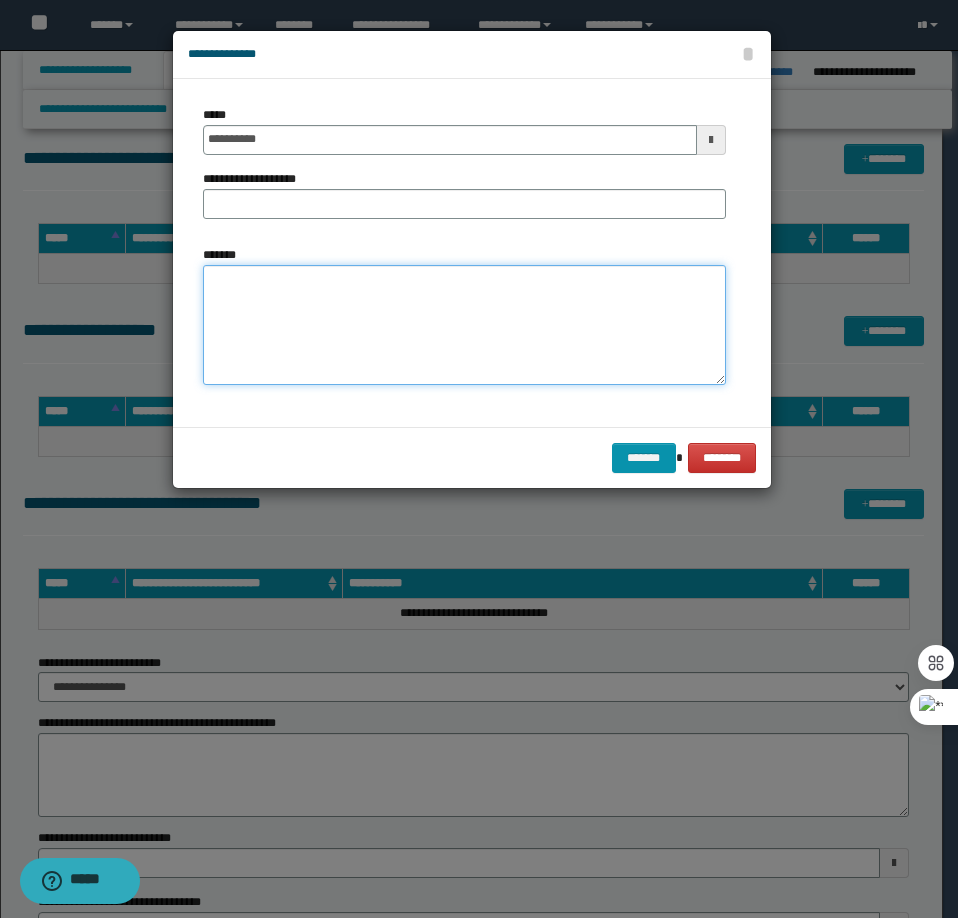 paste on "**********" 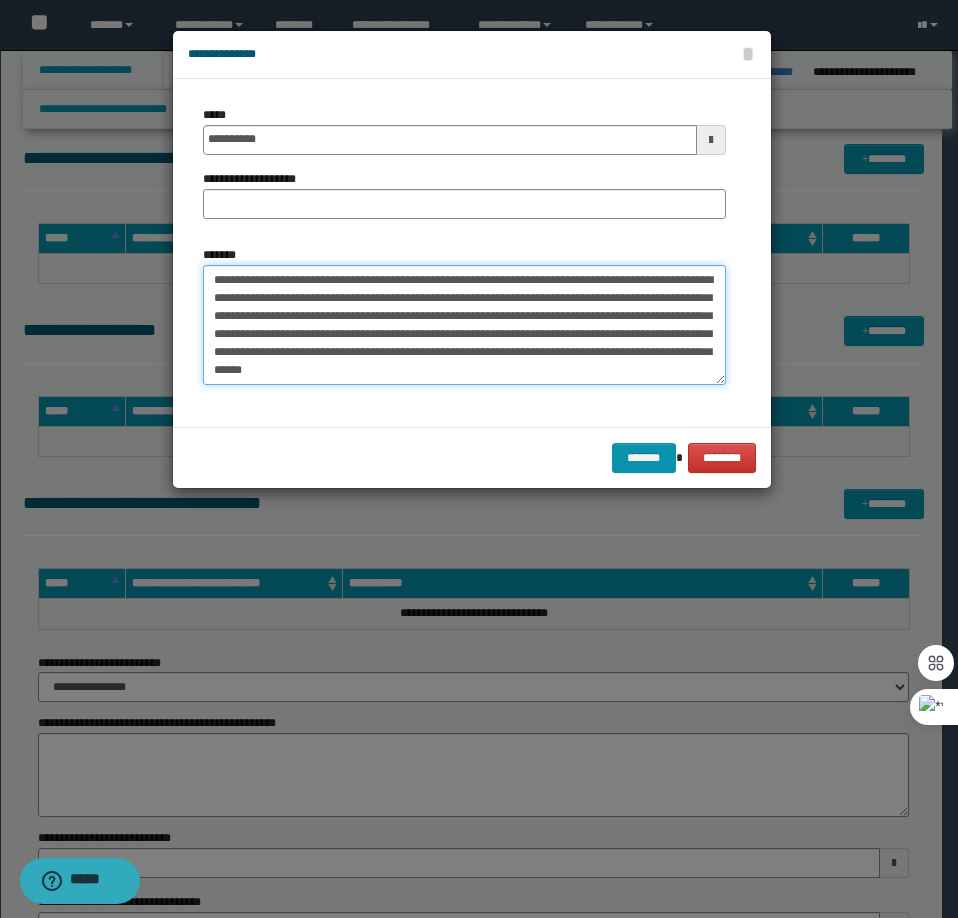 scroll, scrollTop: 0, scrollLeft: 0, axis: both 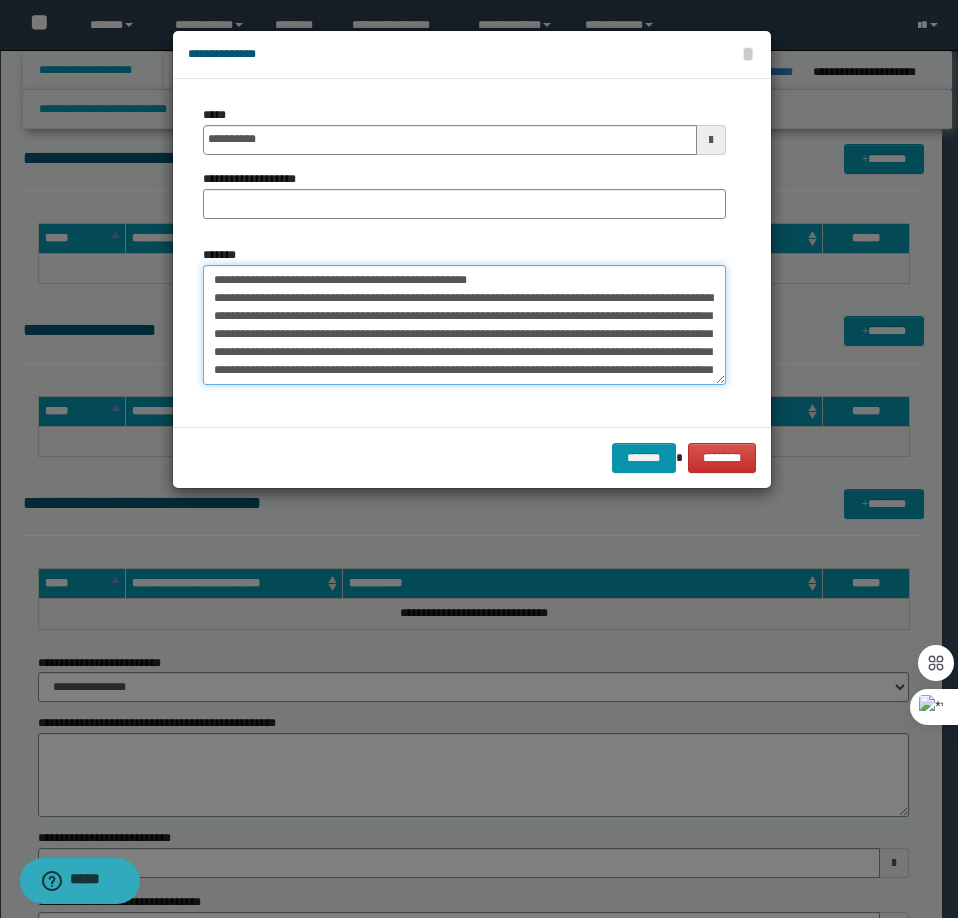 drag, startPoint x: 538, startPoint y: 287, endPoint x: 278, endPoint y: 280, distance: 260.0942 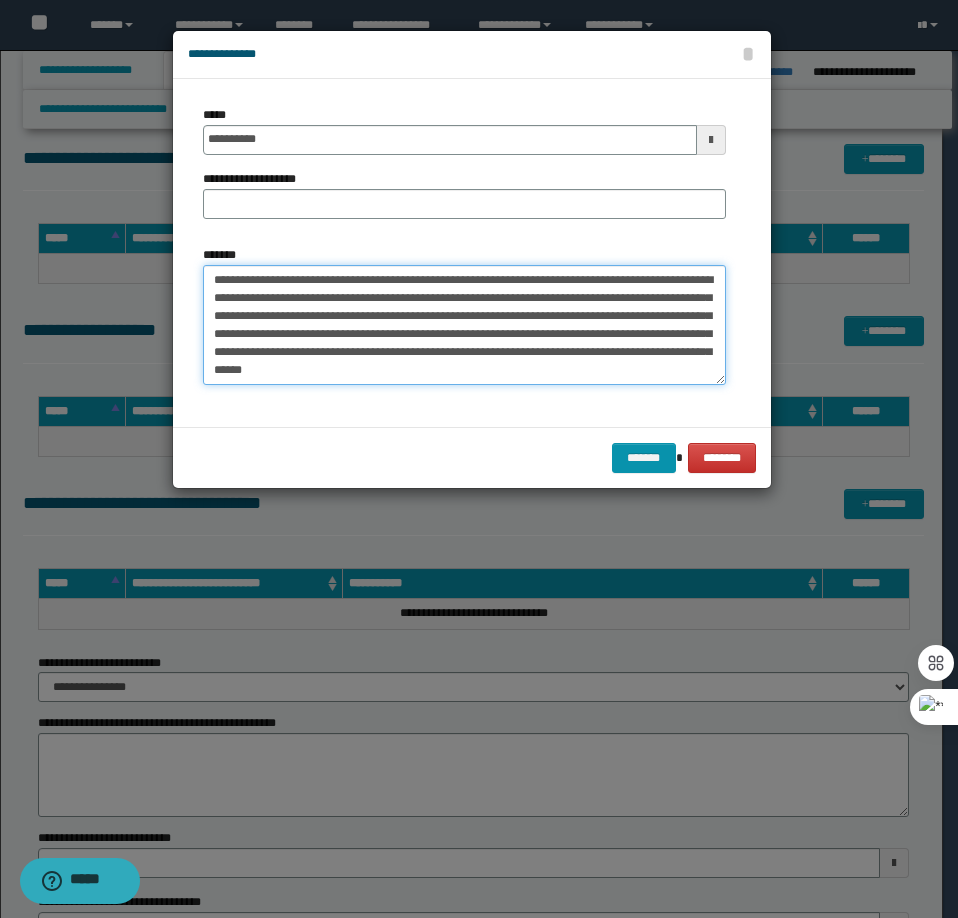 type on "**********" 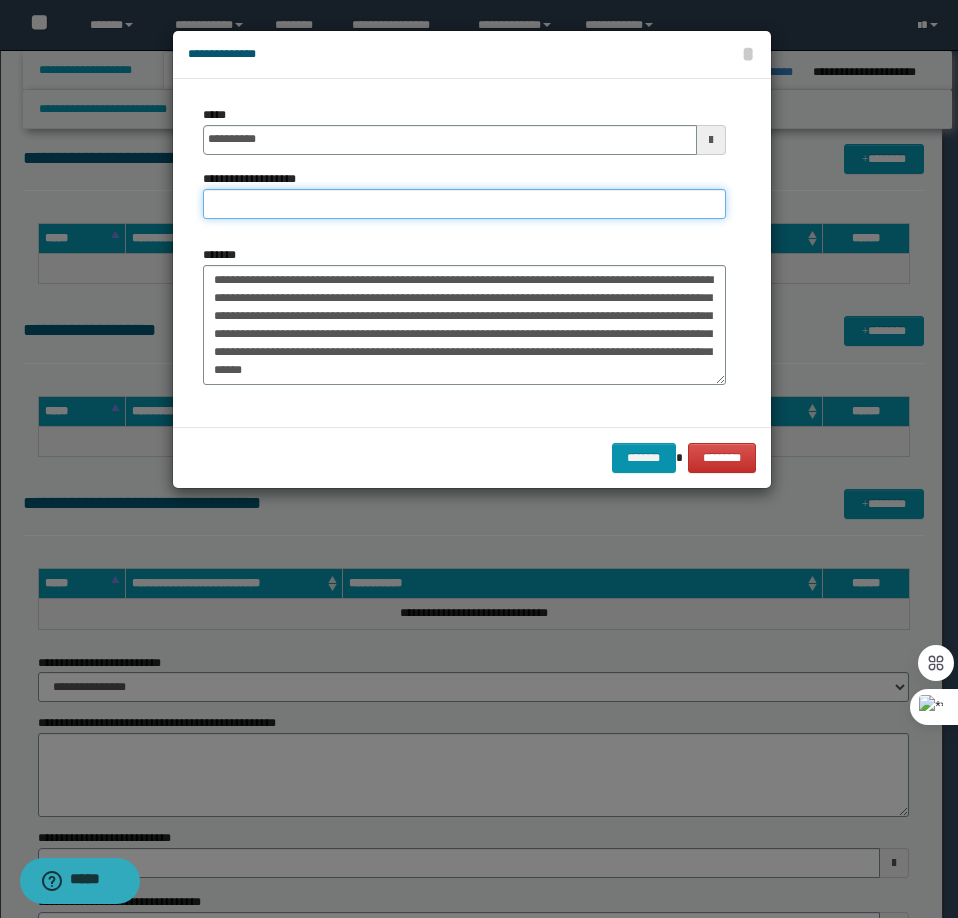 click on "**********" at bounding box center (464, 204) 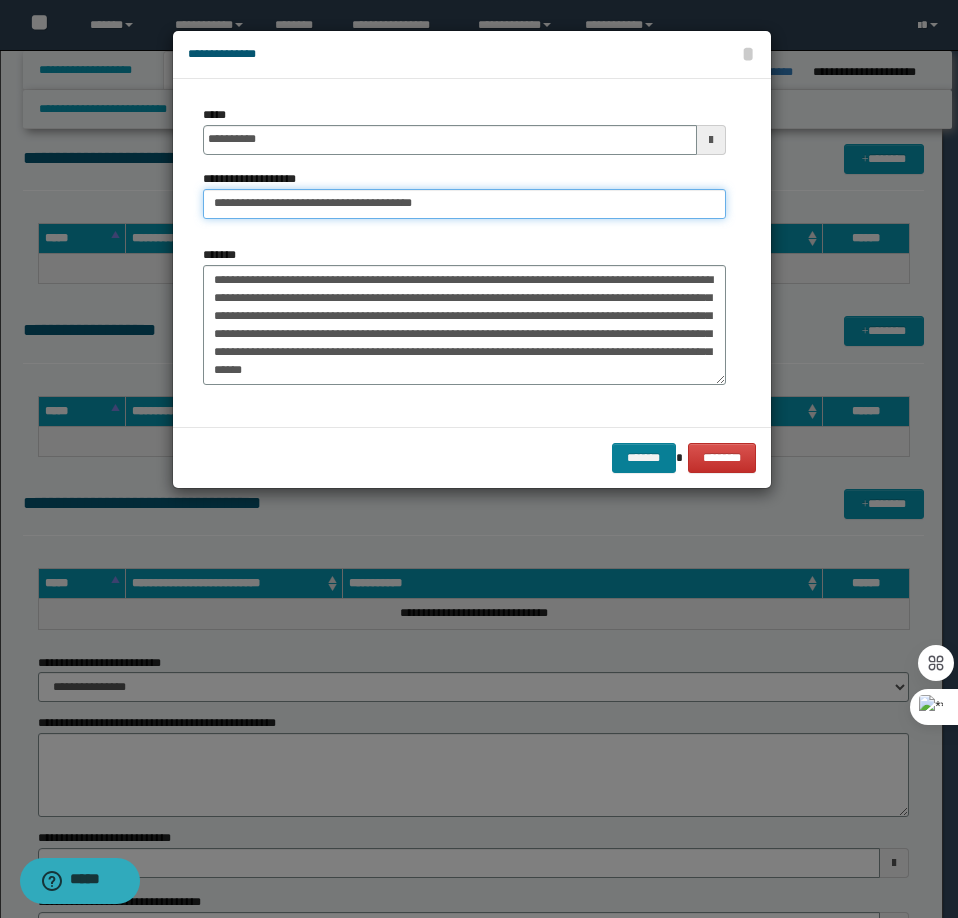 type on "**********" 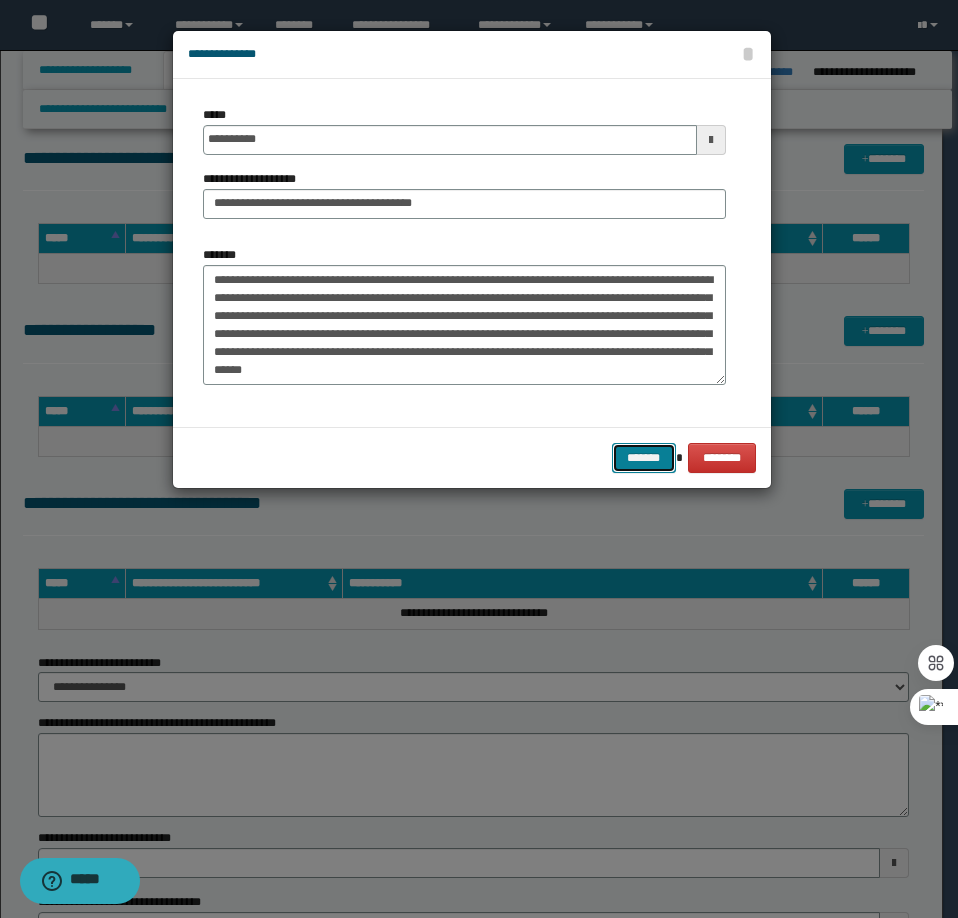 drag, startPoint x: 665, startPoint y: 451, endPoint x: 634, endPoint y: 457, distance: 31.575306 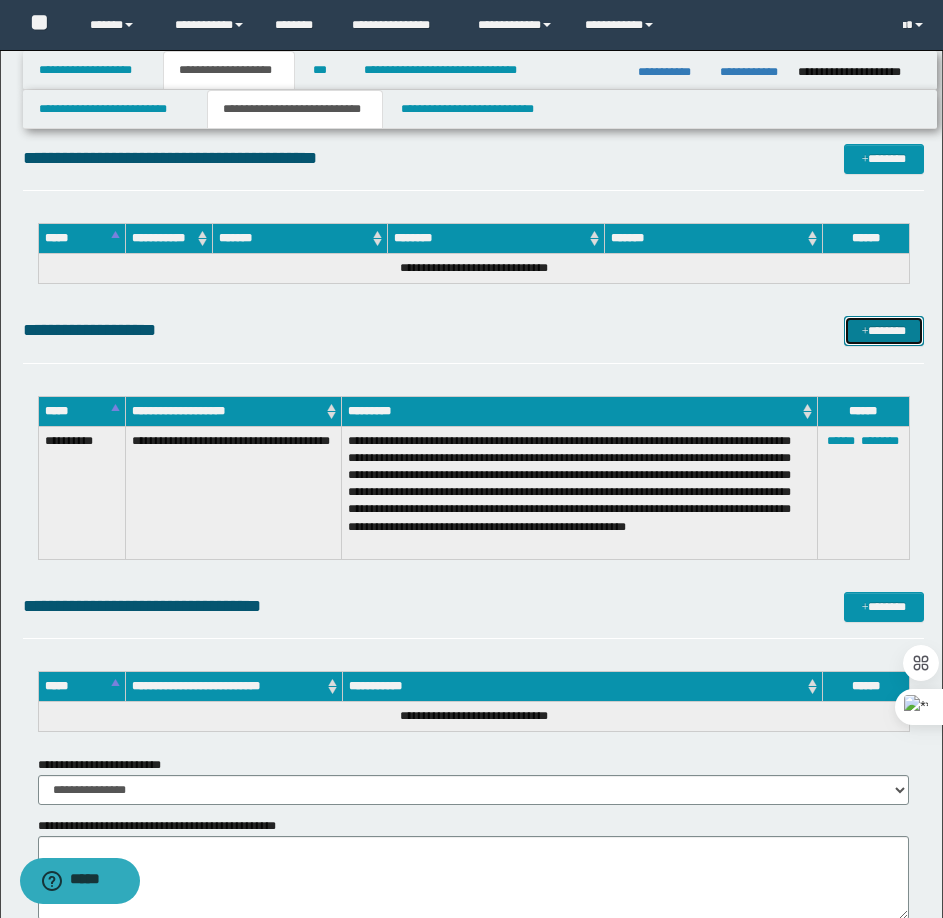 drag, startPoint x: 885, startPoint y: 331, endPoint x: 804, endPoint y: 280, distance: 95.71834 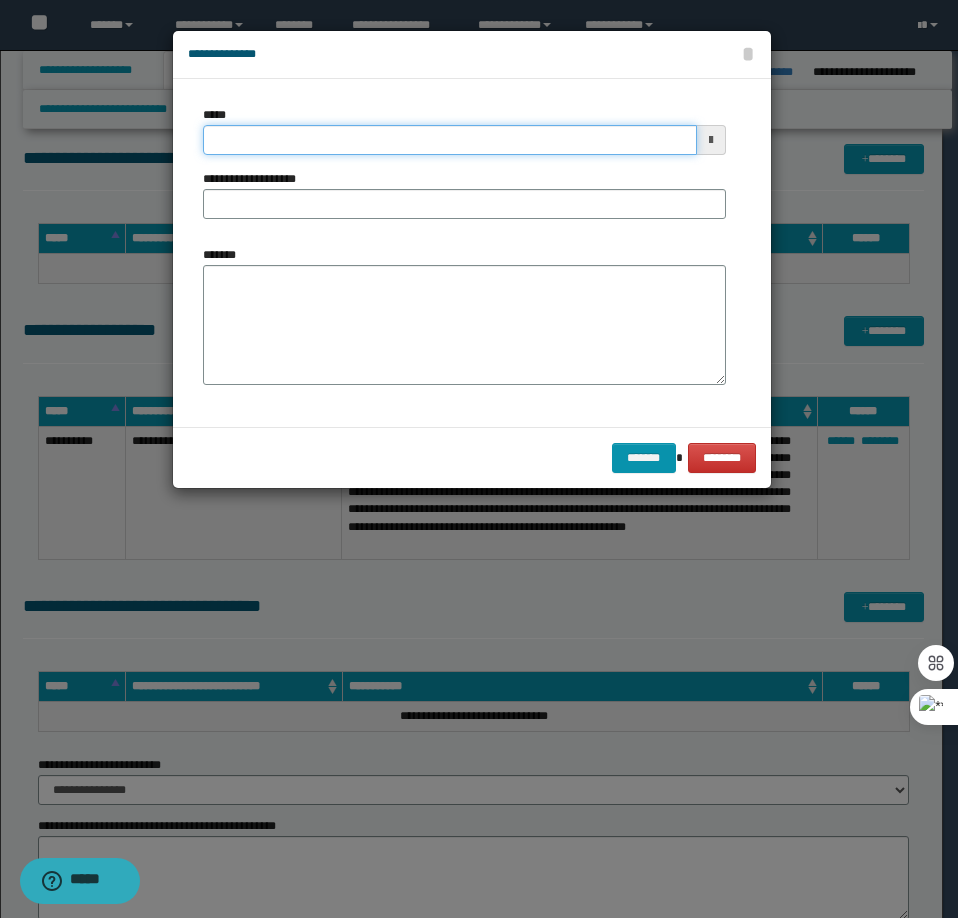 click on "*****" at bounding box center [450, 140] 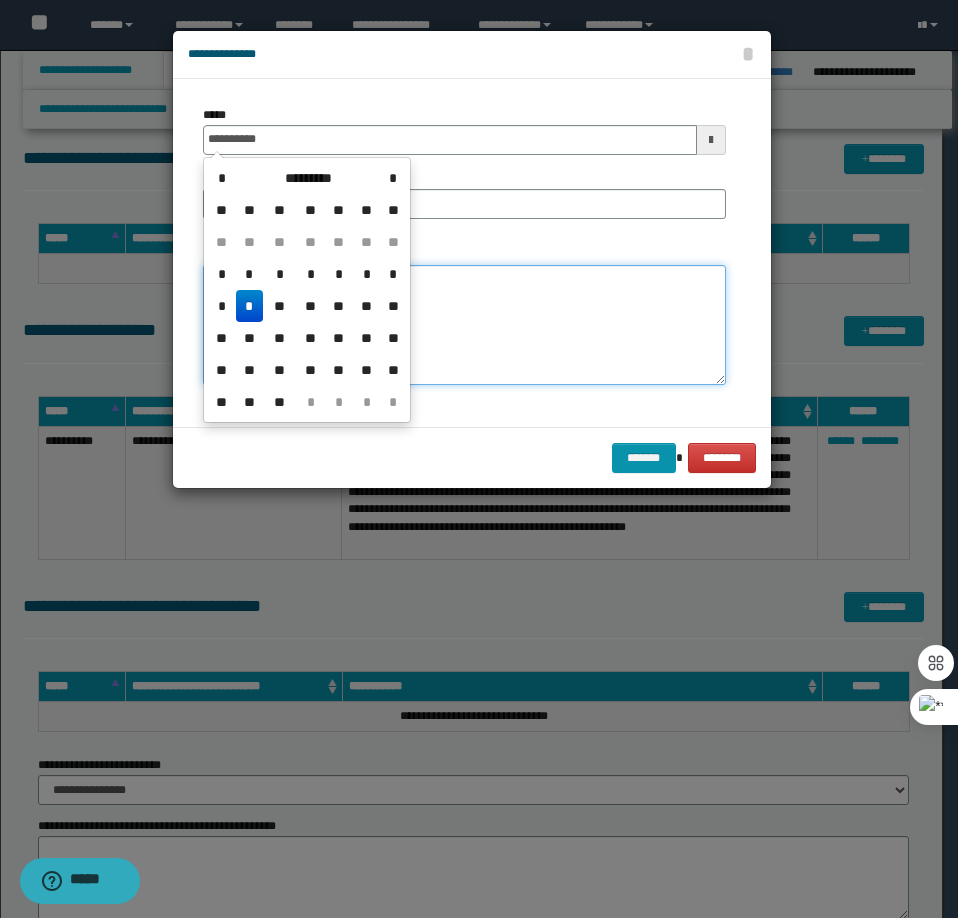 type on "**********" 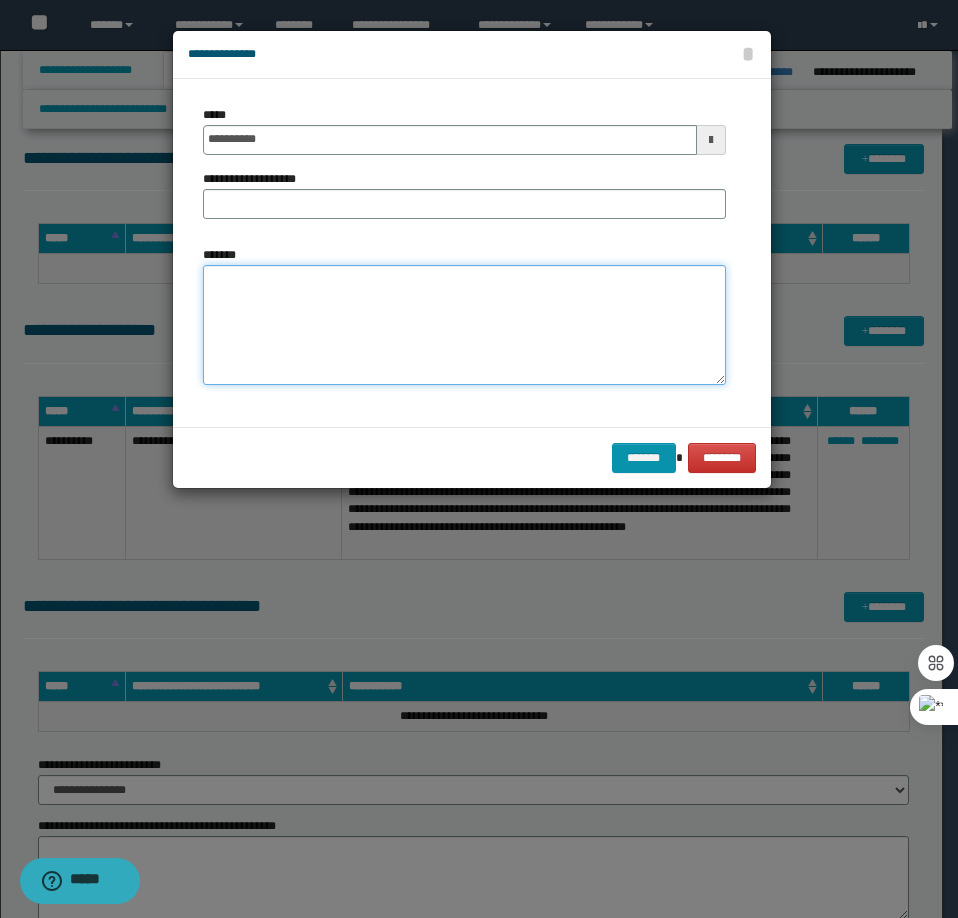 paste on "**********" 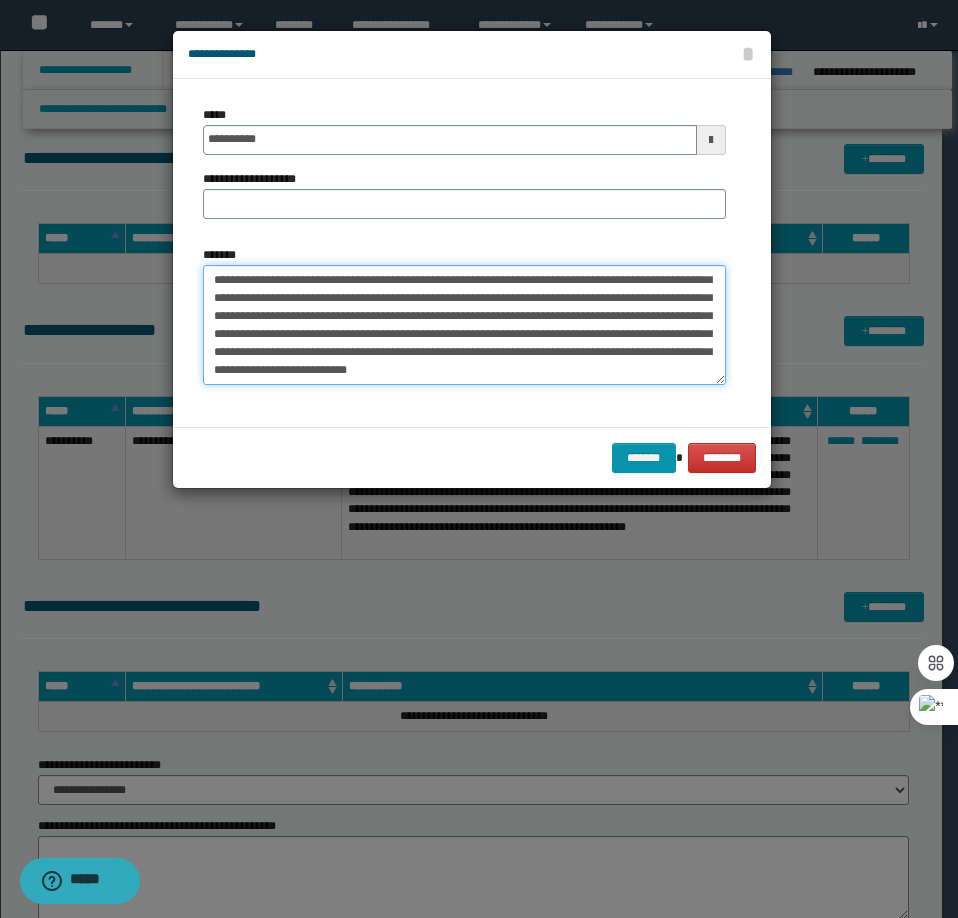 scroll, scrollTop: 0, scrollLeft: 0, axis: both 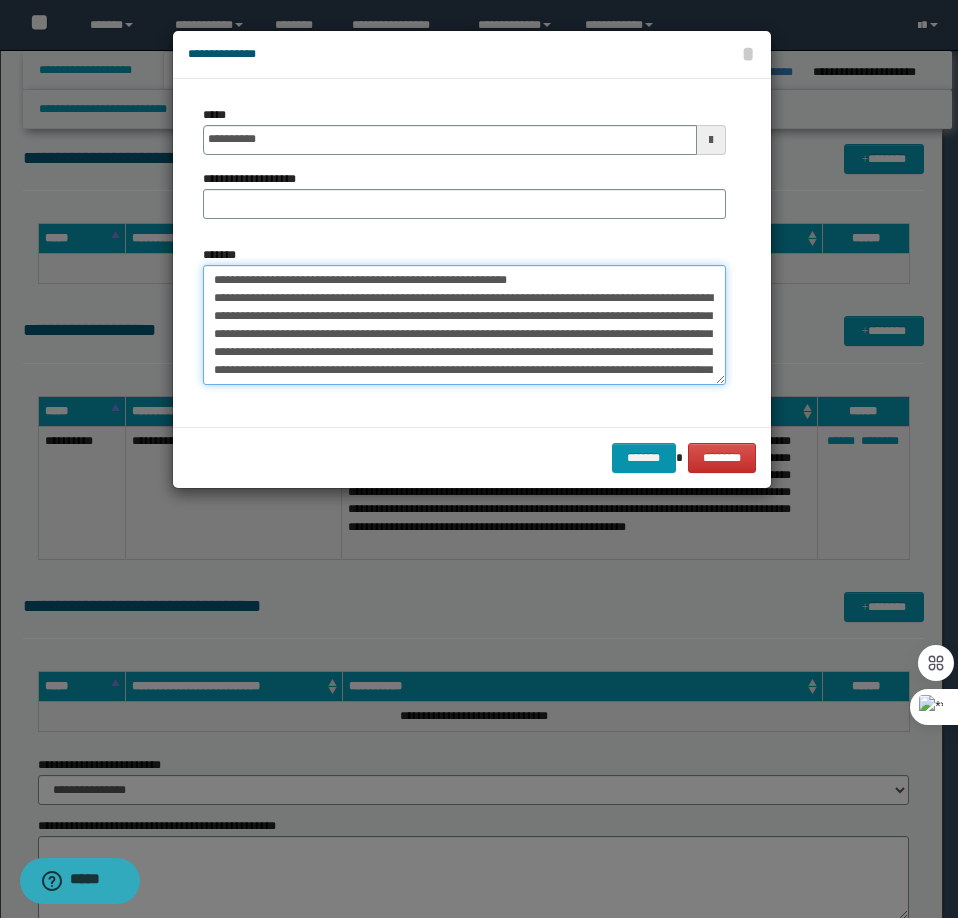 drag, startPoint x: 578, startPoint y: 274, endPoint x: 278, endPoint y: 273, distance: 300.00168 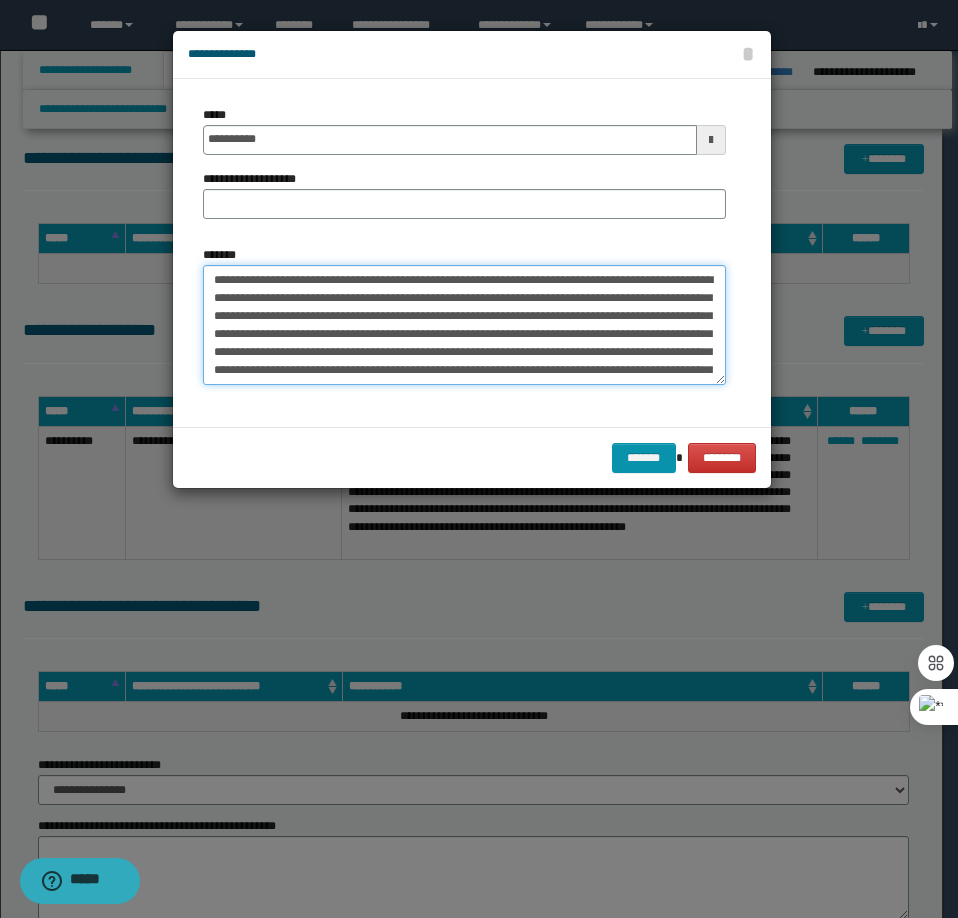 type on "**********" 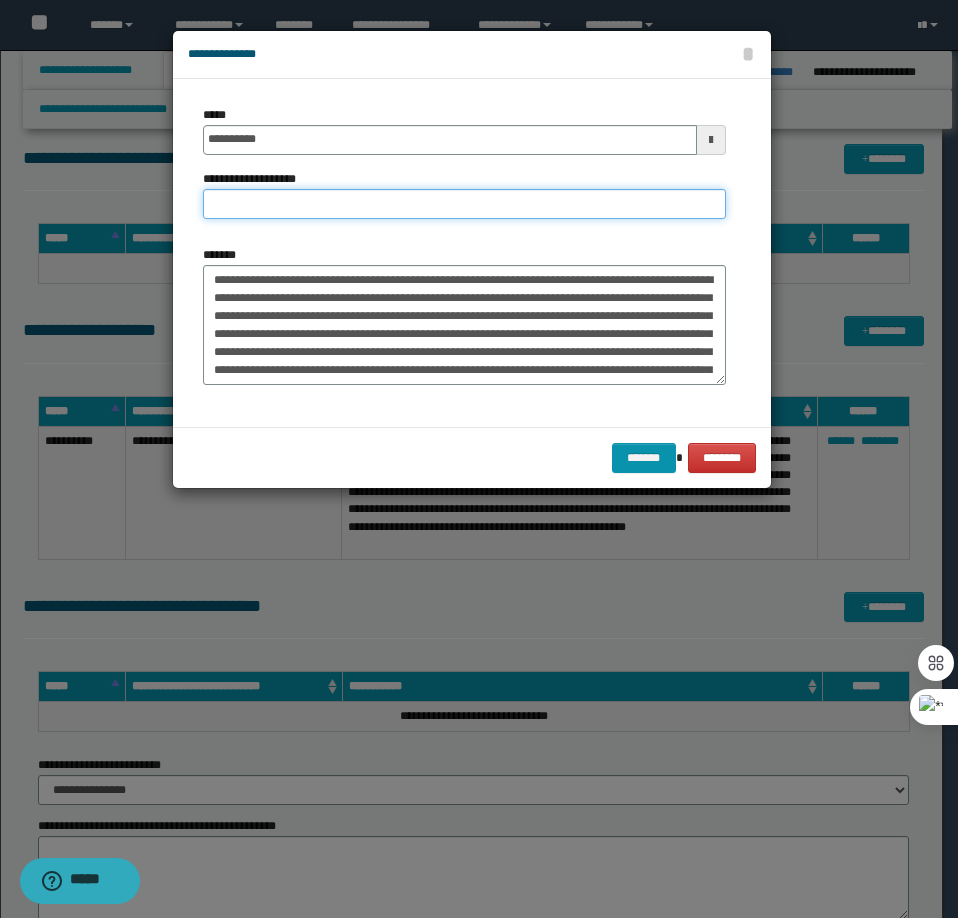 click on "**********" at bounding box center (464, 204) 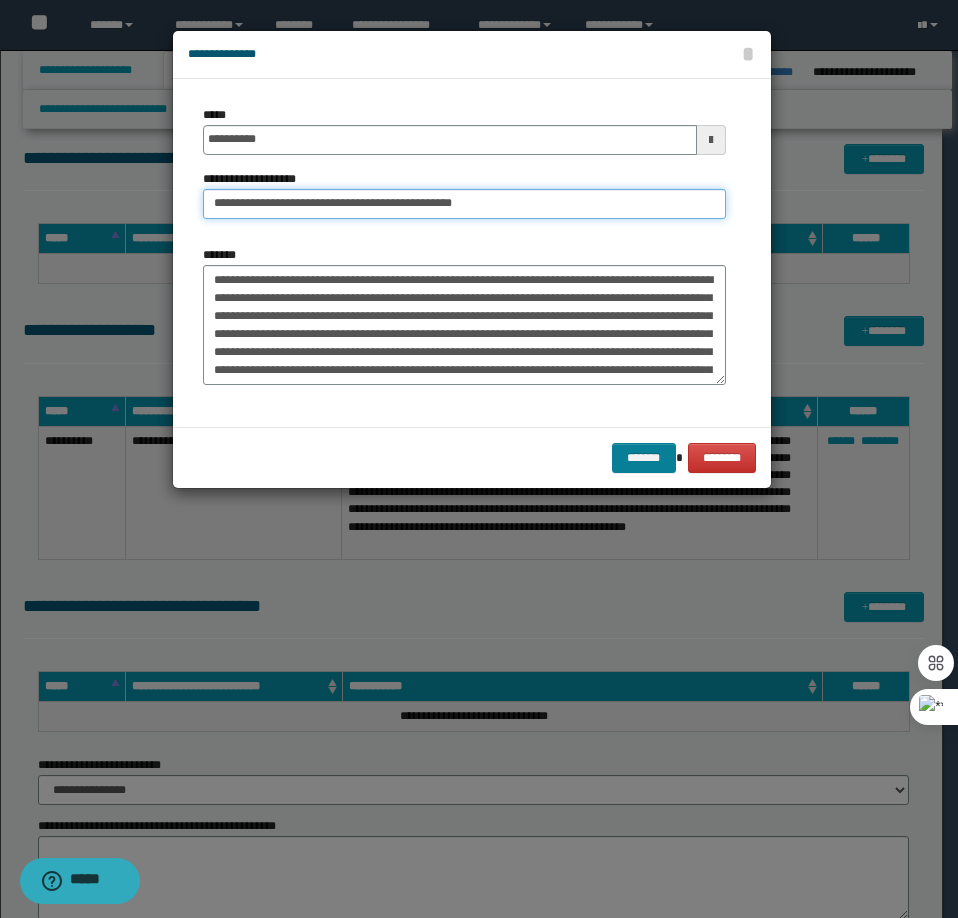 type on "**********" 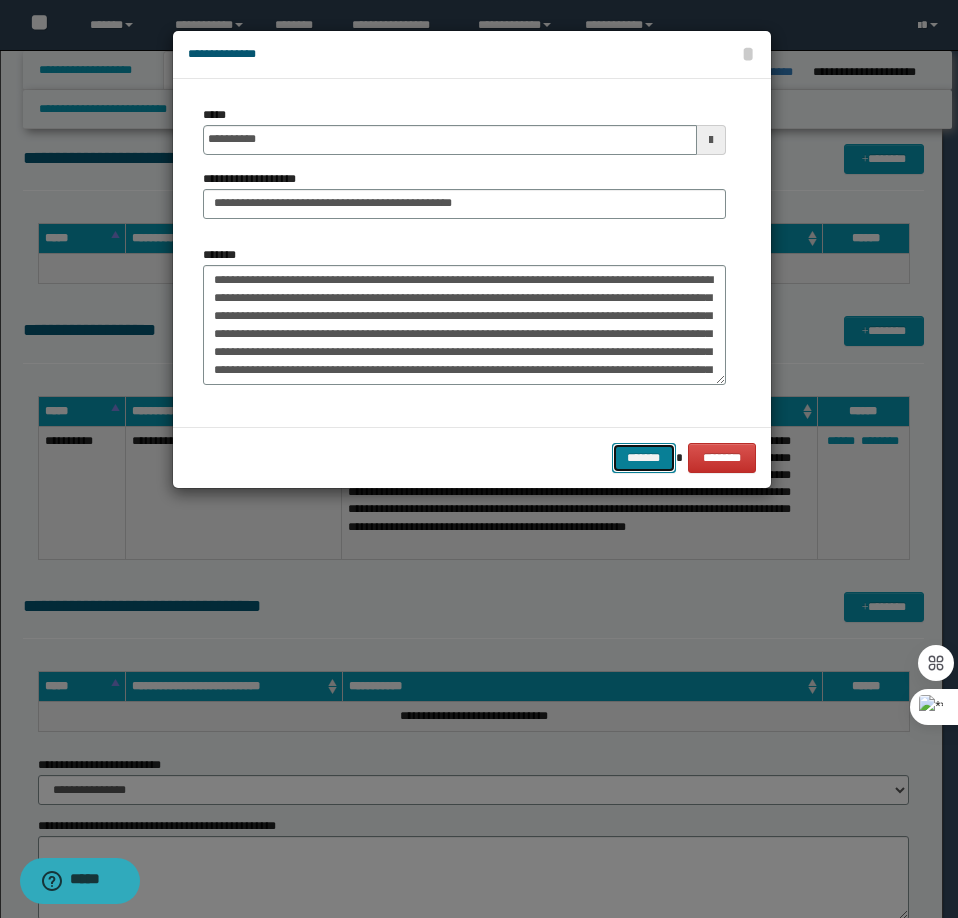 click on "*******" at bounding box center [644, 458] 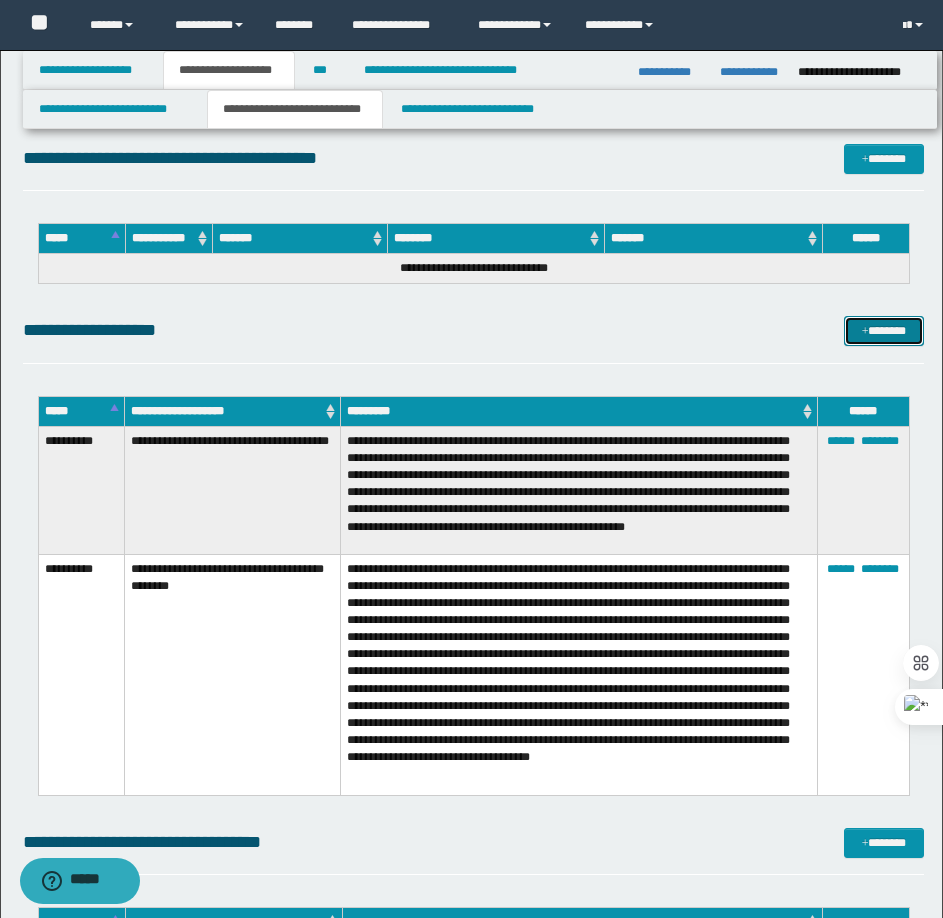 click on "*******" at bounding box center (884, 331) 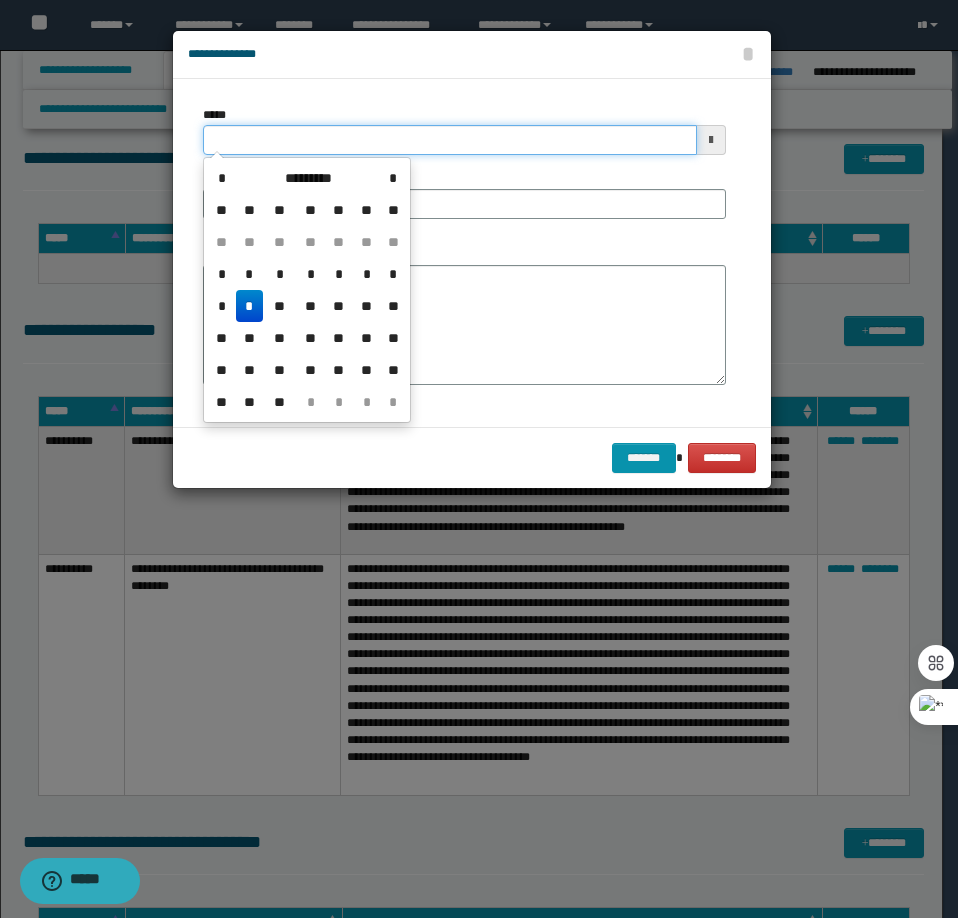 click on "*****" at bounding box center (450, 140) 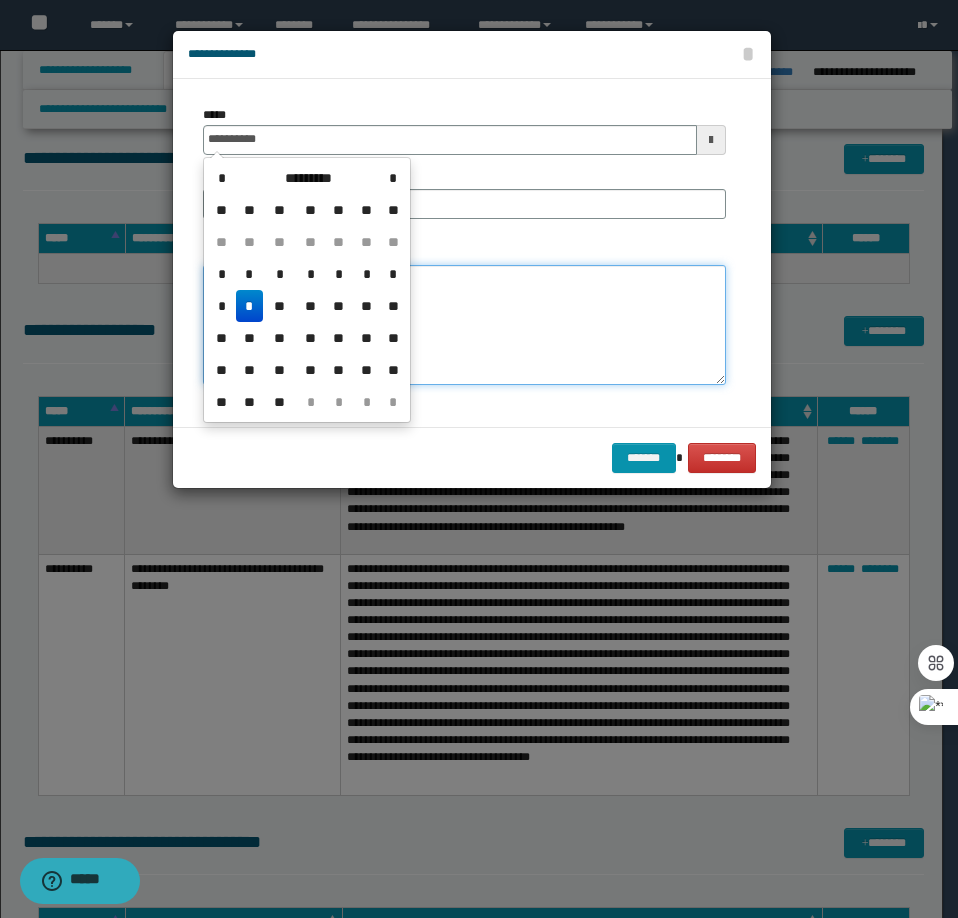 type on "**********" 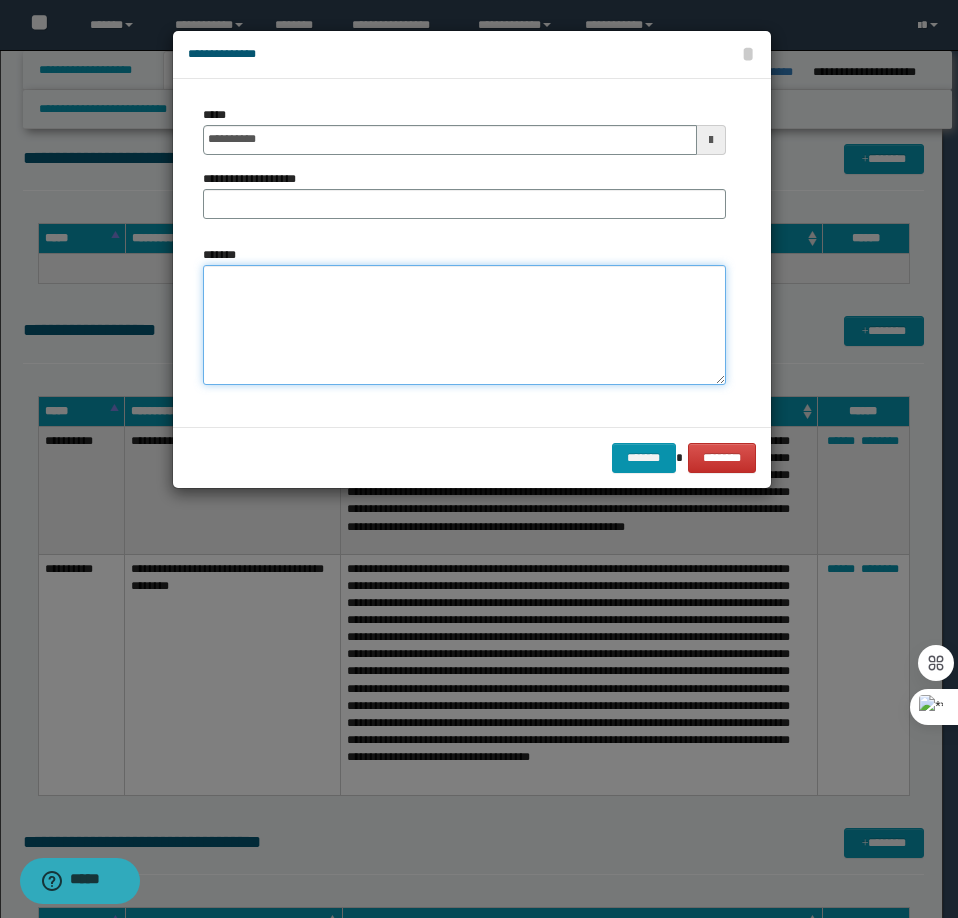 click on "*******" at bounding box center [464, 325] 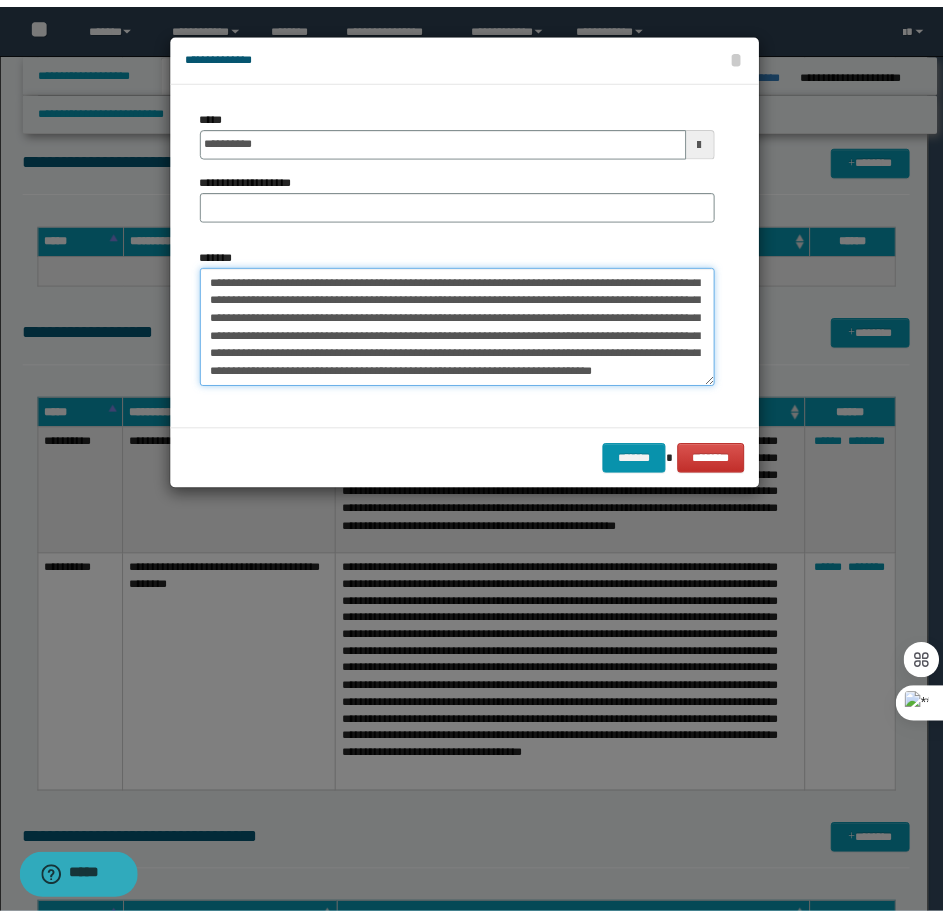 scroll, scrollTop: 0, scrollLeft: 0, axis: both 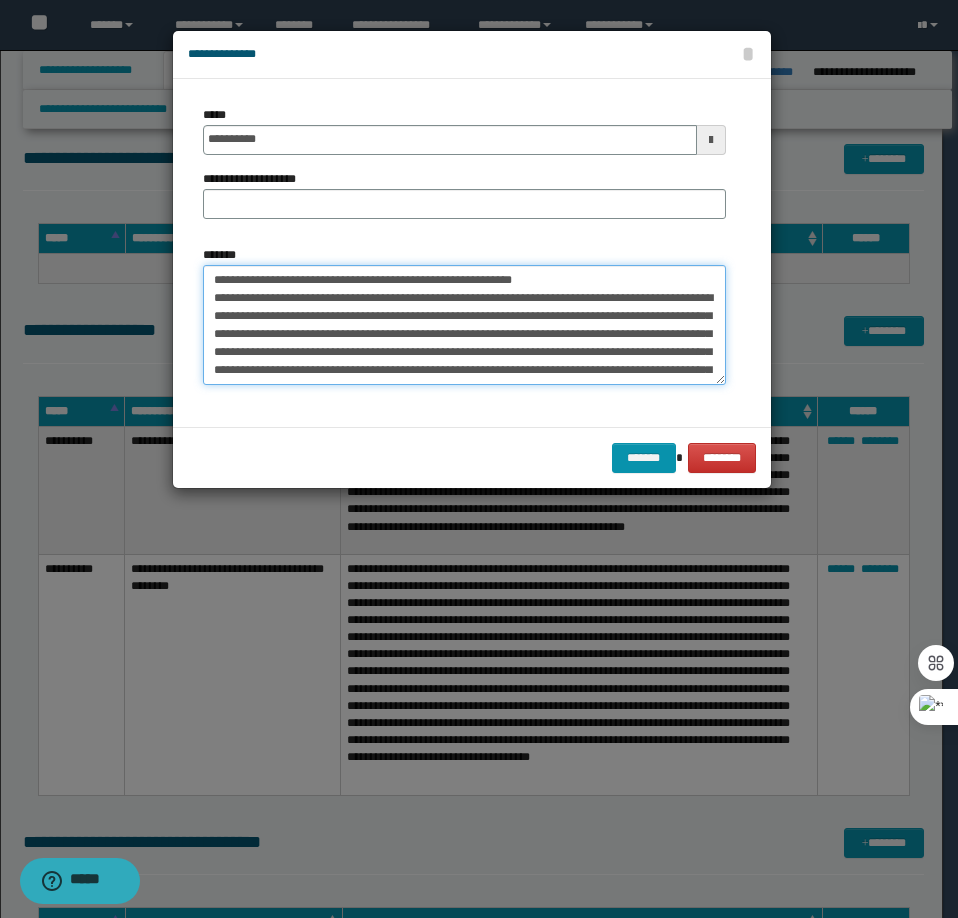 drag, startPoint x: 586, startPoint y: 276, endPoint x: 278, endPoint y: 282, distance: 308.05844 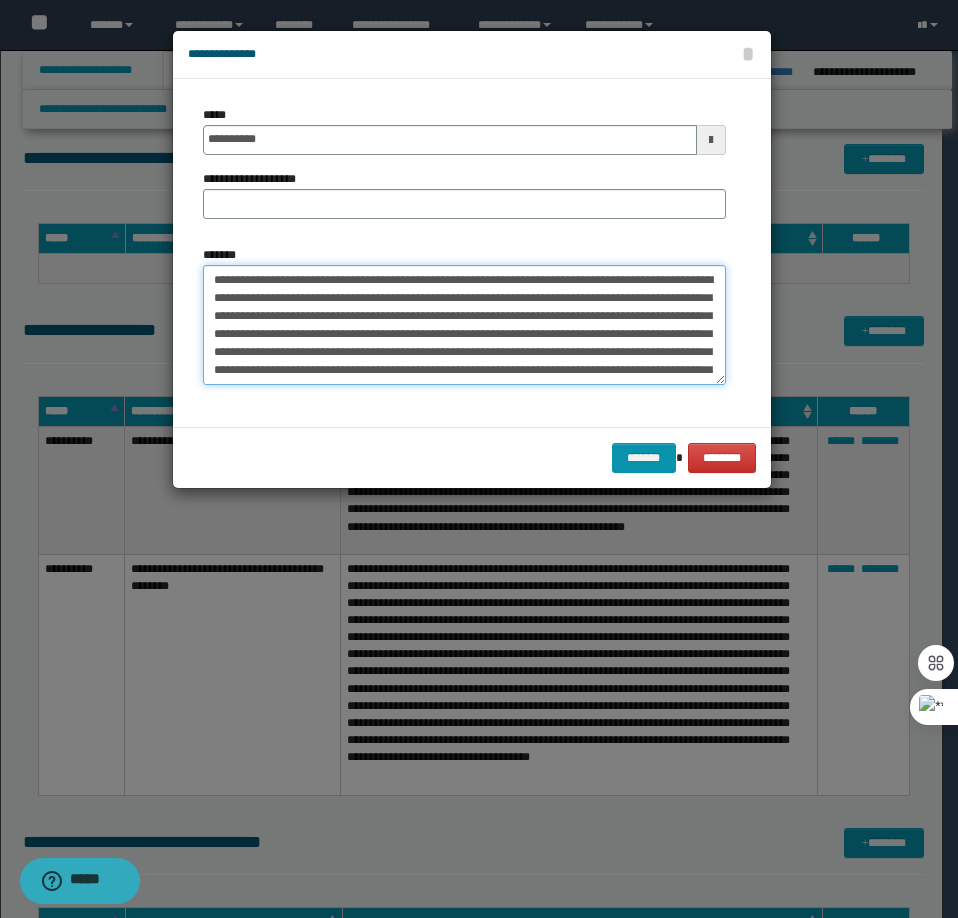type on "**********" 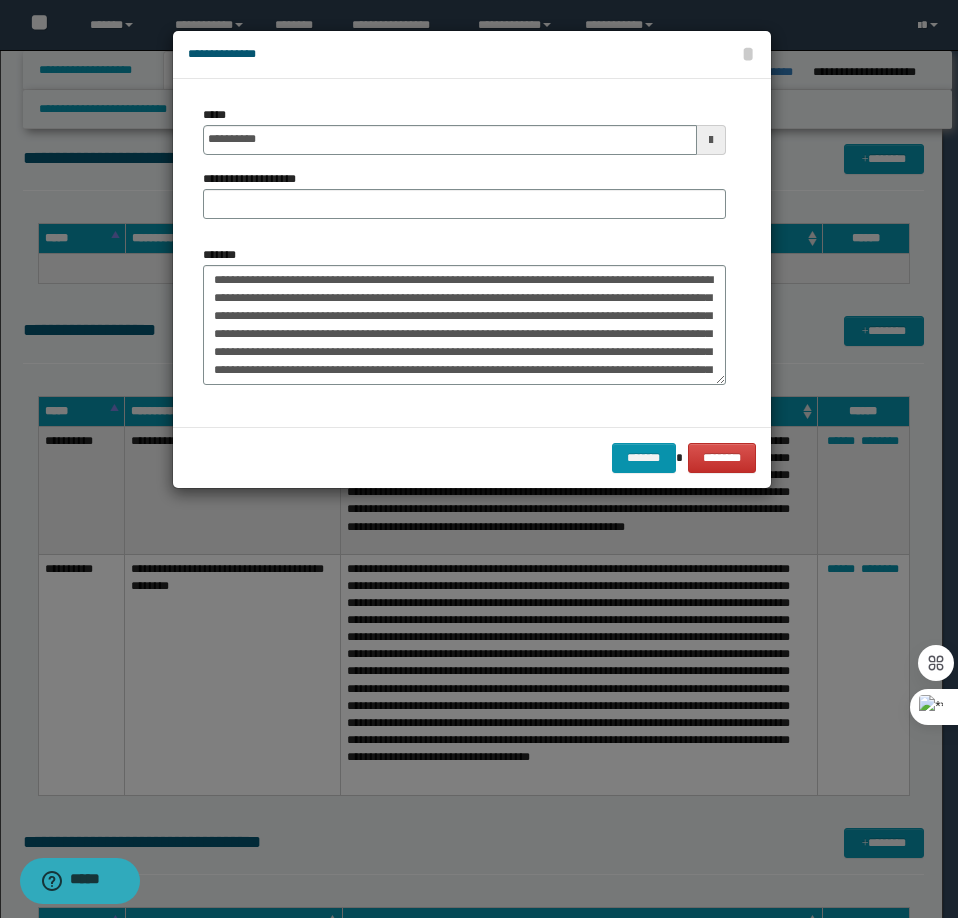 click on "**********" at bounding box center (260, 179) 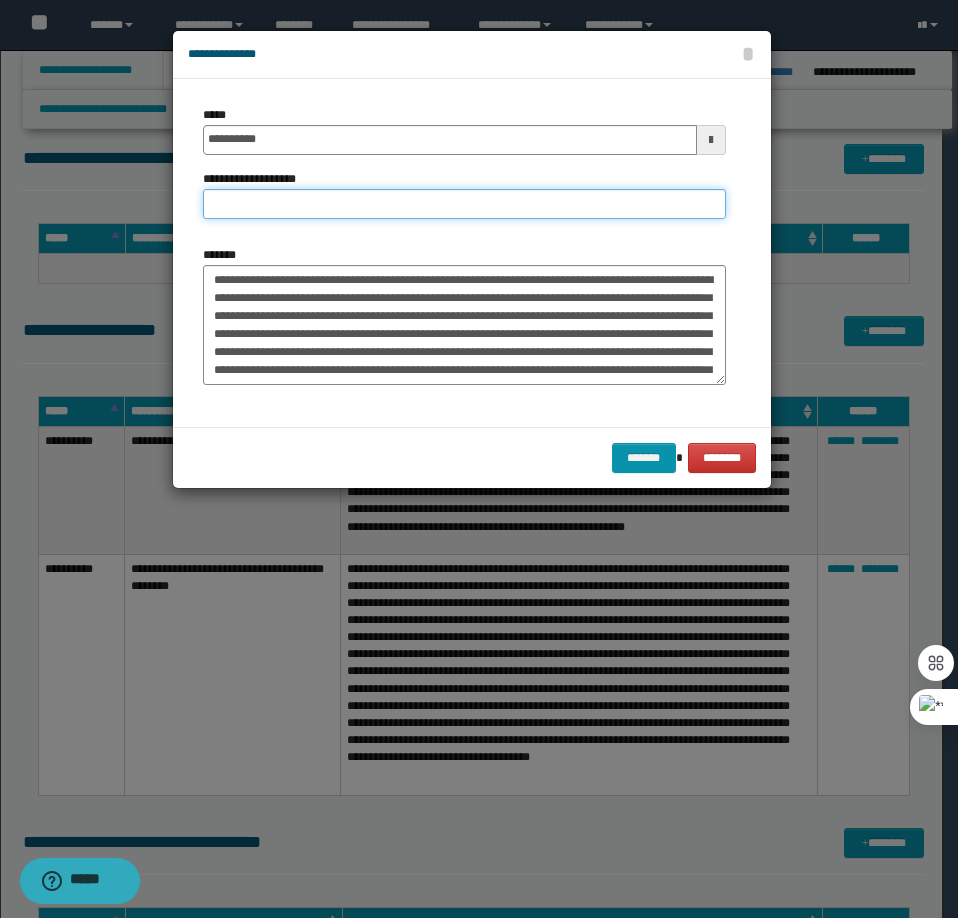click on "**********" at bounding box center (464, 204) 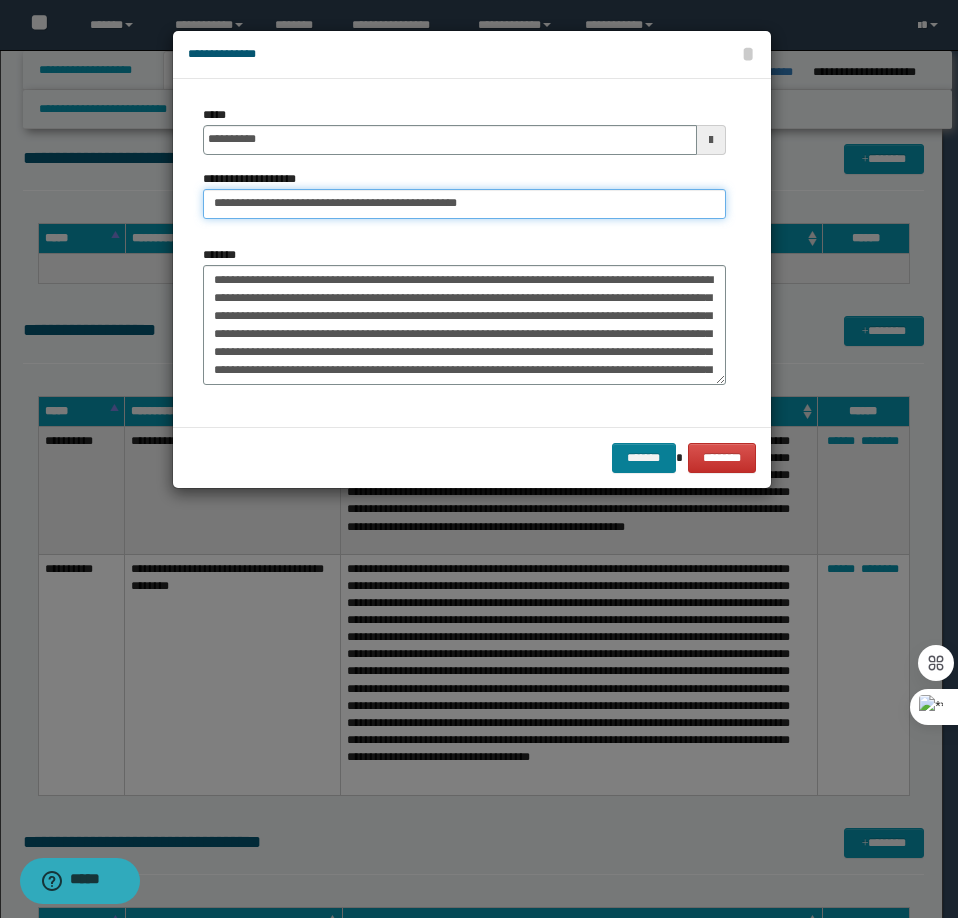 type on "**********" 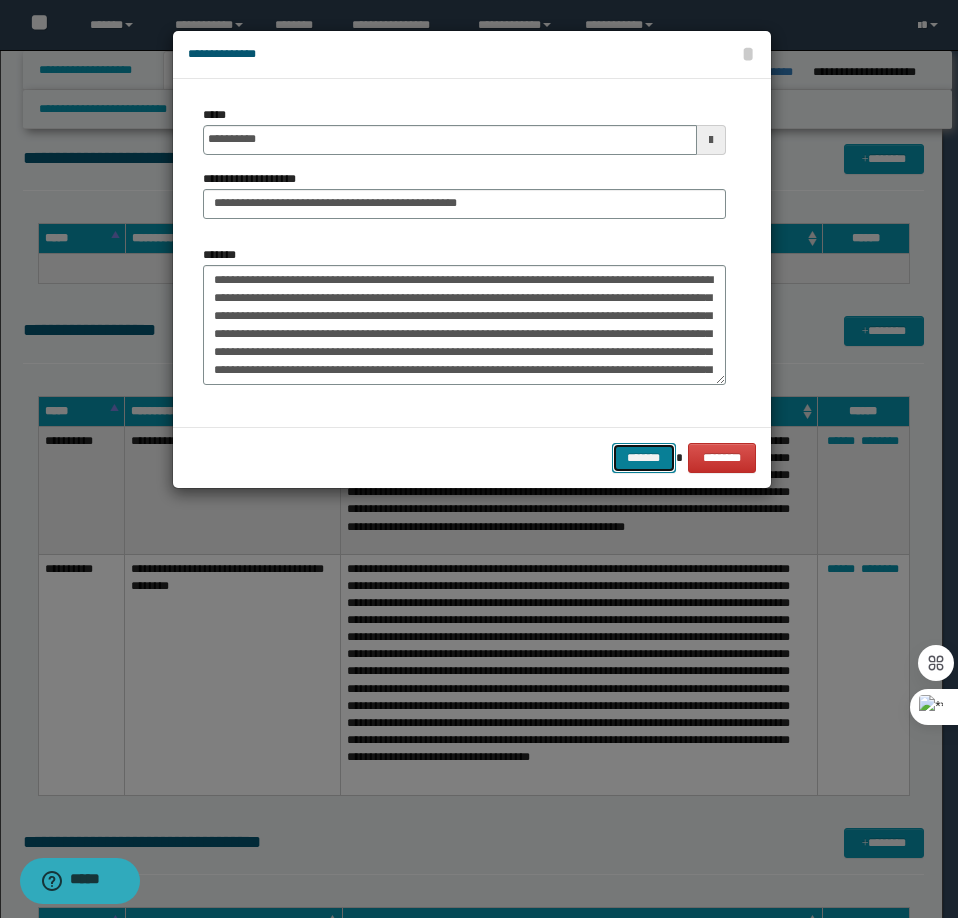 click on "*******" at bounding box center (644, 458) 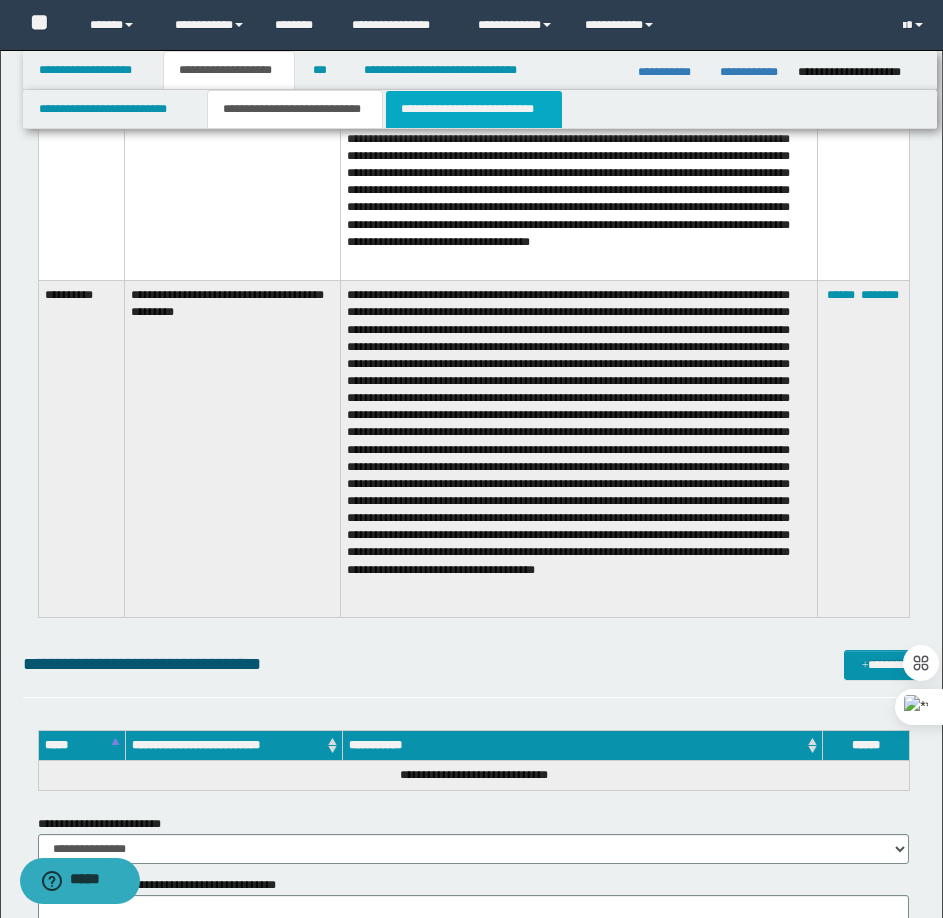 scroll, scrollTop: 2989, scrollLeft: 0, axis: vertical 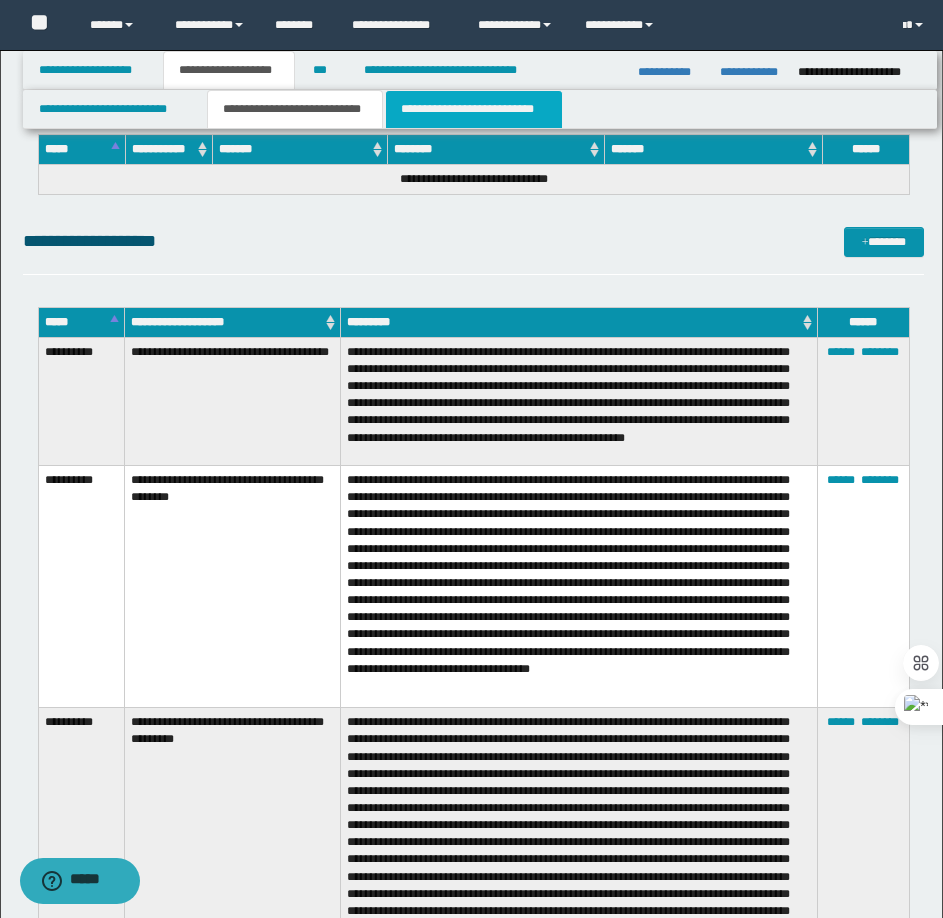 click on "**********" at bounding box center (474, 109) 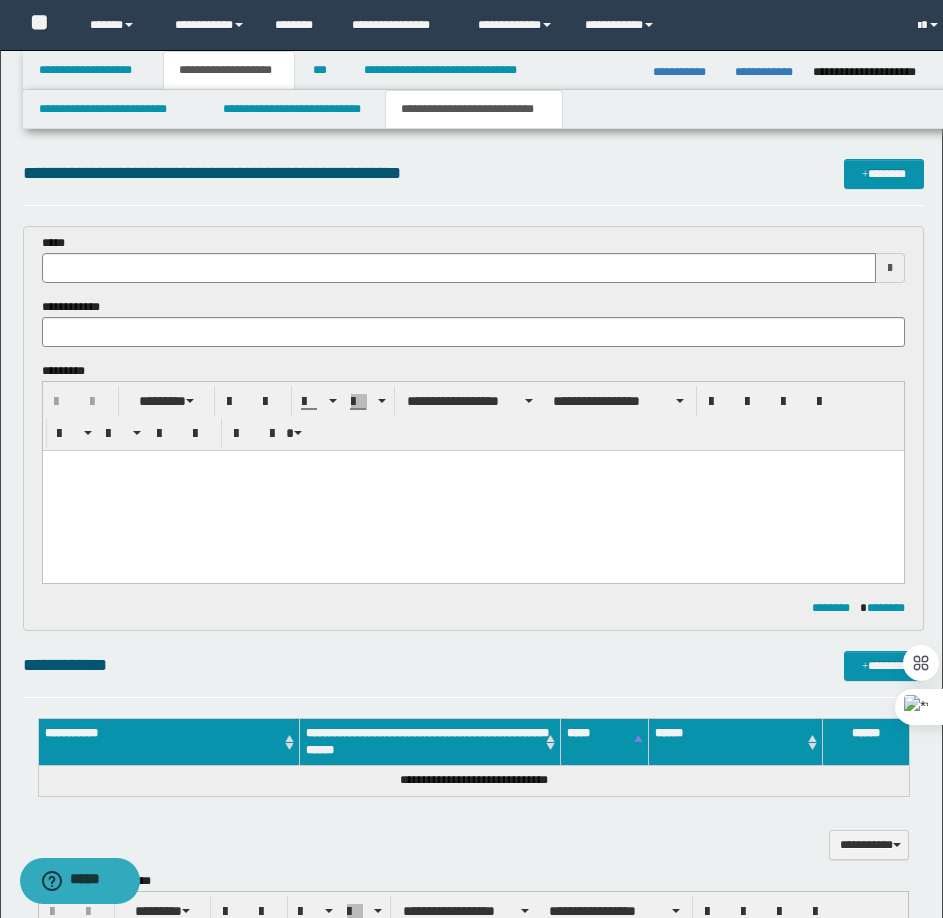 scroll, scrollTop: 0, scrollLeft: 0, axis: both 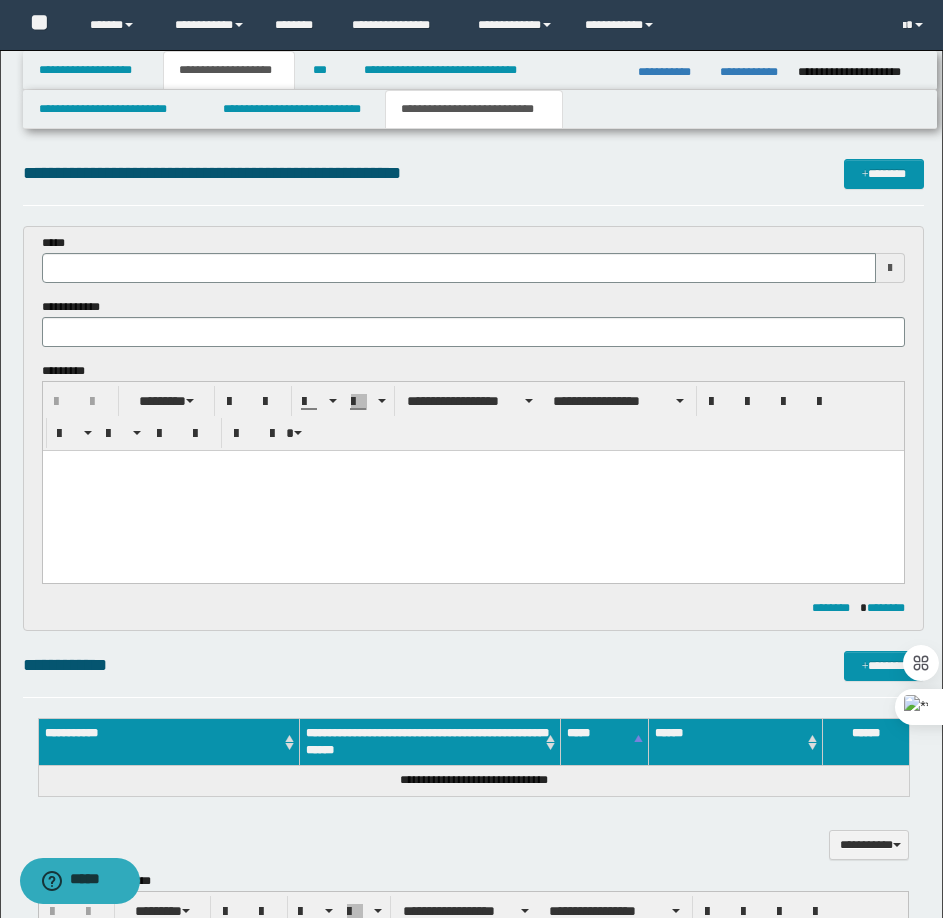 type 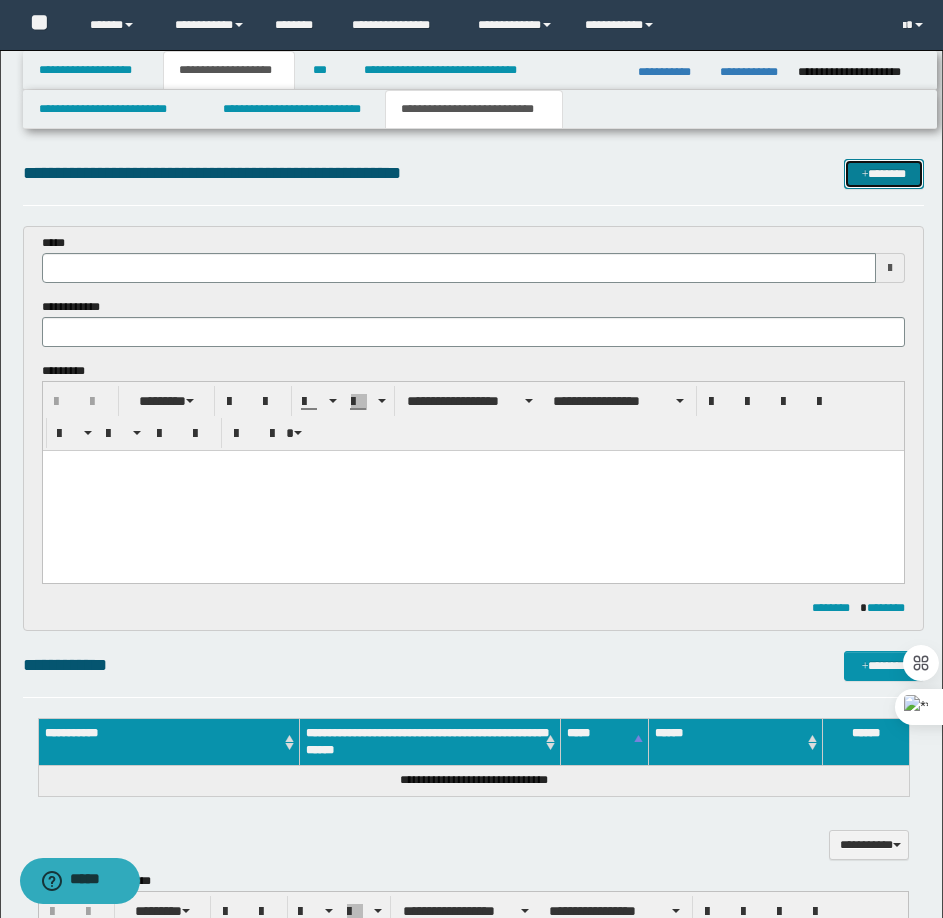 click at bounding box center [865, 175] 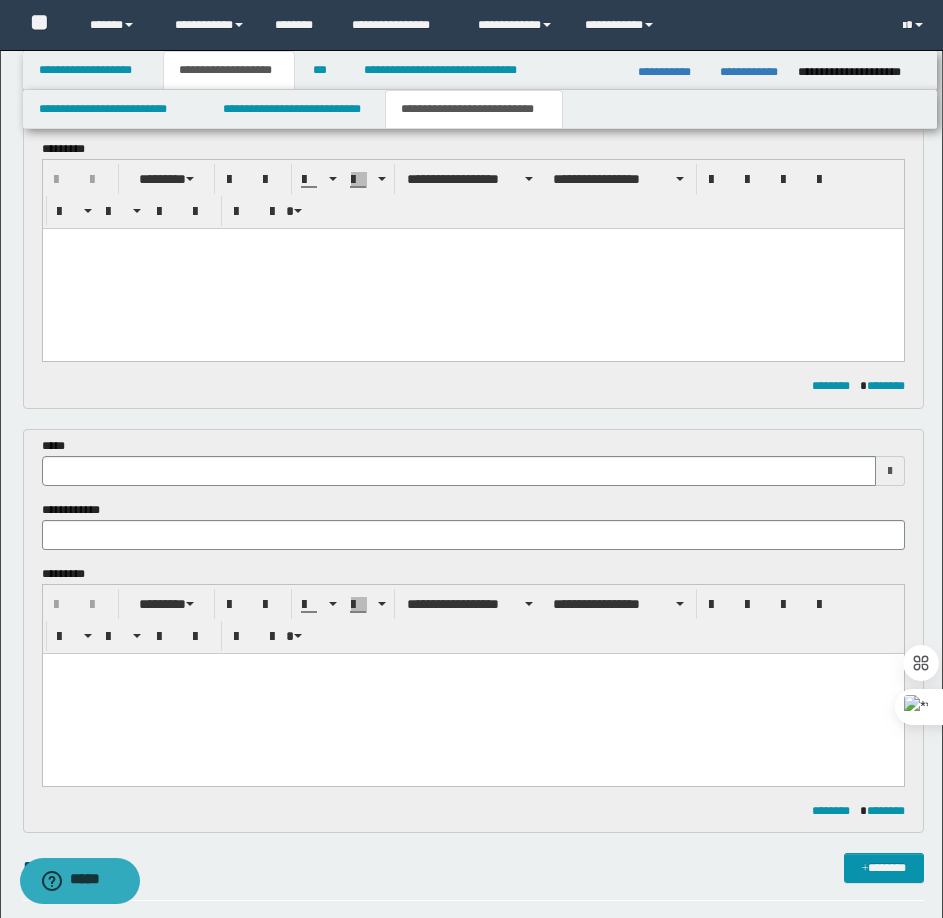 scroll, scrollTop: 0, scrollLeft: 0, axis: both 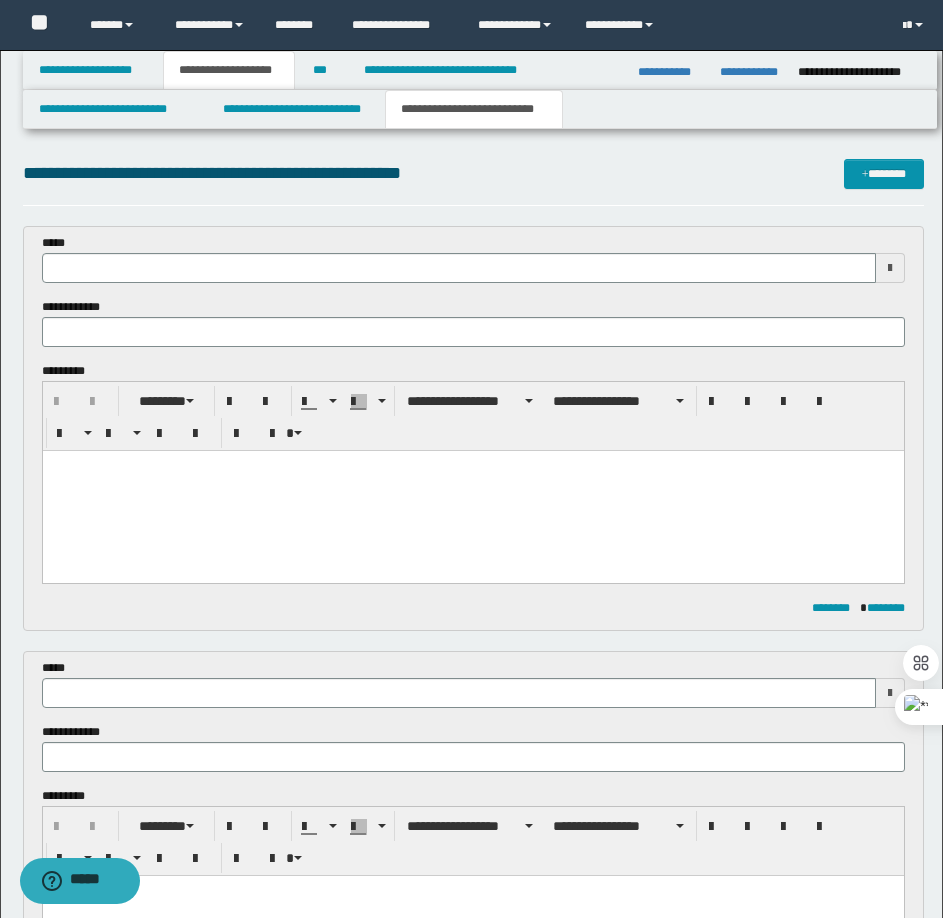 click at bounding box center (472, 491) 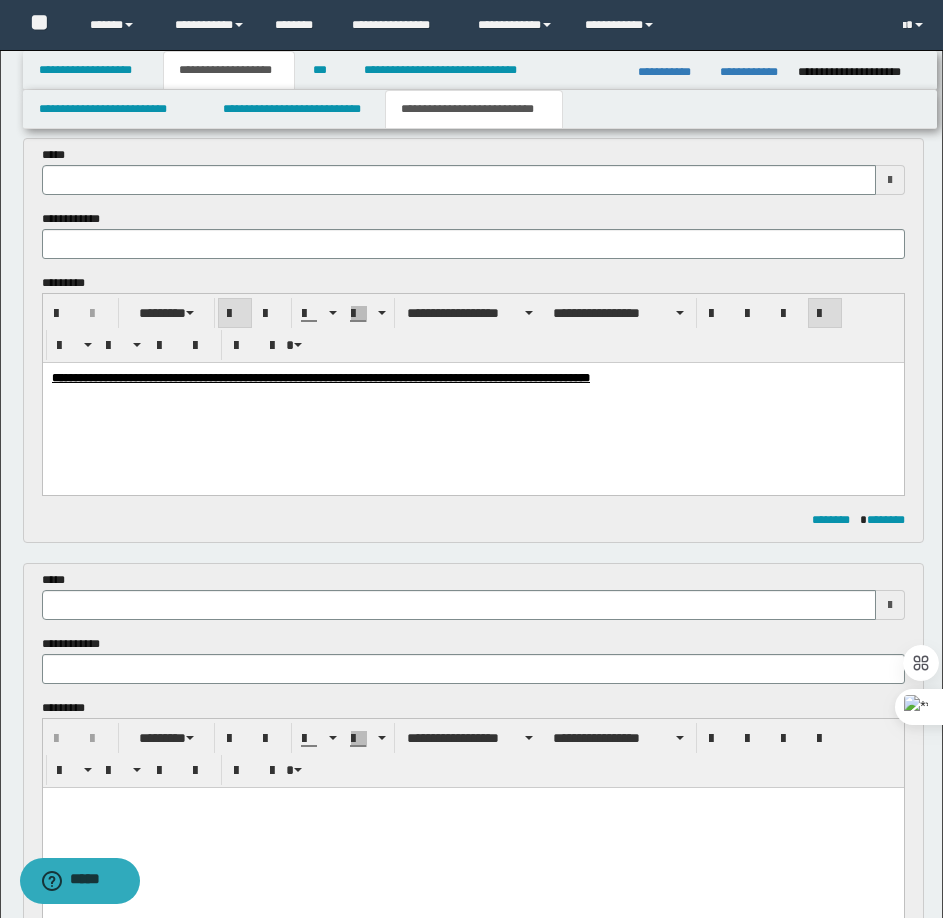scroll, scrollTop: 200, scrollLeft: 0, axis: vertical 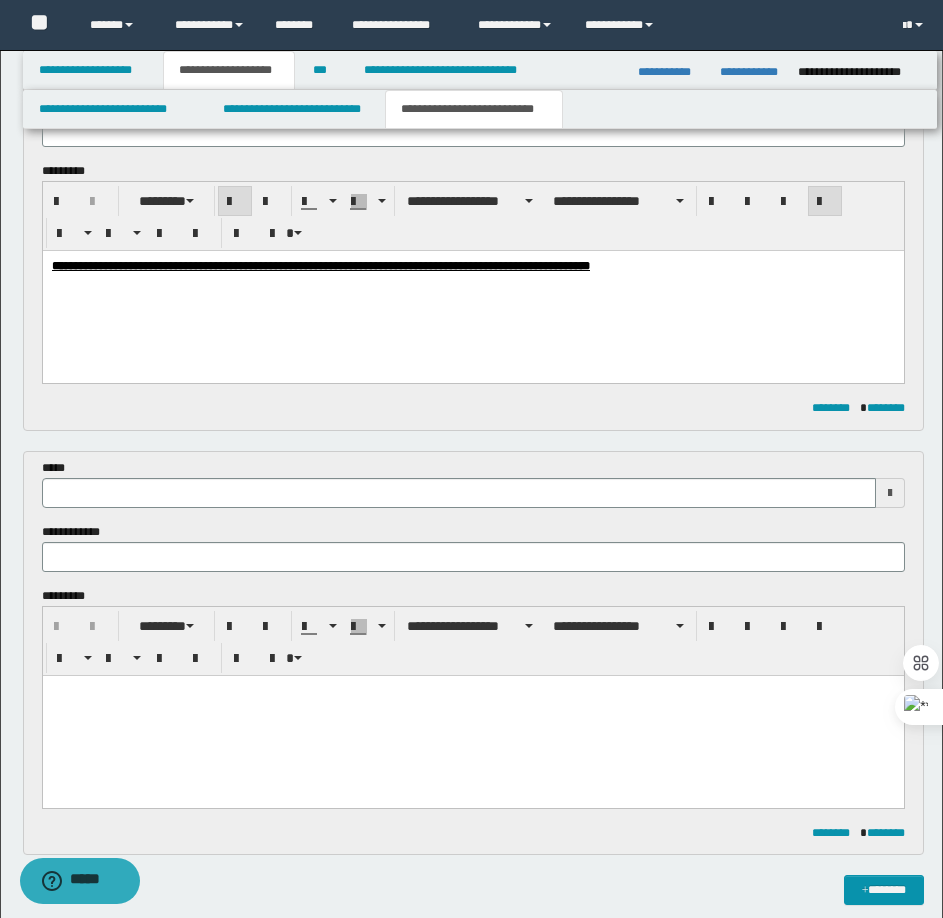 click at bounding box center [472, 715] 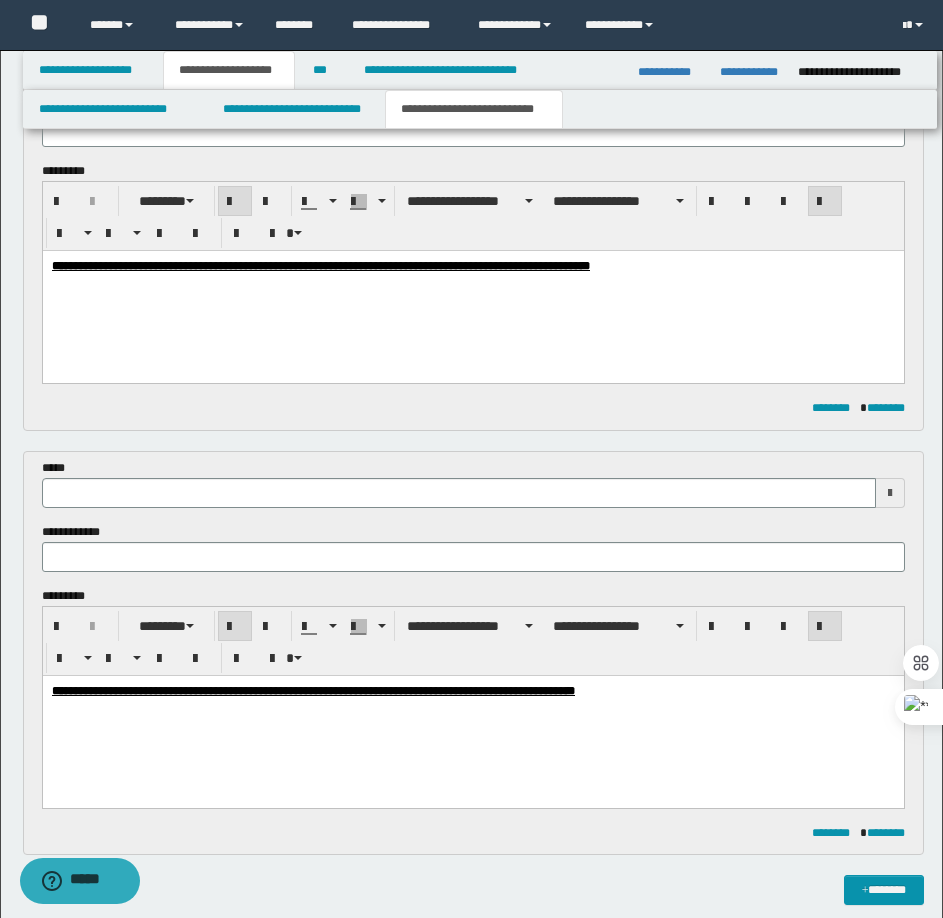 click at bounding box center [459, 493] 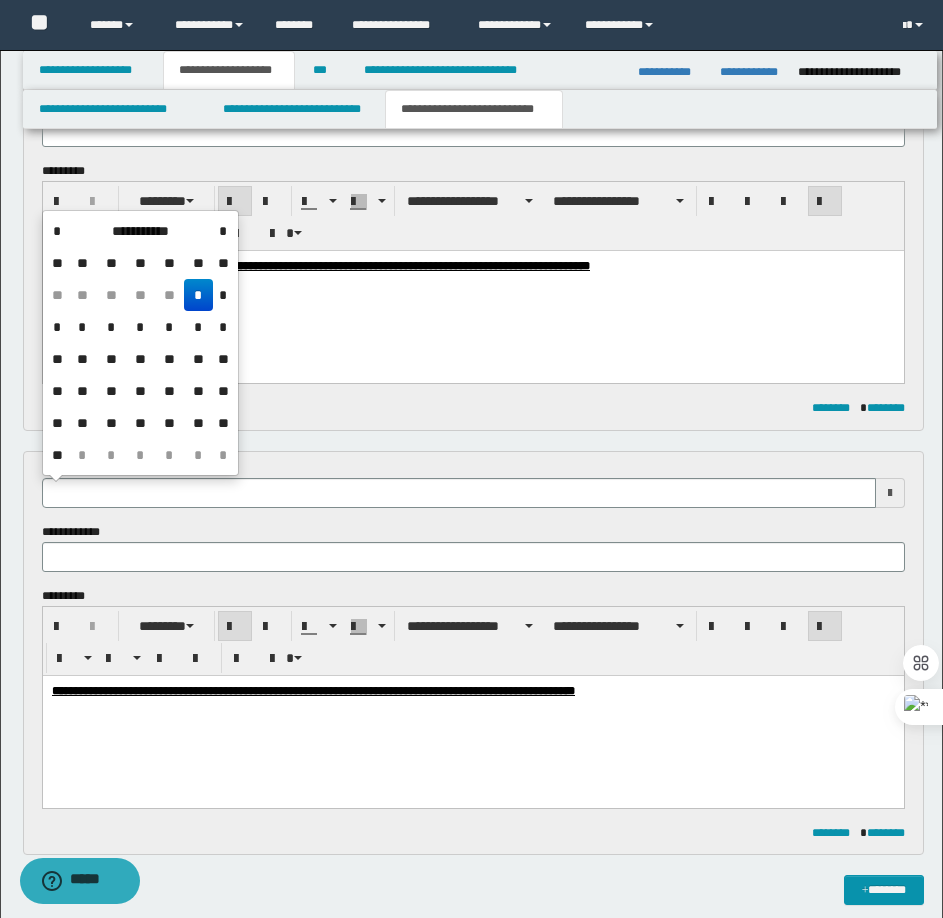 type on "**********" 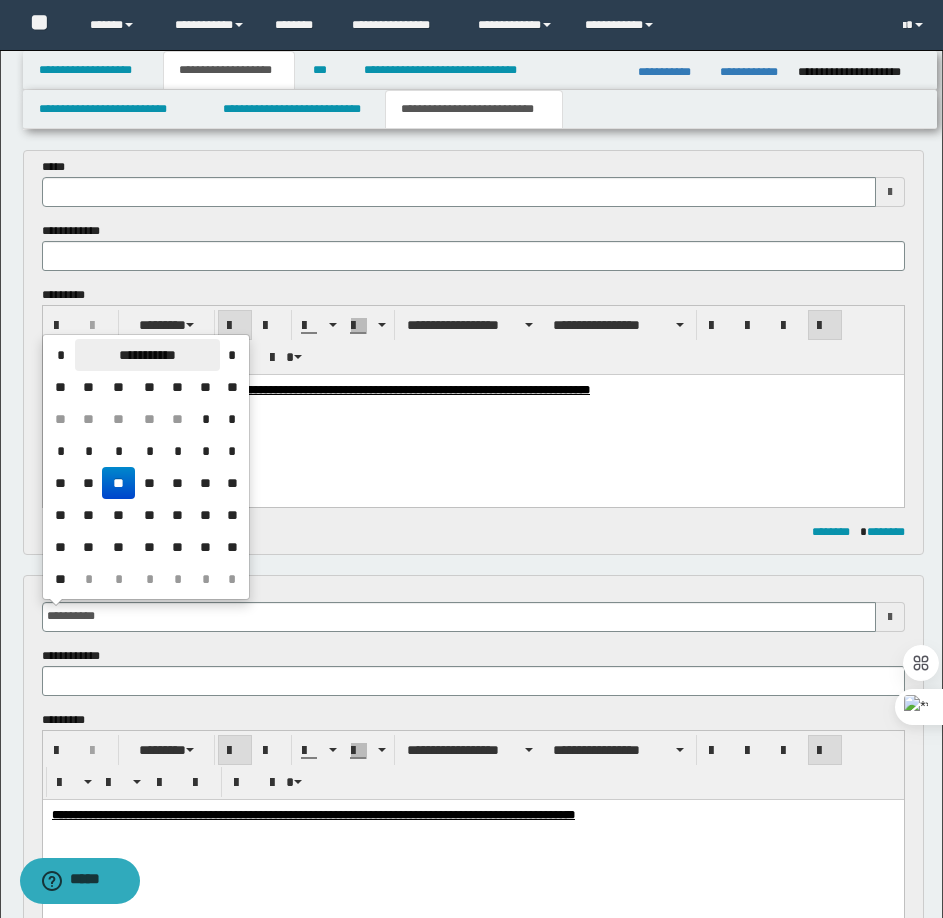scroll, scrollTop: 0, scrollLeft: 0, axis: both 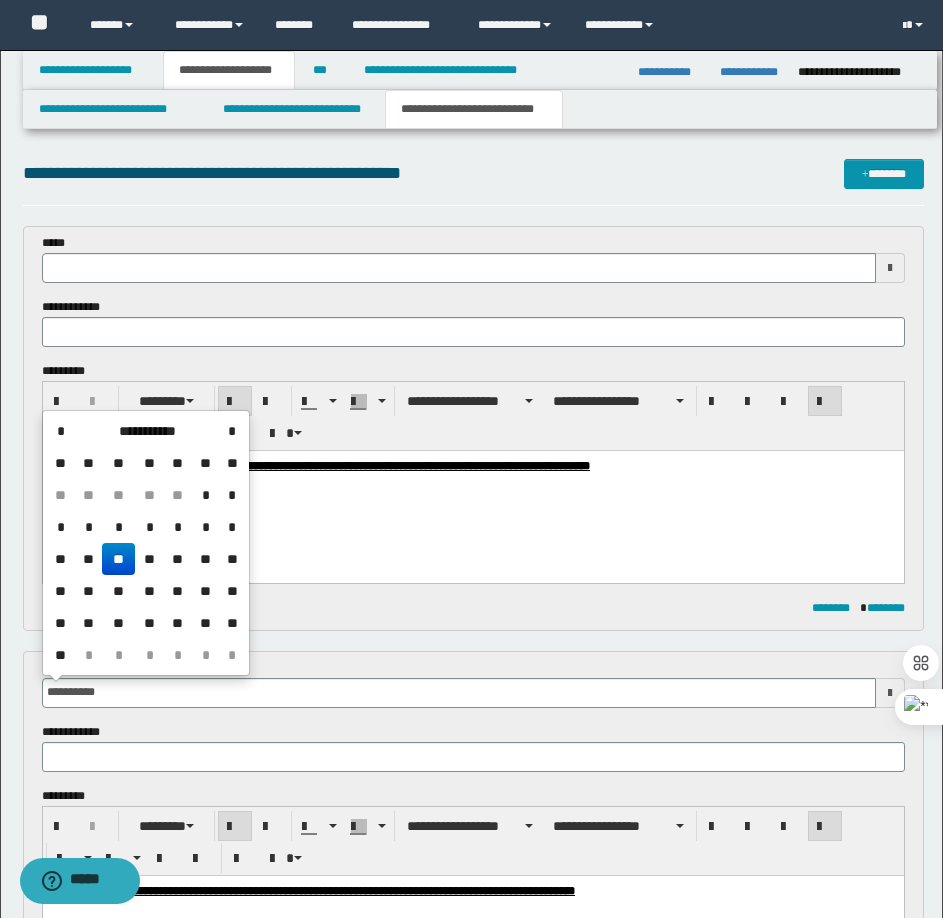 type 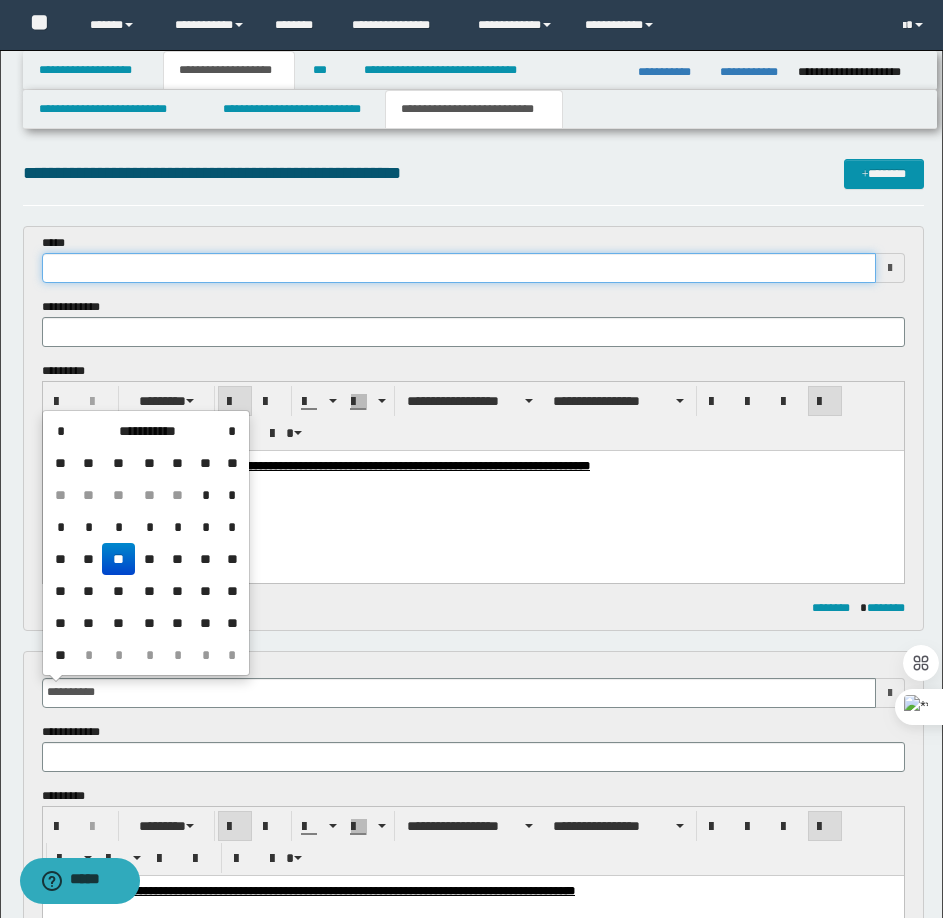type on "**********" 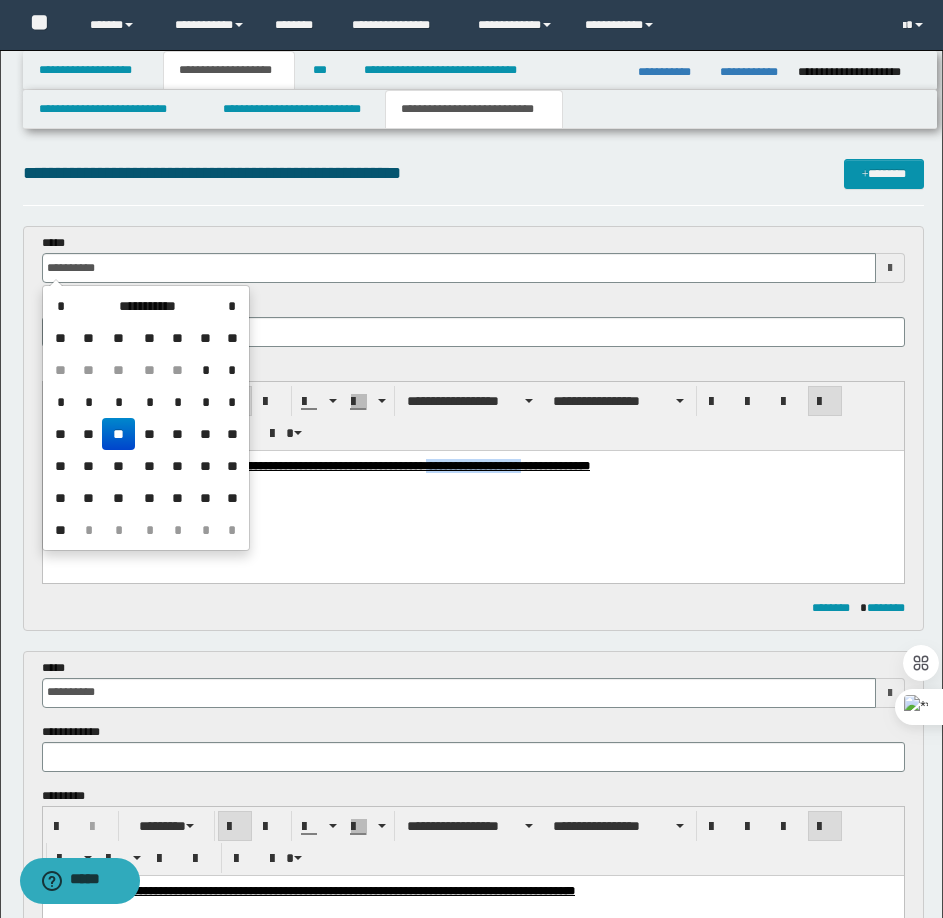 drag, startPoint x: 584, startPoint y: 470, endPoint x: 684, endPoint y: 494, distance: 102.83968 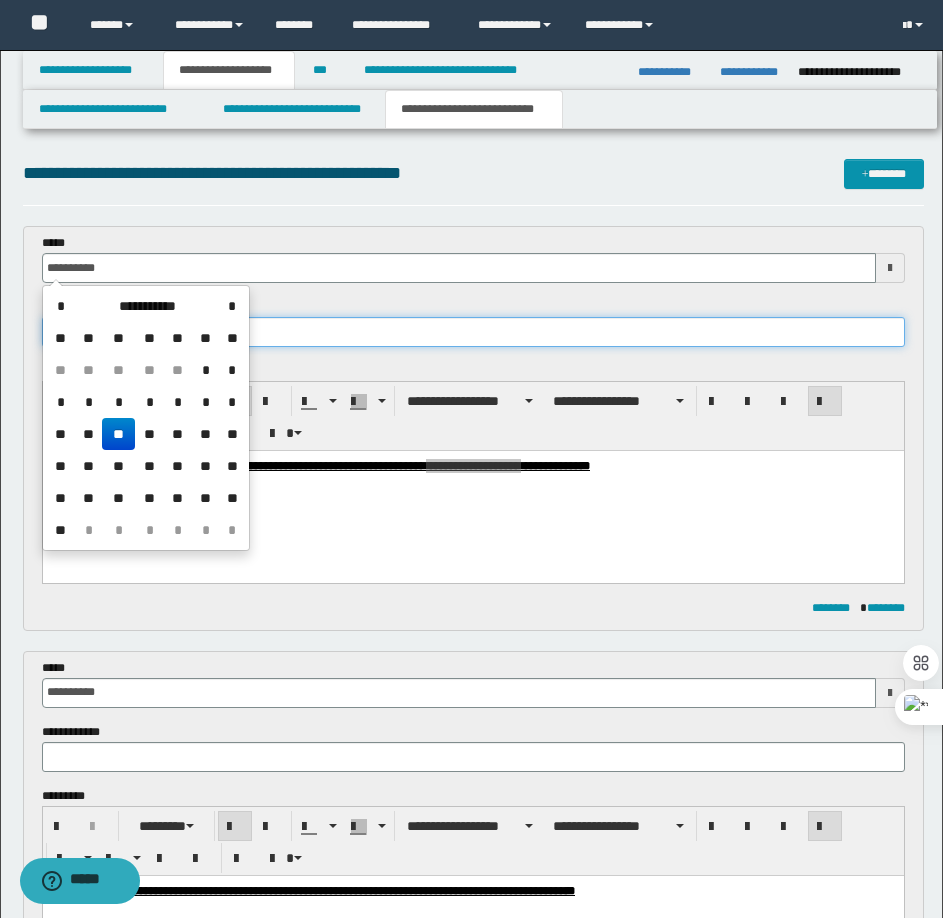 type on "**********" 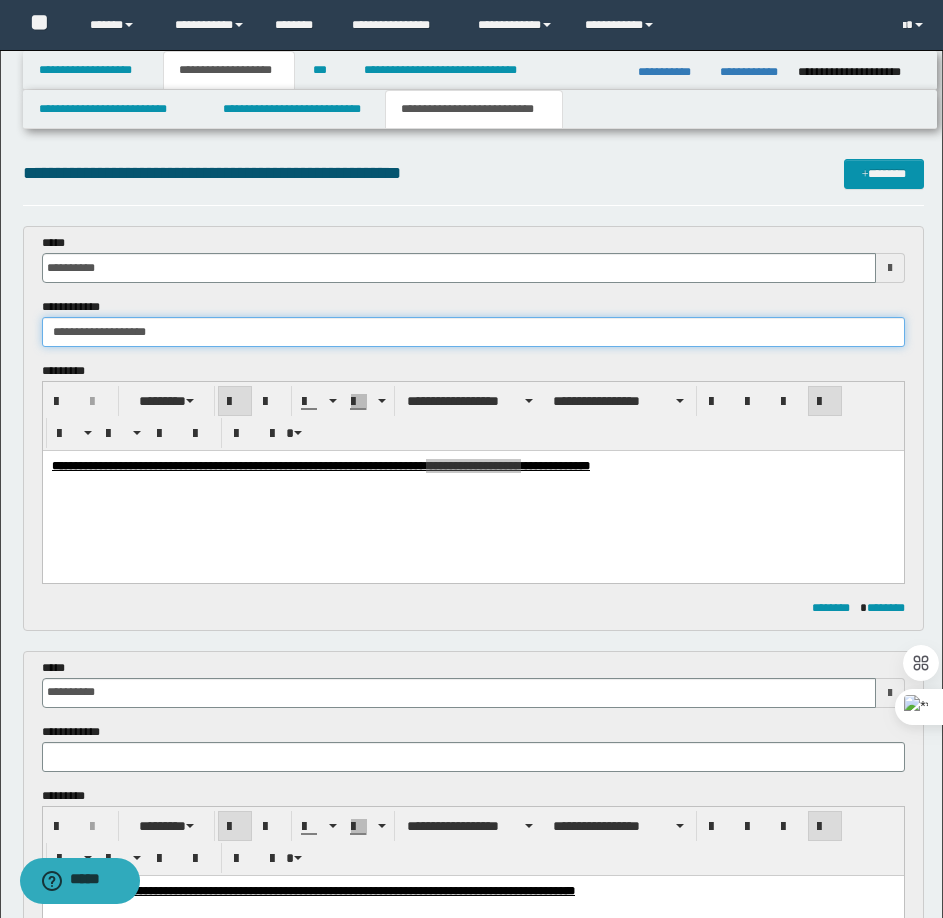 type on "**********" 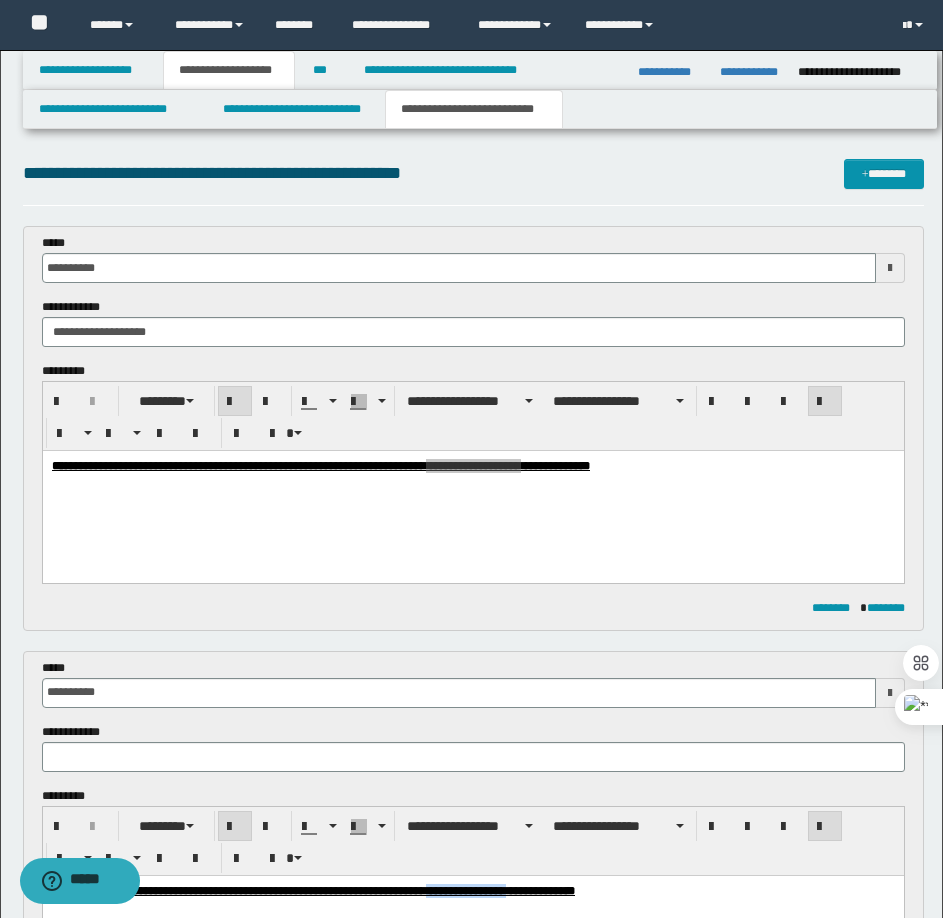 drag, startPoint x: 584, startPoint y: 889, endPoint x: 674, endPoint y: 889, distance: 90 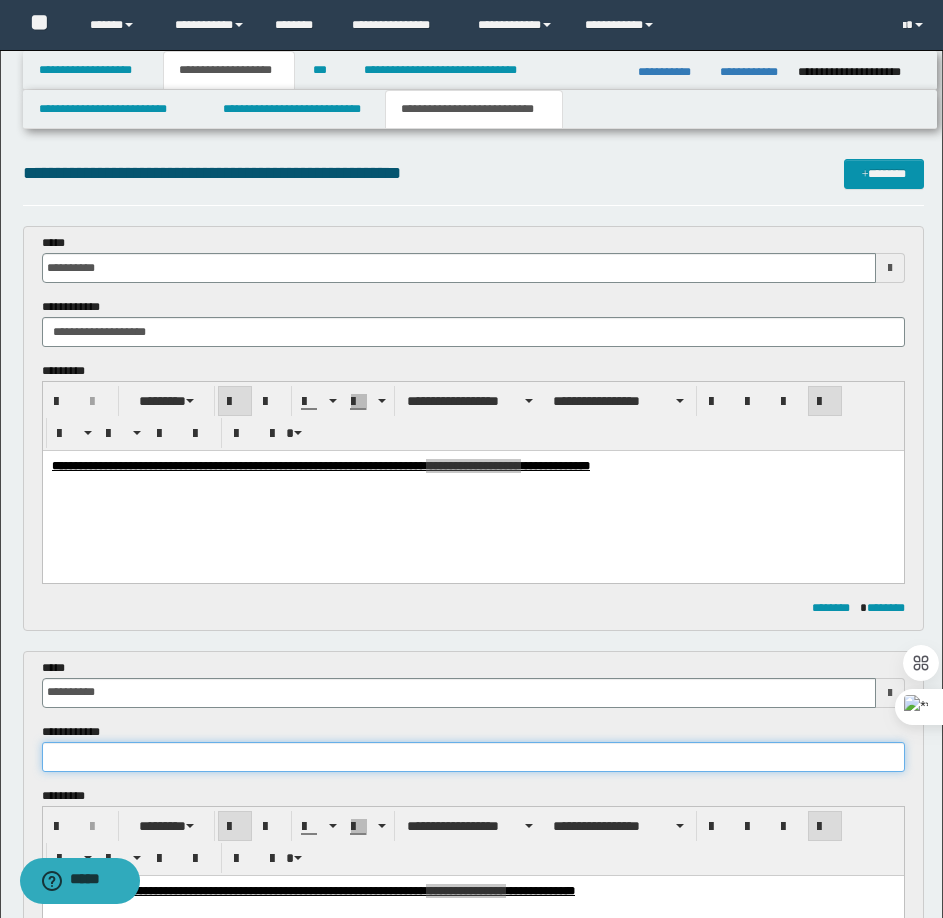 click at bounding box center (473, 757) 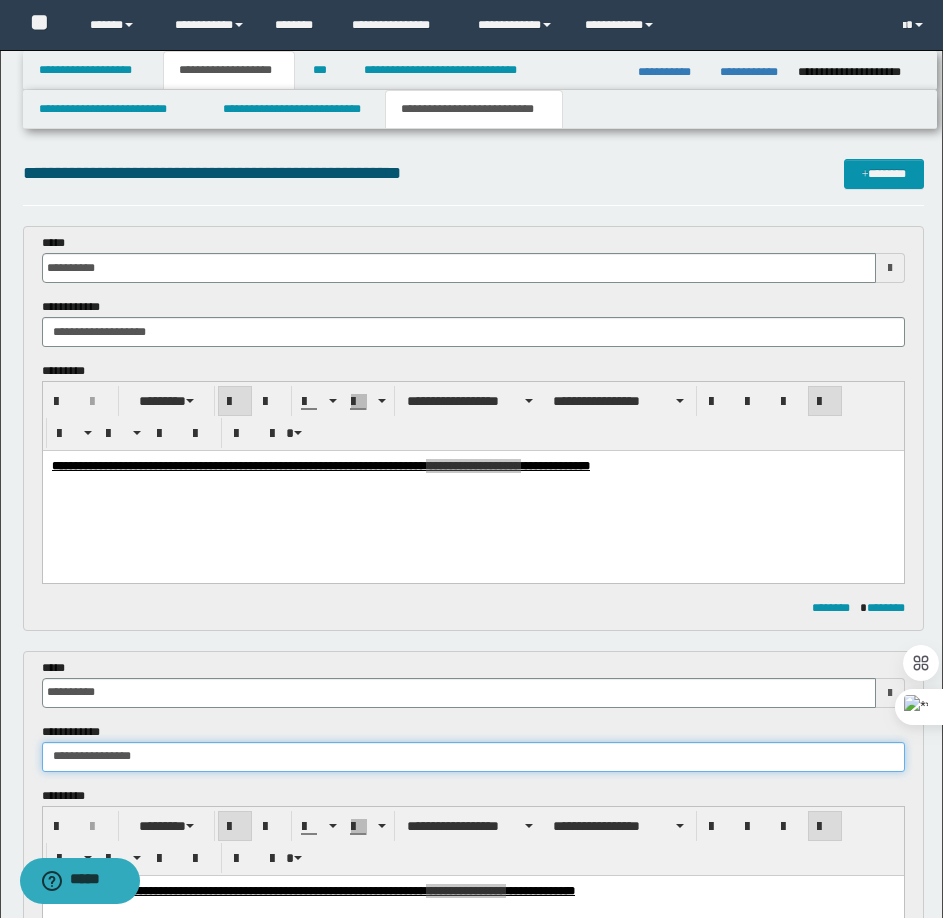 type on "**********" 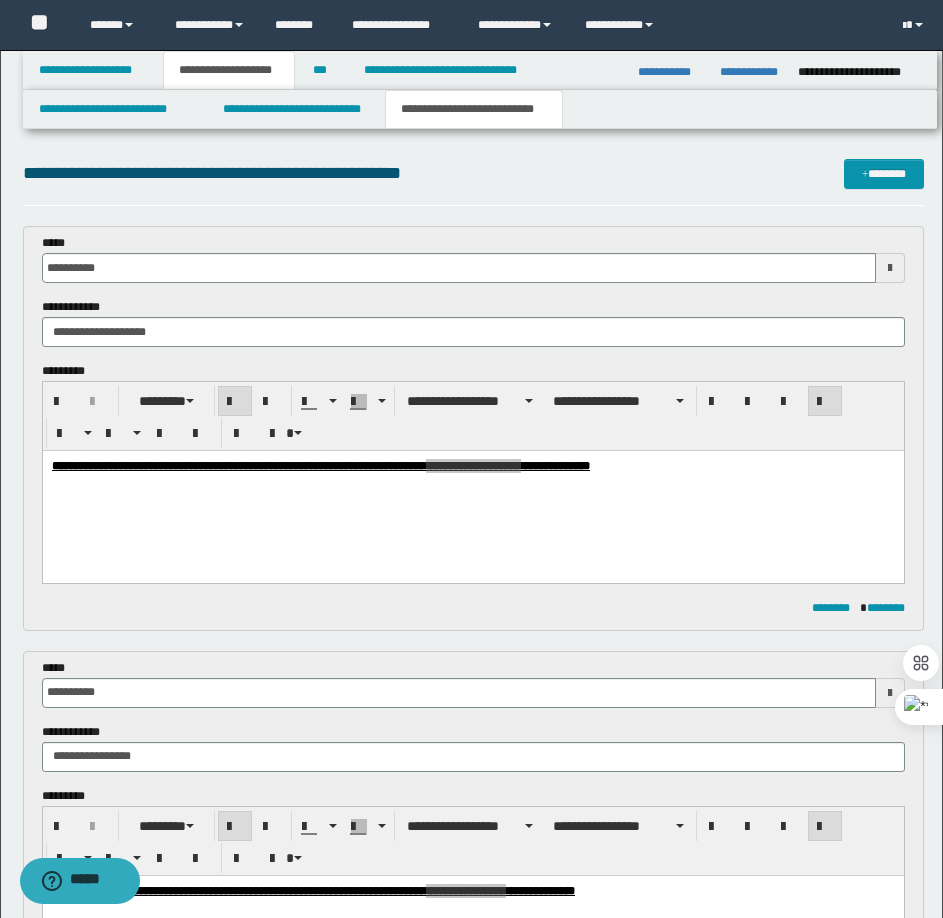 click on "**********" at bounding box center [473, 480] 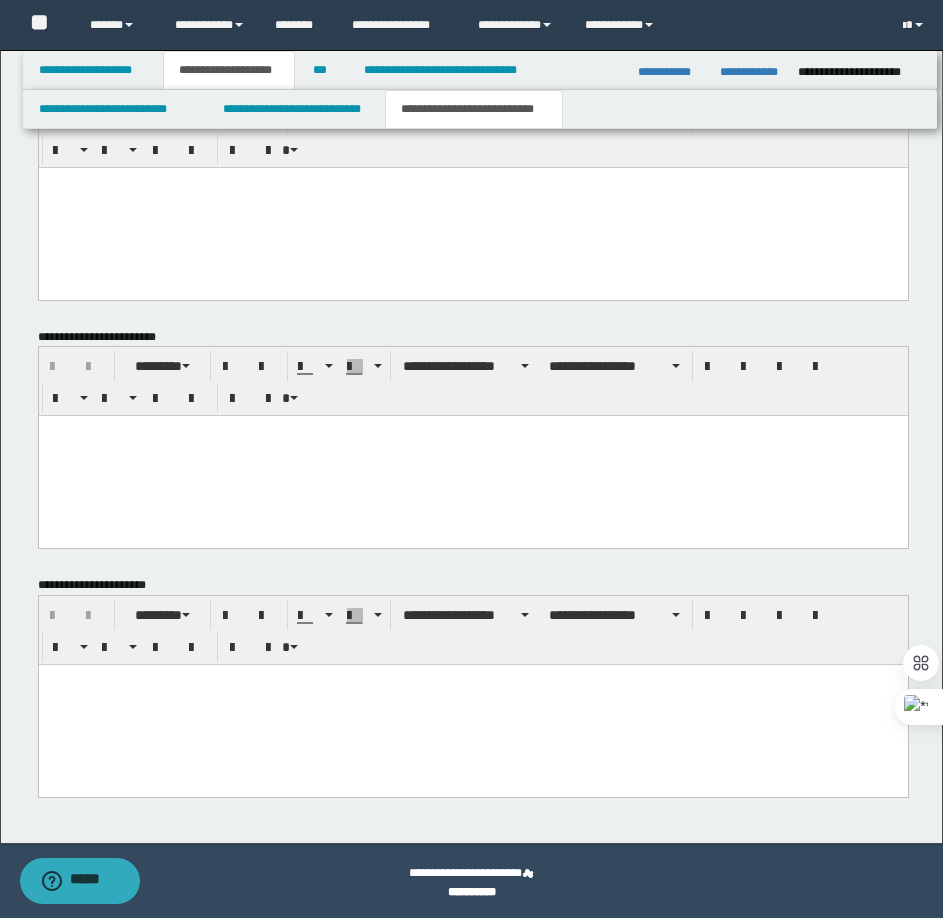 scroll, scrollTop: 1222, scrollLeft: 0, axis: vertical 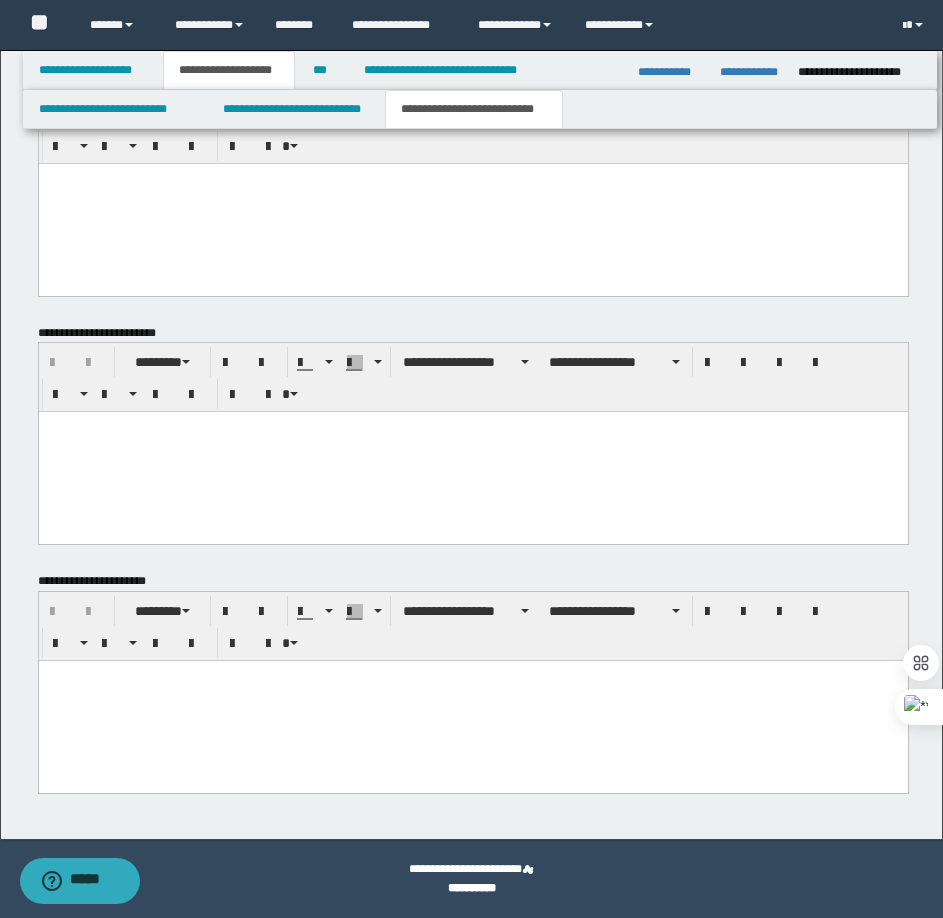 drag, startPoint x: 174, startPoint y: 721, endPoint x: 286, endPoint y: 763, distance: 119.61605 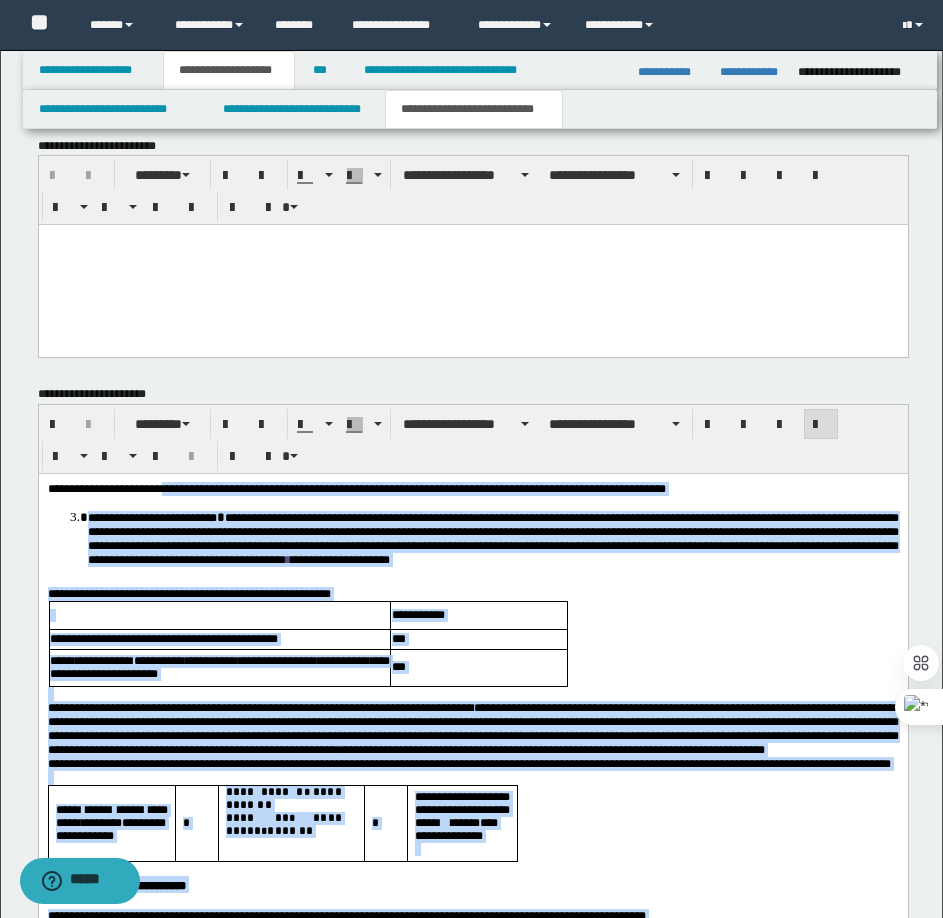 scroll, scrollTop: 1407, scrollLeft: 0, axis: vertical 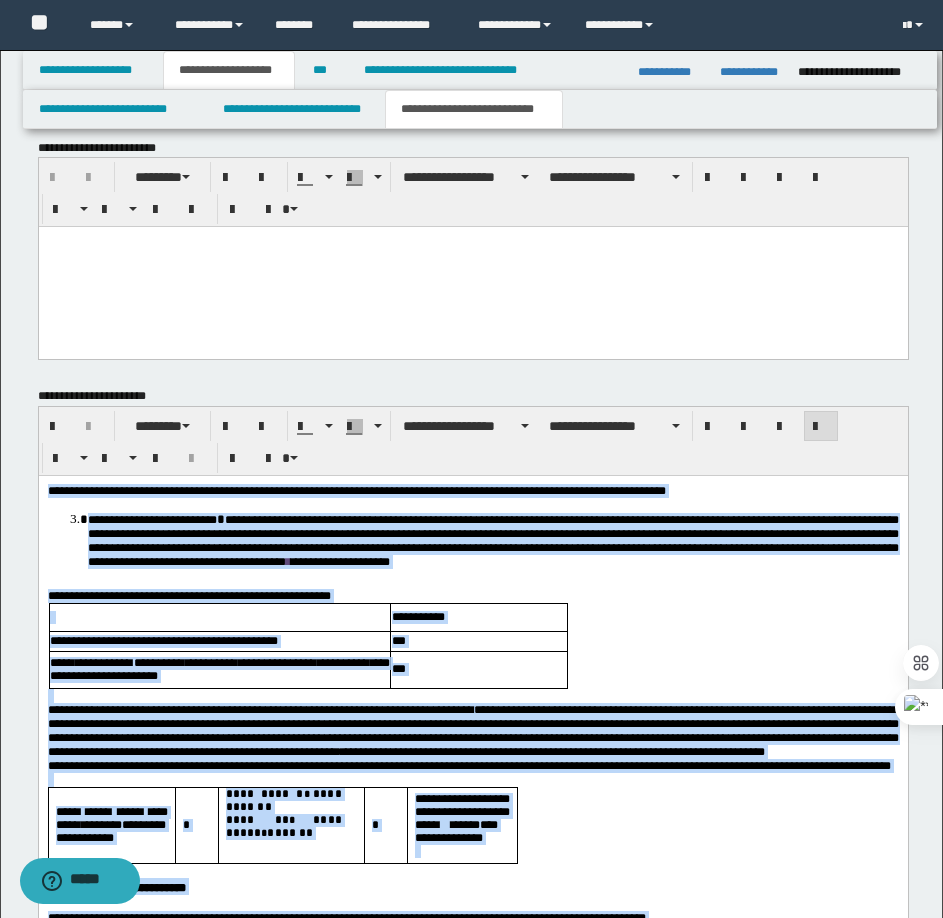 drag, startPoint x: 267, startPoint y: 1072, endPoint x: 41, endPoint y: 490, distance: 624.33966 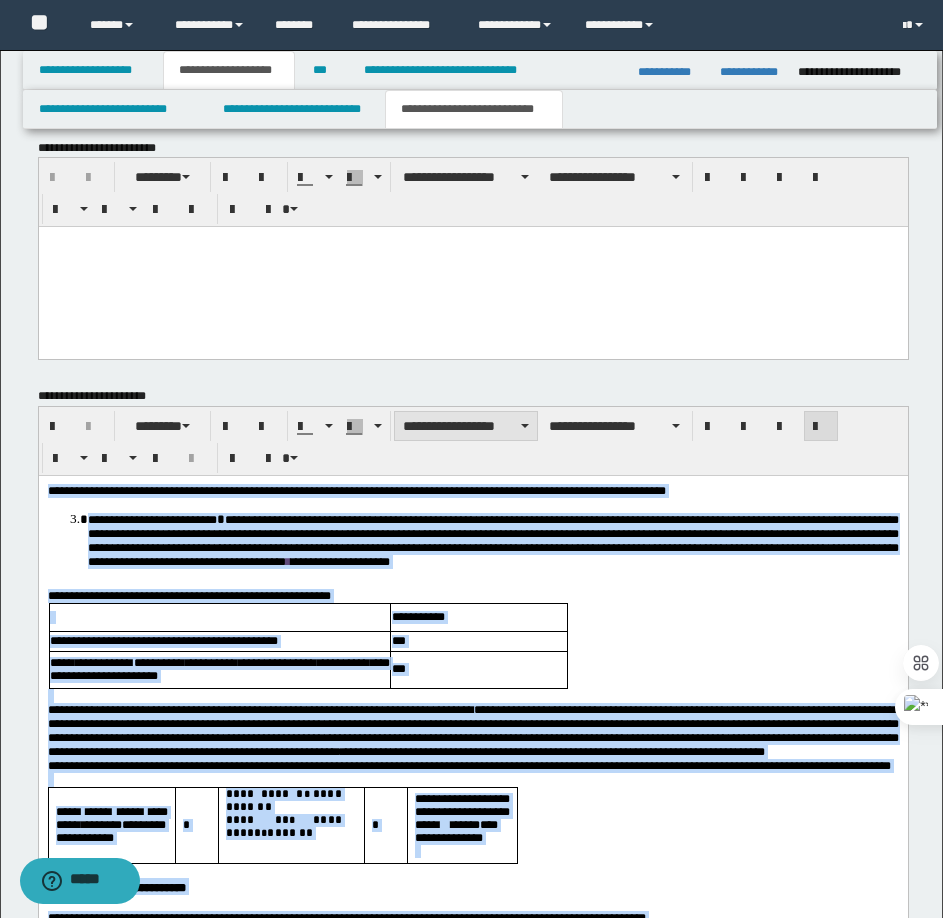 click on "**********" at bounding box center [466, 426] 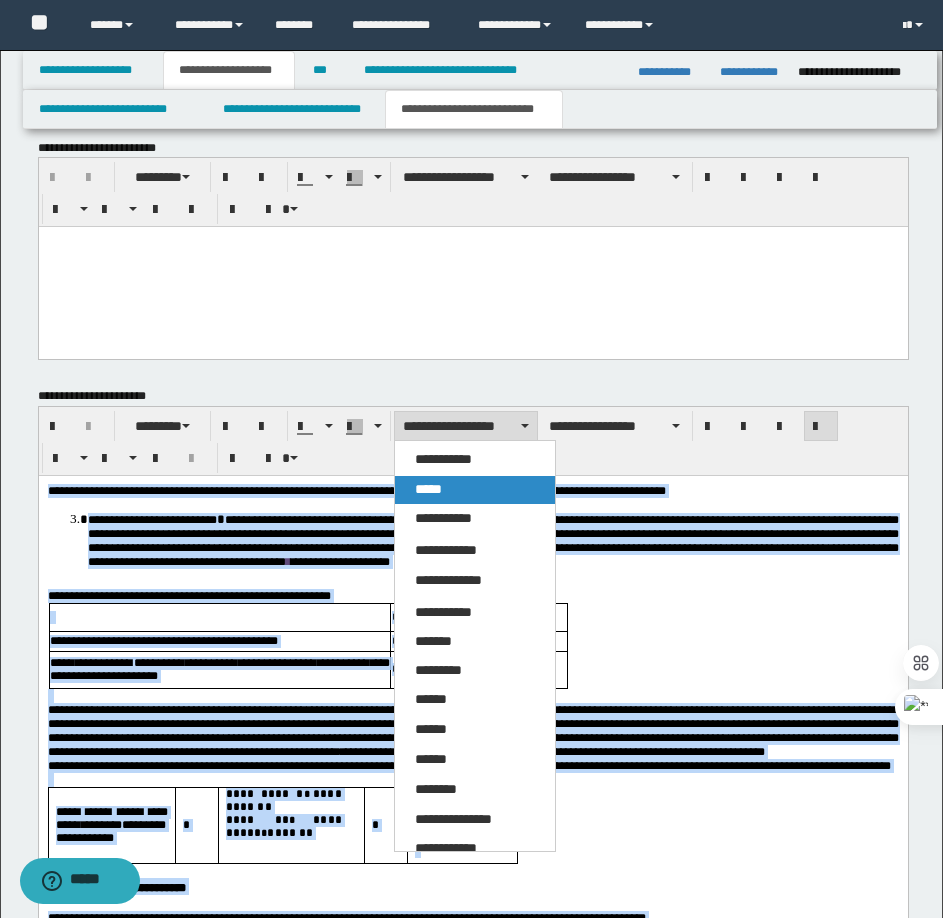 click on "*****" at bounding box center (475, 490) 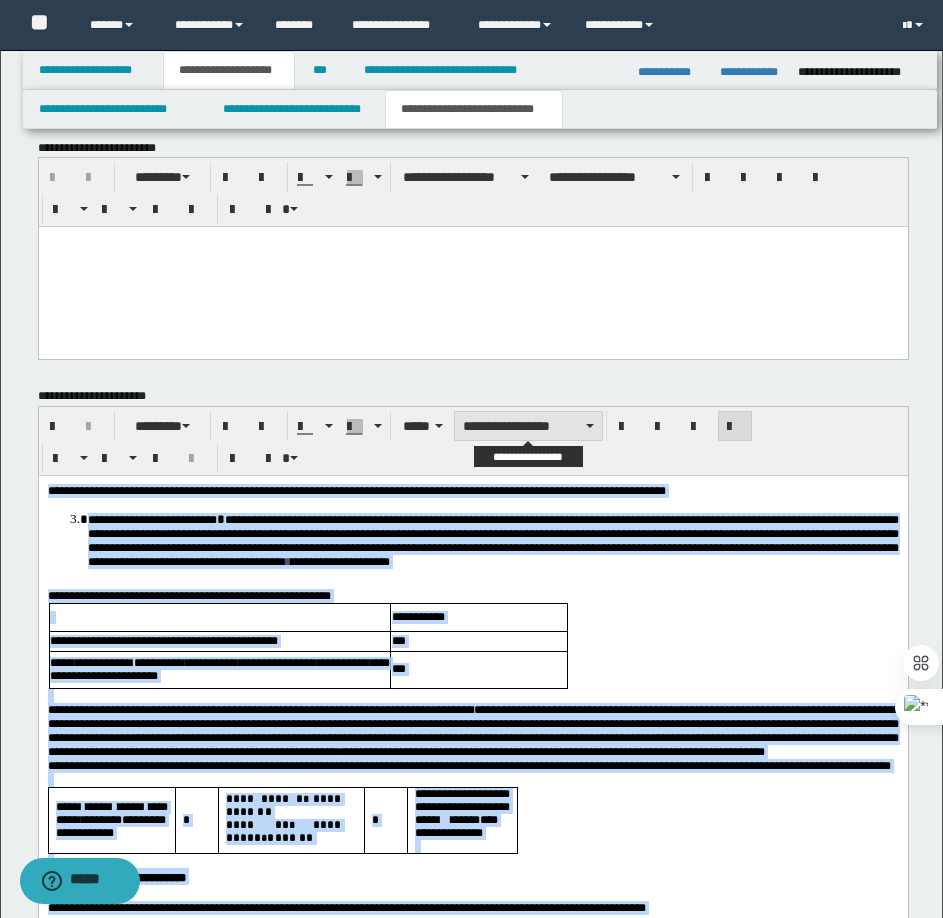 click on "**********" at bounding box center [528, 426] 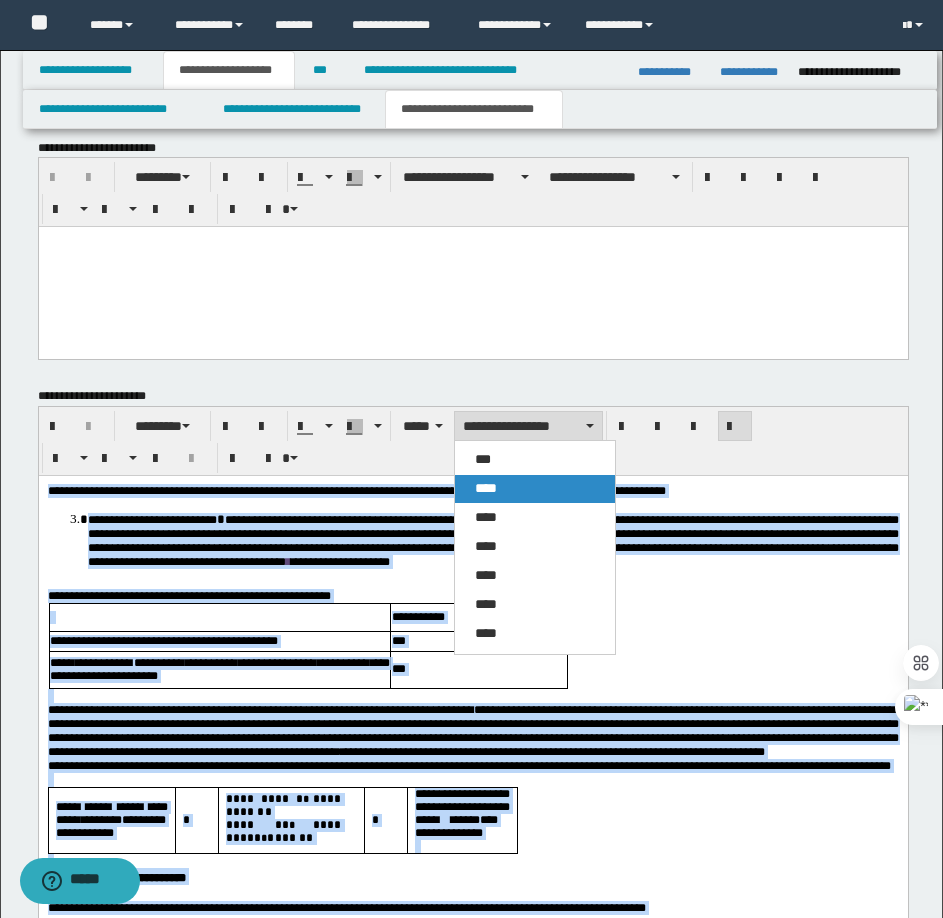 drag, startPoint x: 521, startPoint y: 486, endPoint x: 510, endPoint y: 4, distance: 482.1255 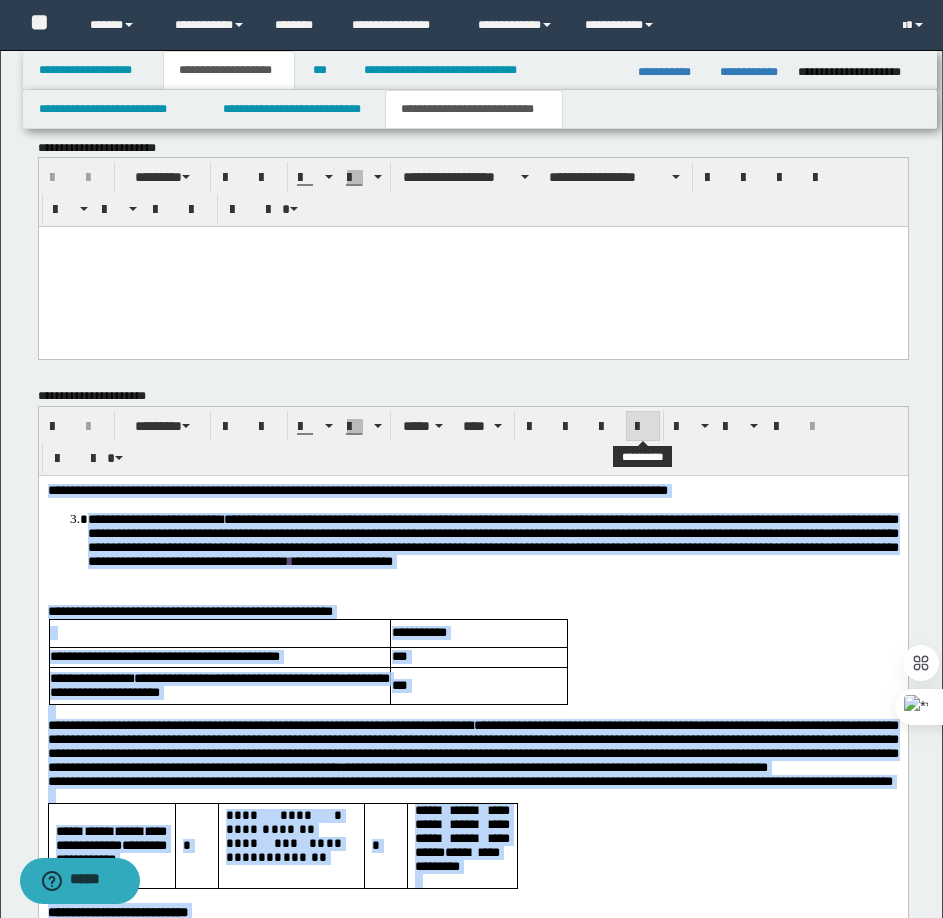 click at bounding box center (643, 426) 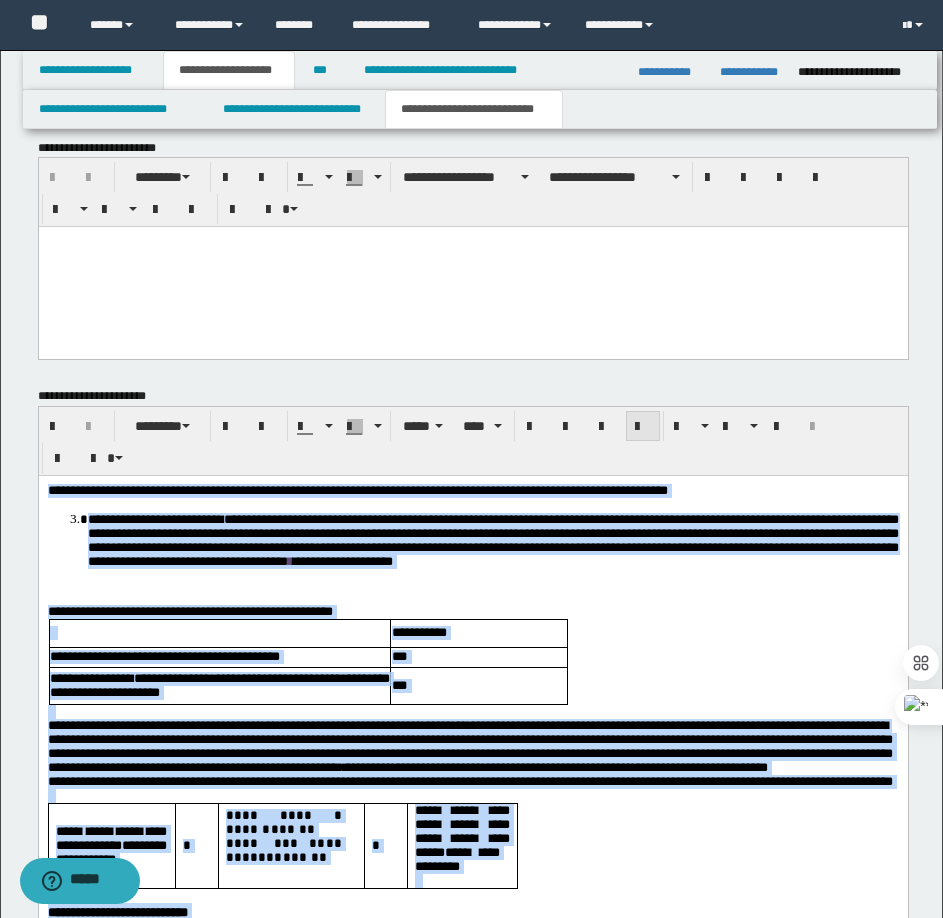 click at bounding box center [643, 426] 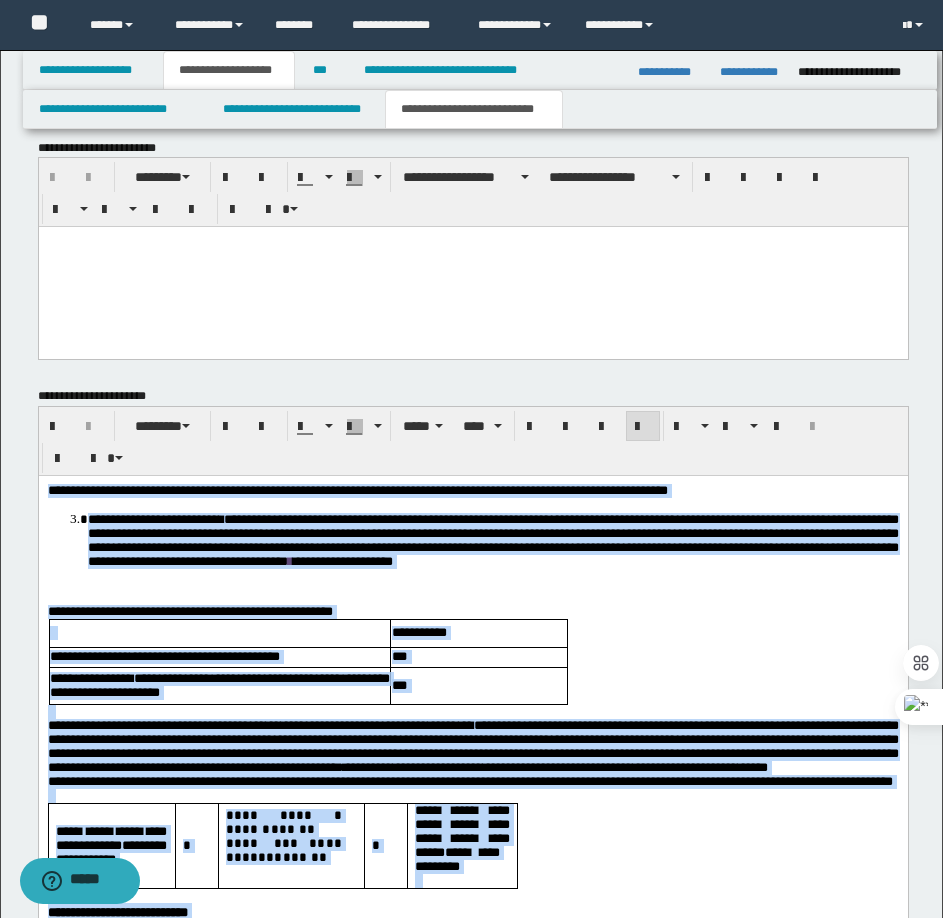click on "**********" at bounding box center (472, 612) 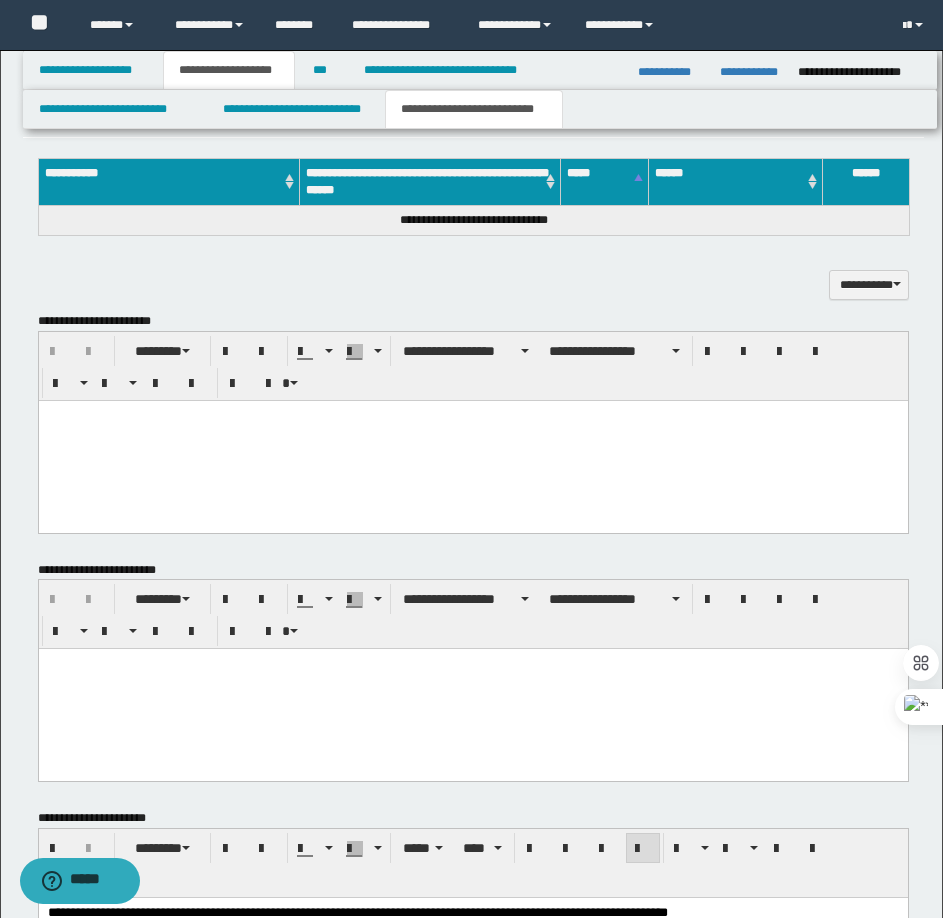 scroll, scrollTop: 707, scrollLeft: 0, axis: vertical 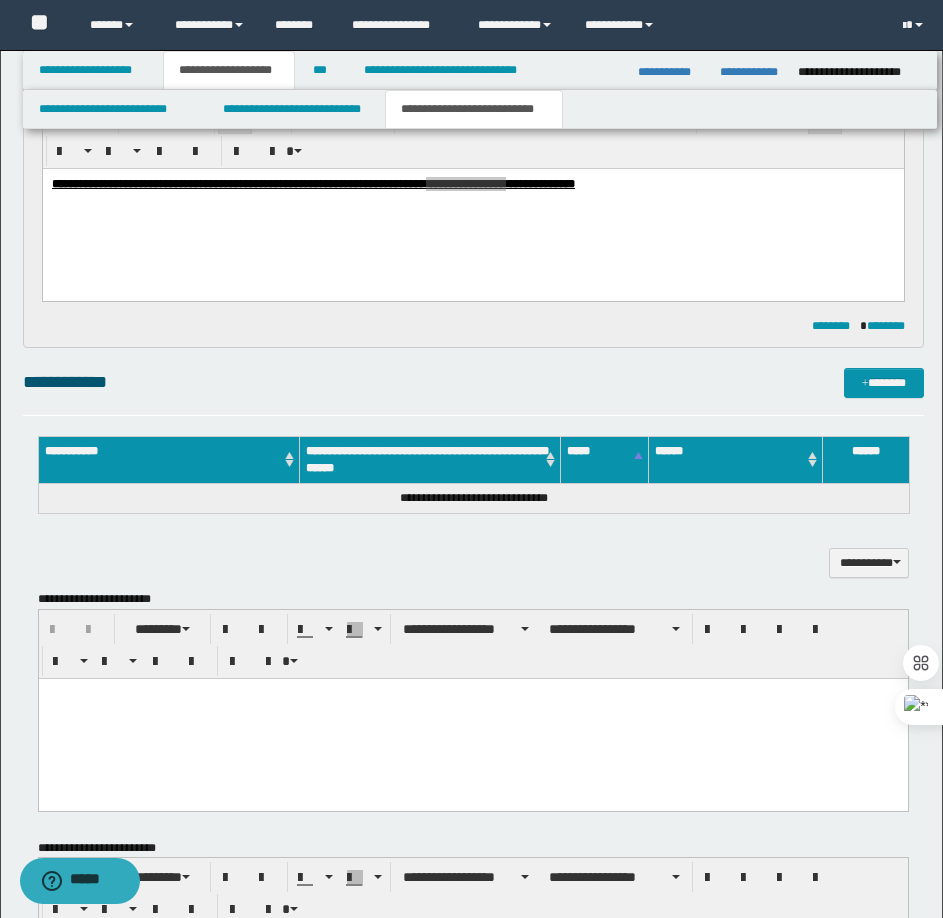 drag, startPoint x: 831, startPoint y: 383, endPoint x: 846, endPoint y: 380, distance: 15.297058 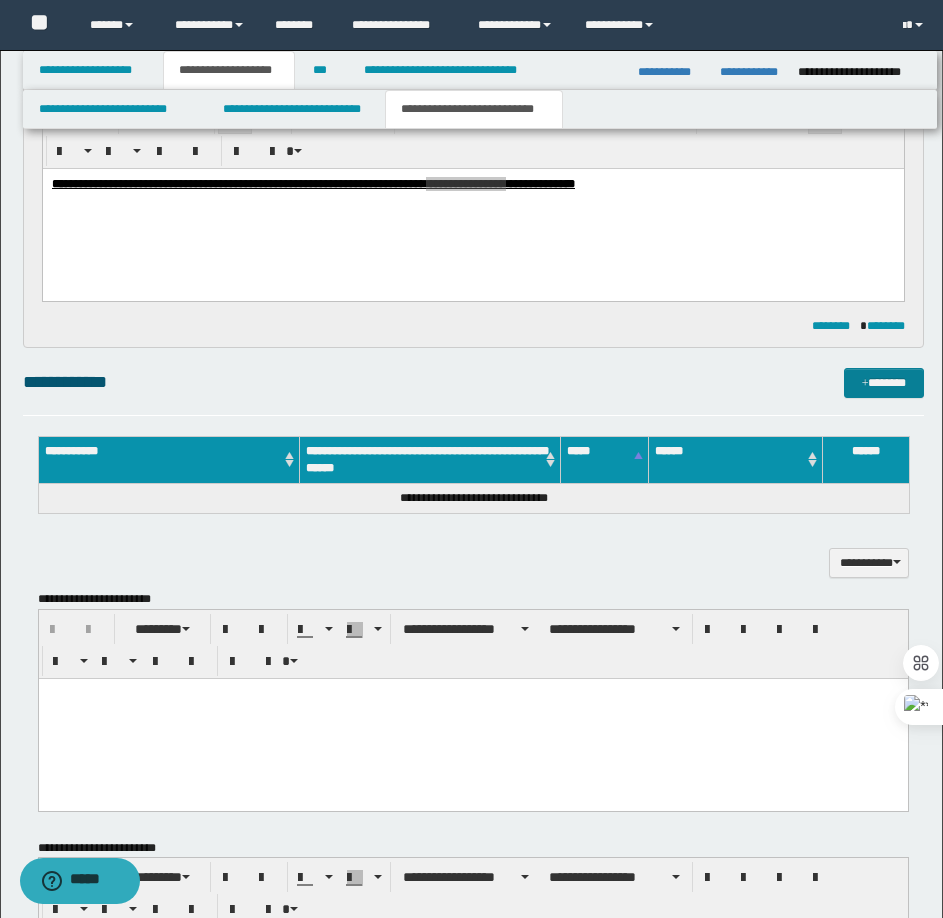 click on "**********" at bounding box center (473, 382) 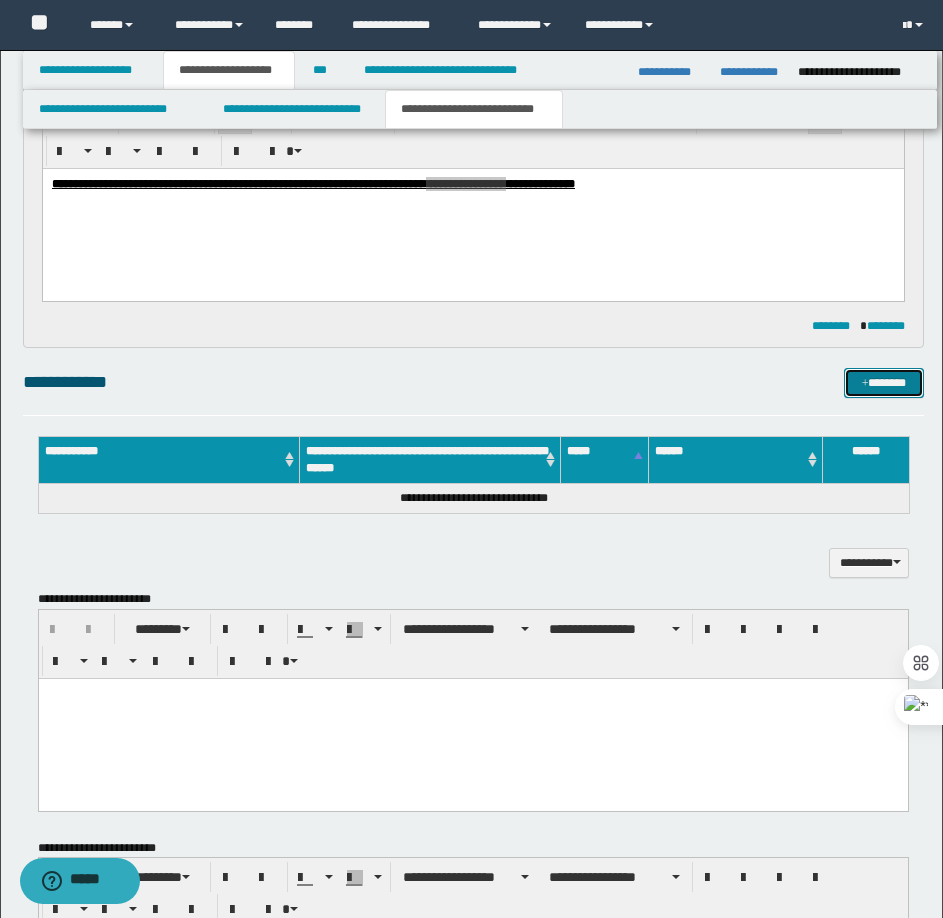 click on "*******" at bounding box center (884, 383) 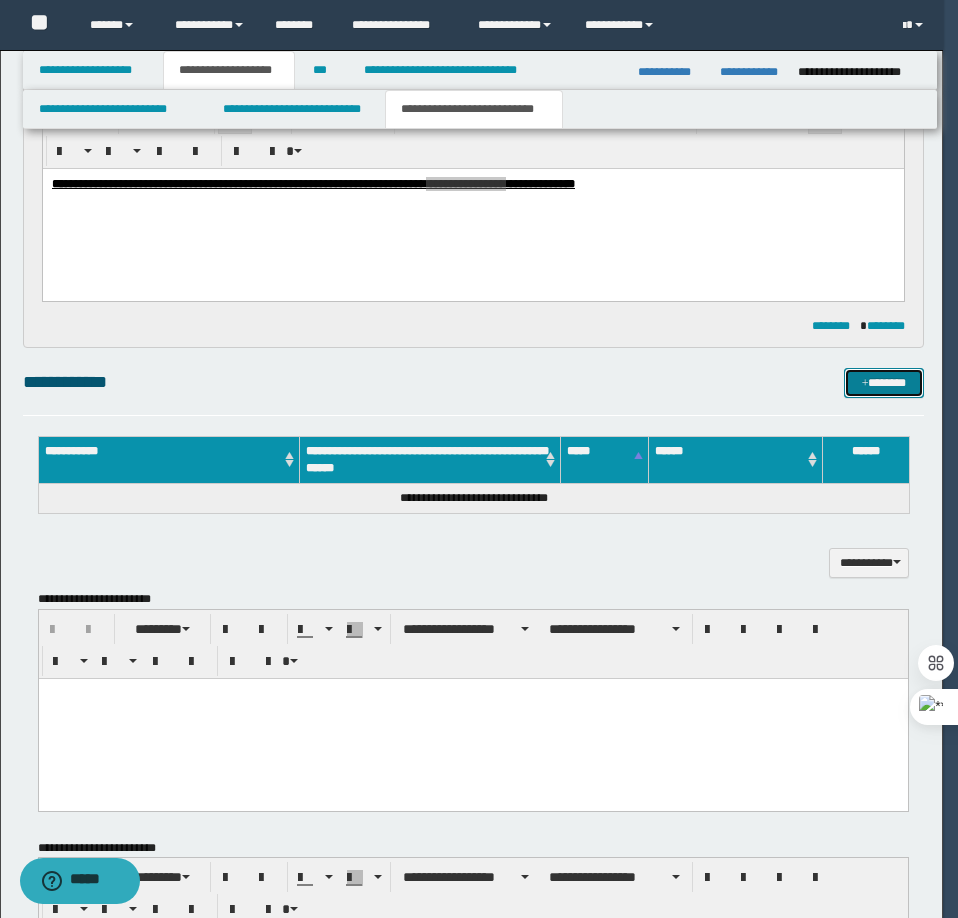 type 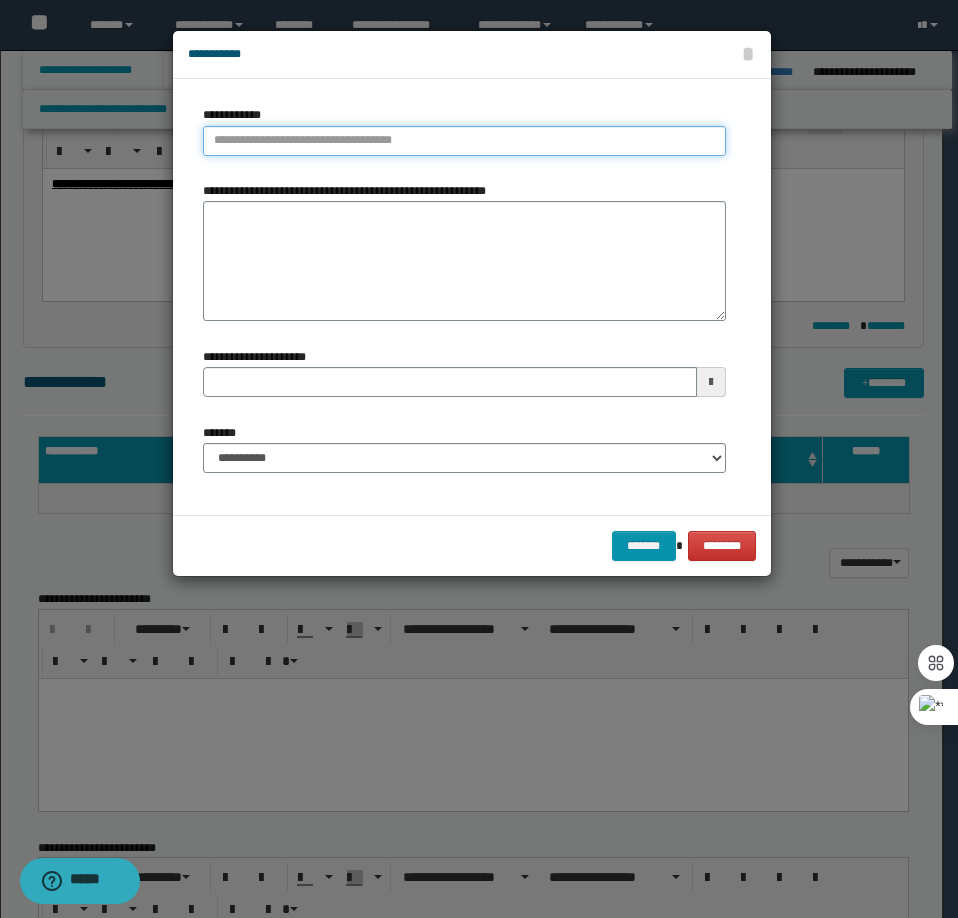 click on "**********" at bounding box center [464, 141] 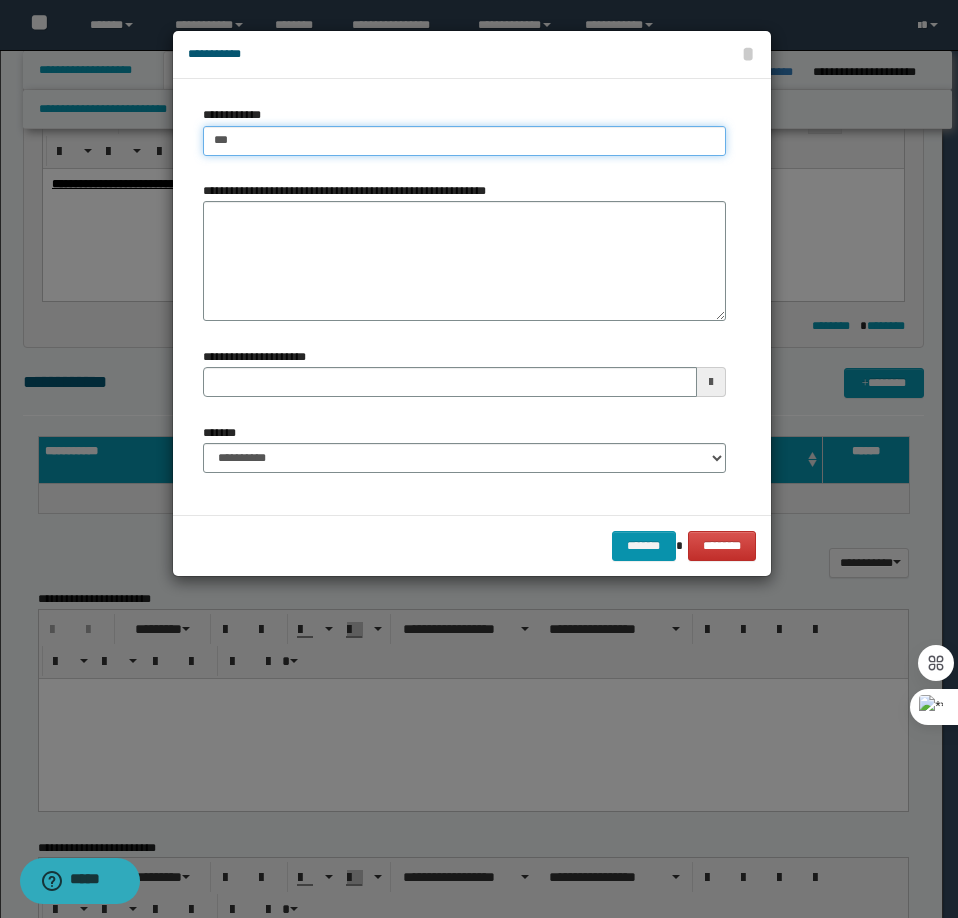 type on "****" 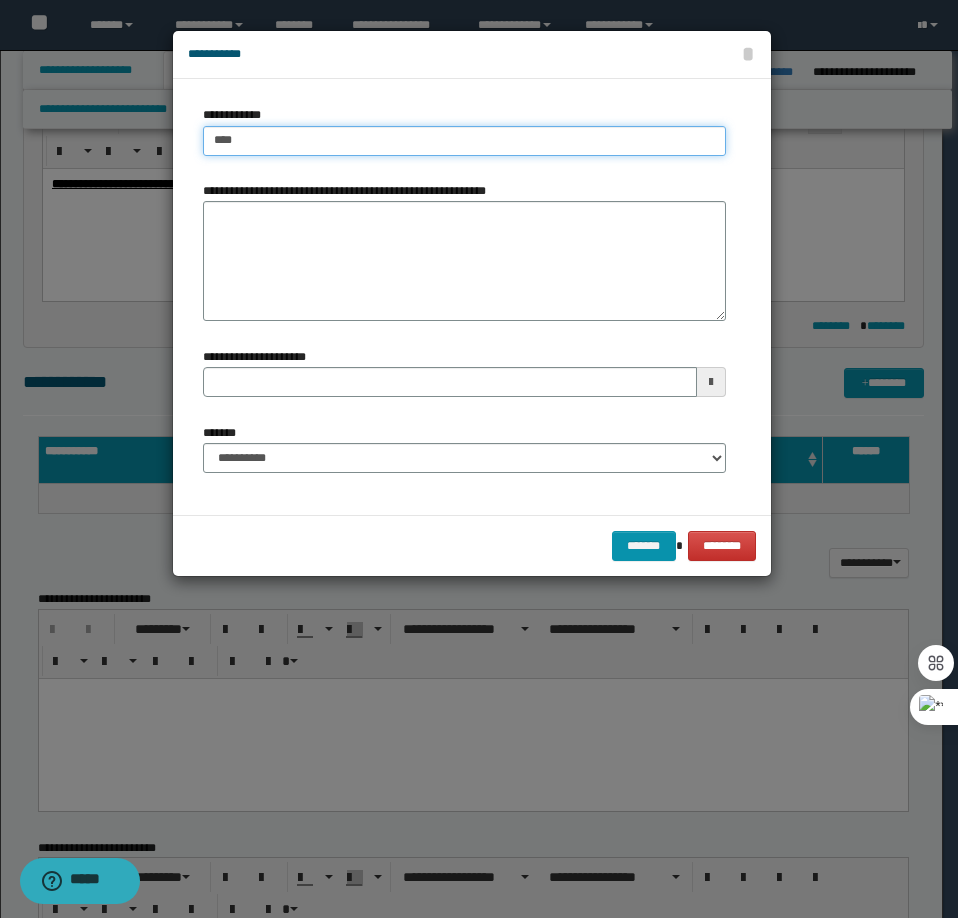 type on "****" 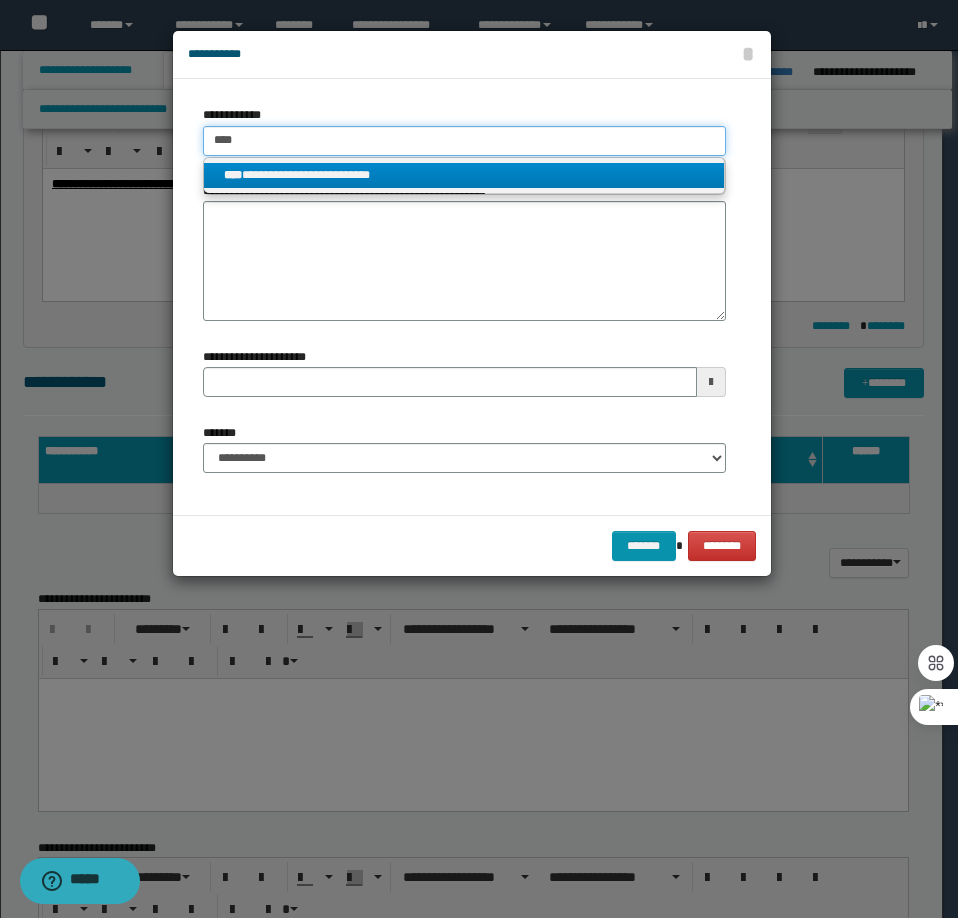 type on "****" 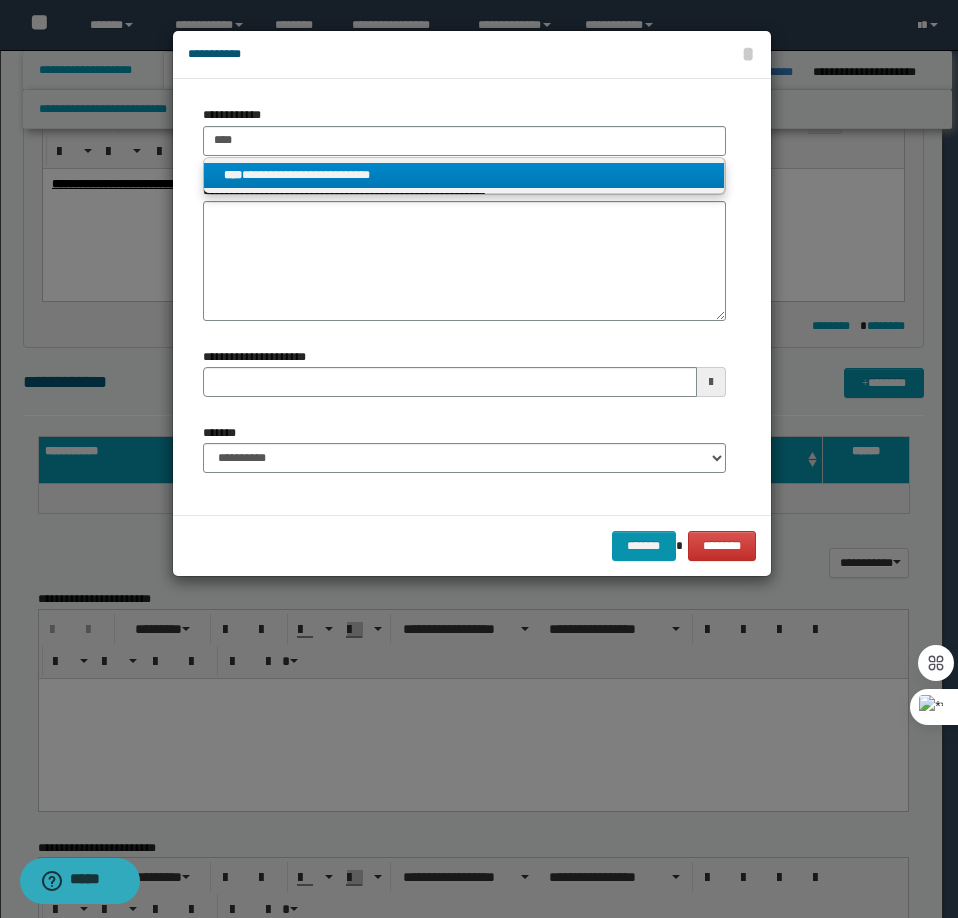 click on "**********" at bounding box center (464, 175) 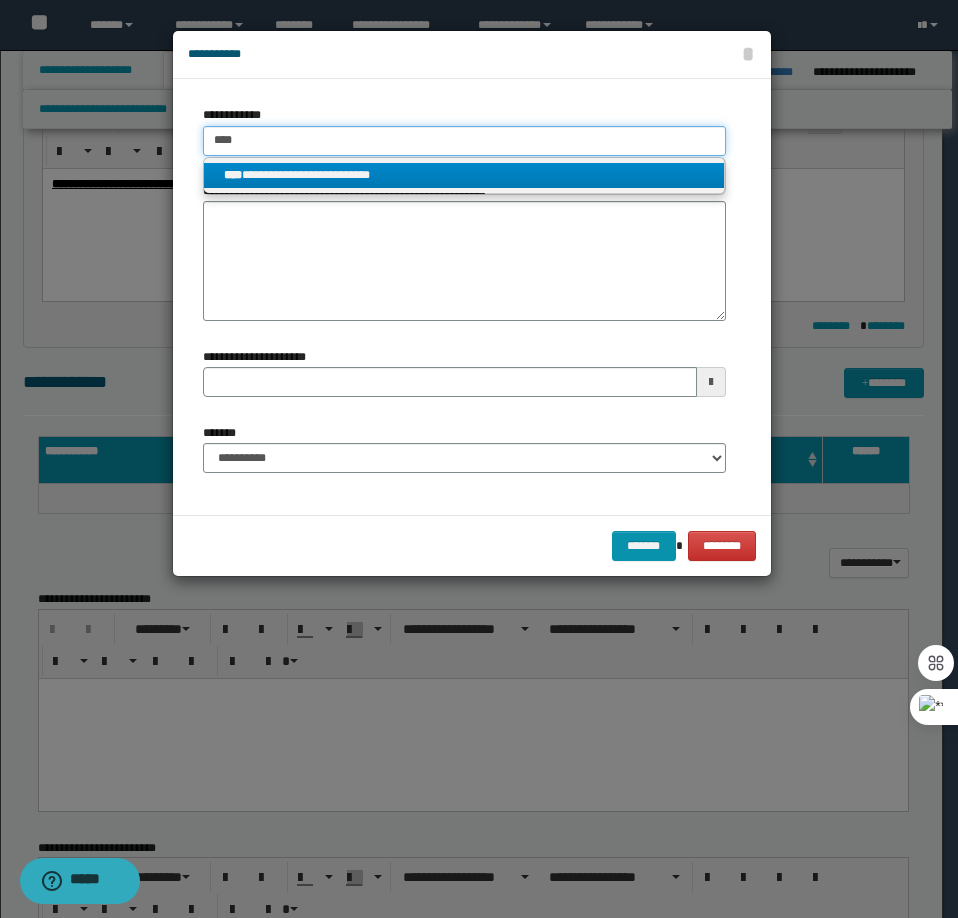 type 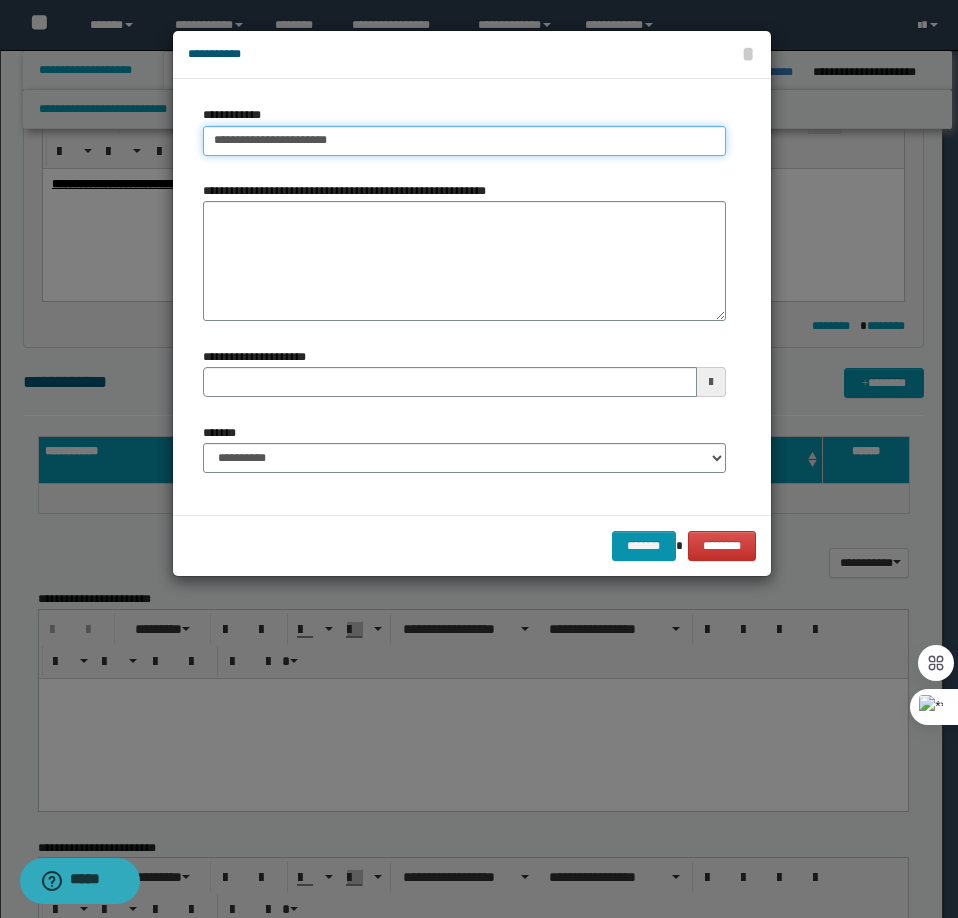 type 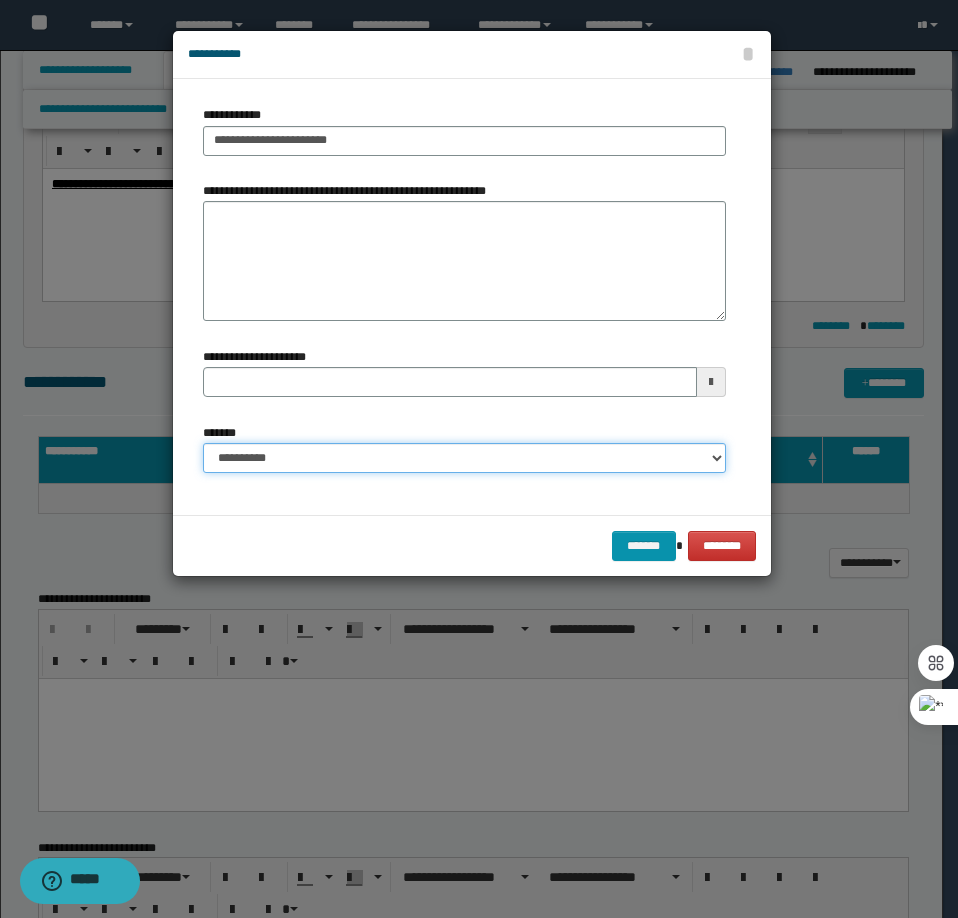 click on "**********" at bounding box center (464, 458) 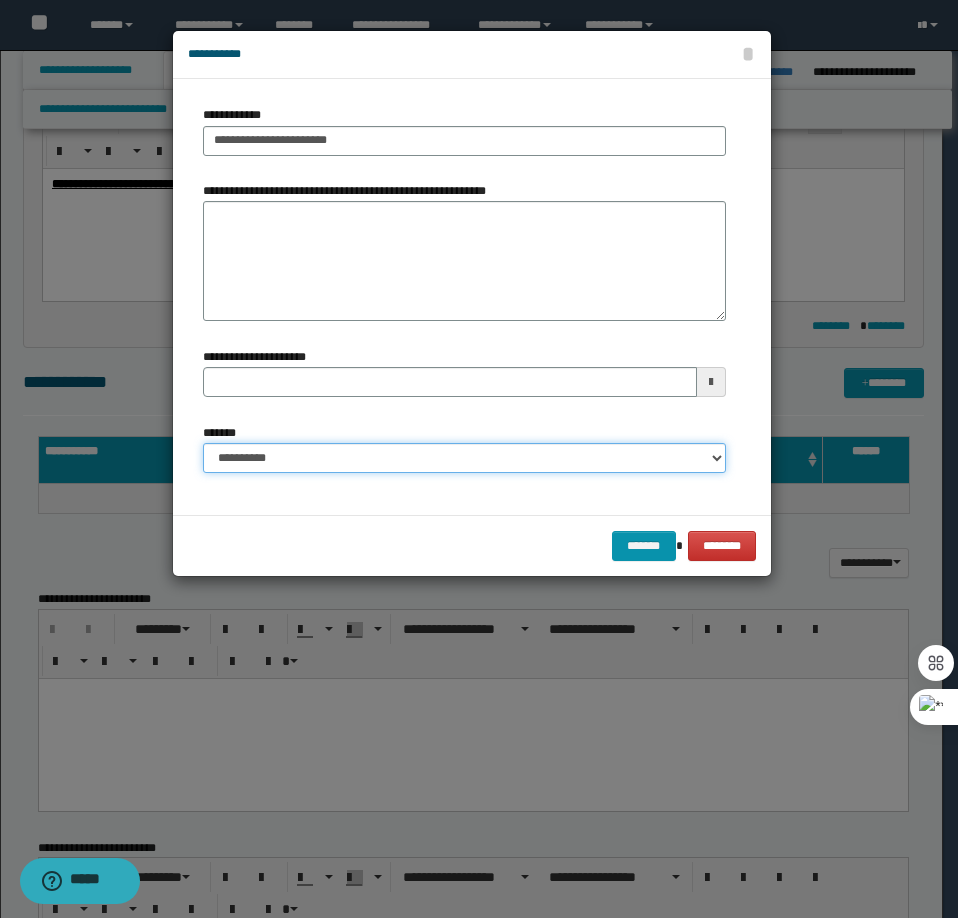 select on "*" 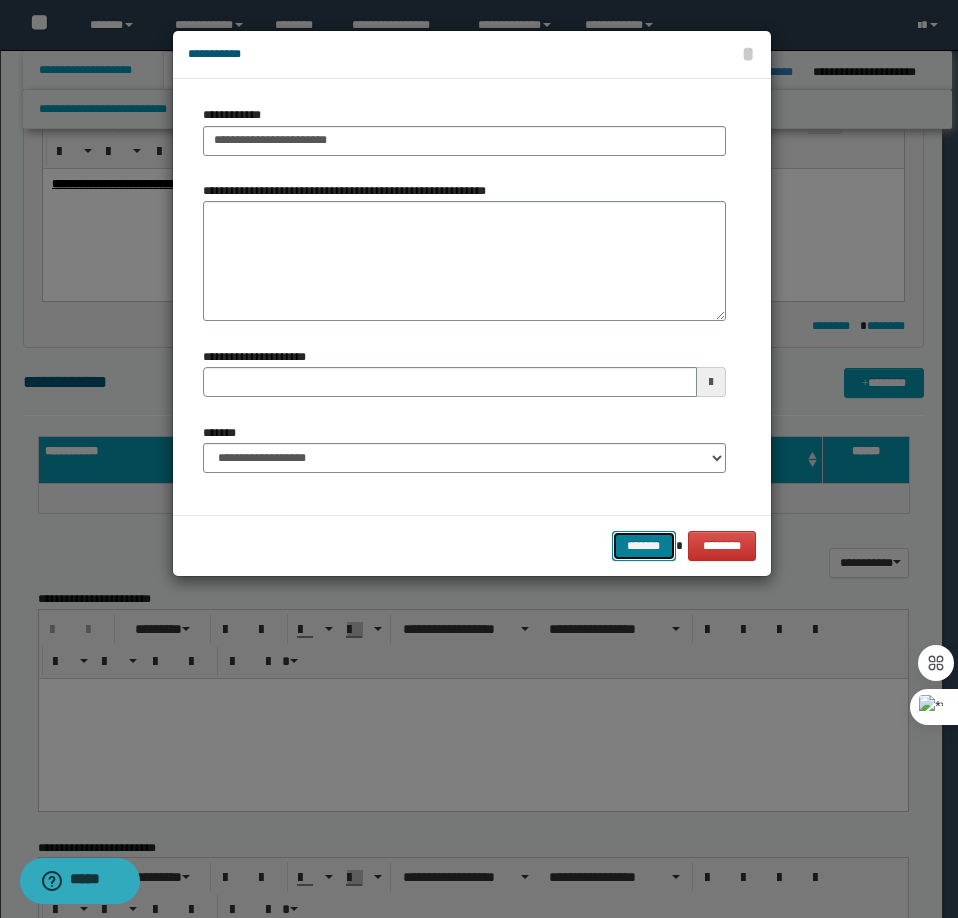 click on "*******" at bounding box center (644, 546) 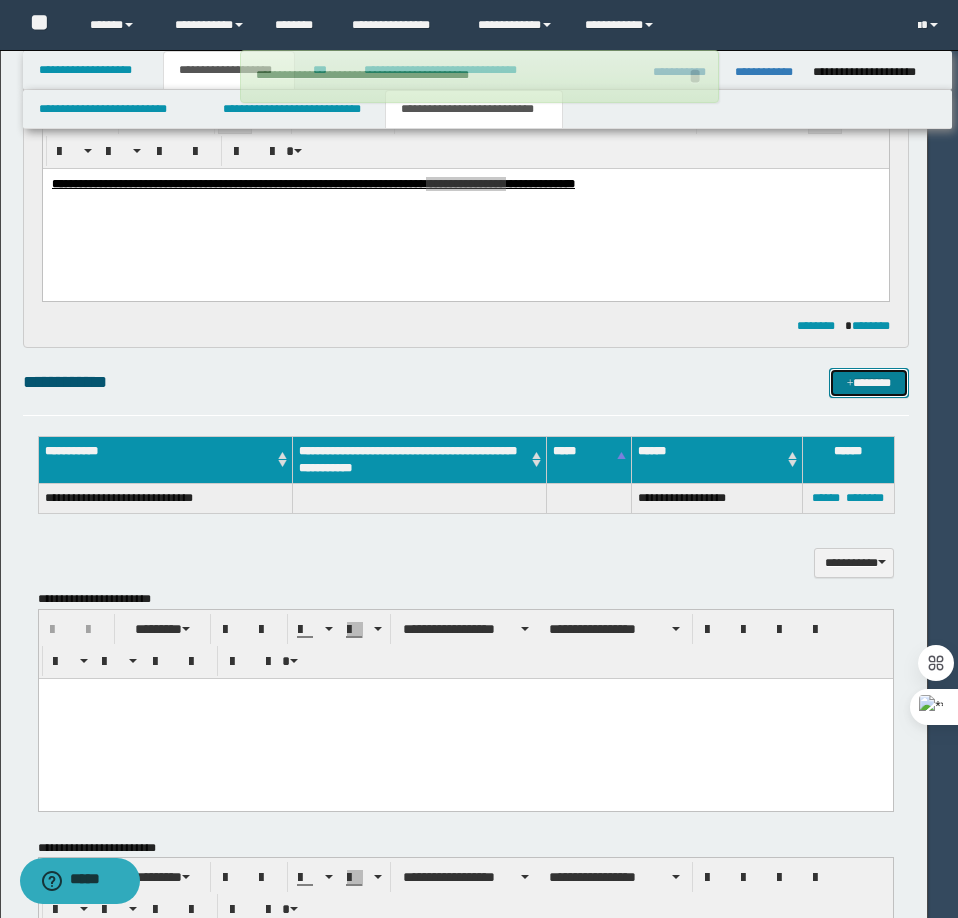 type 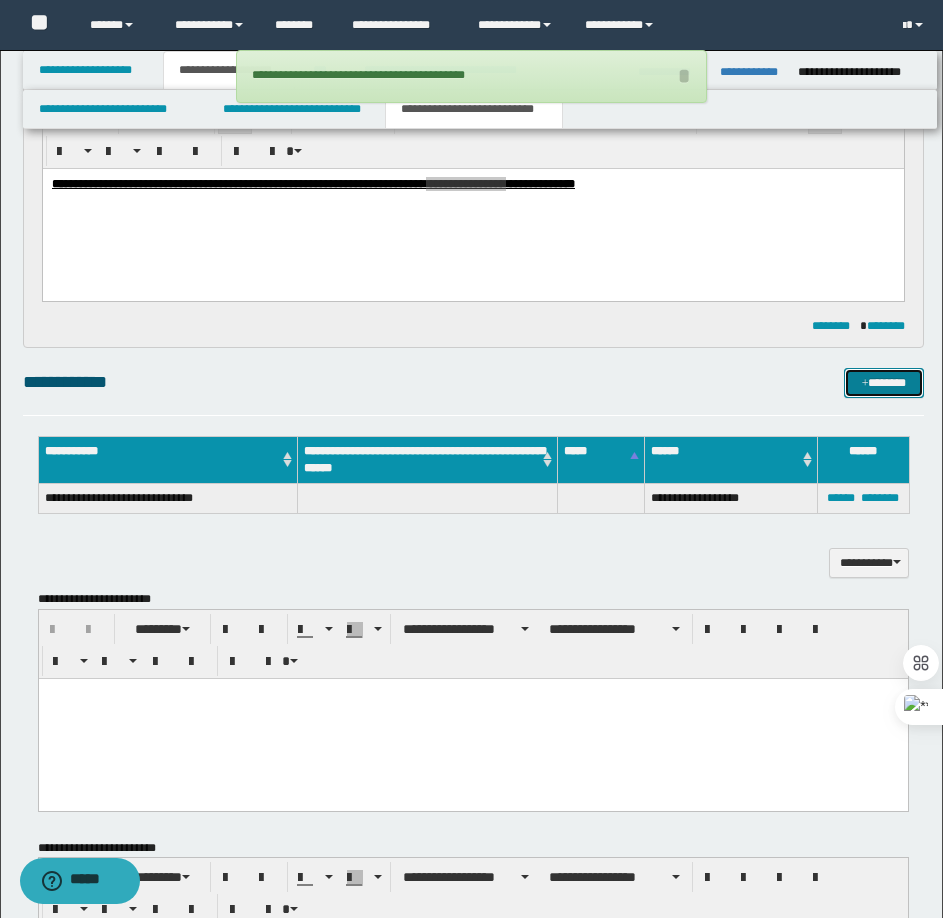 click on "*******" at bounding box center (884, 383) 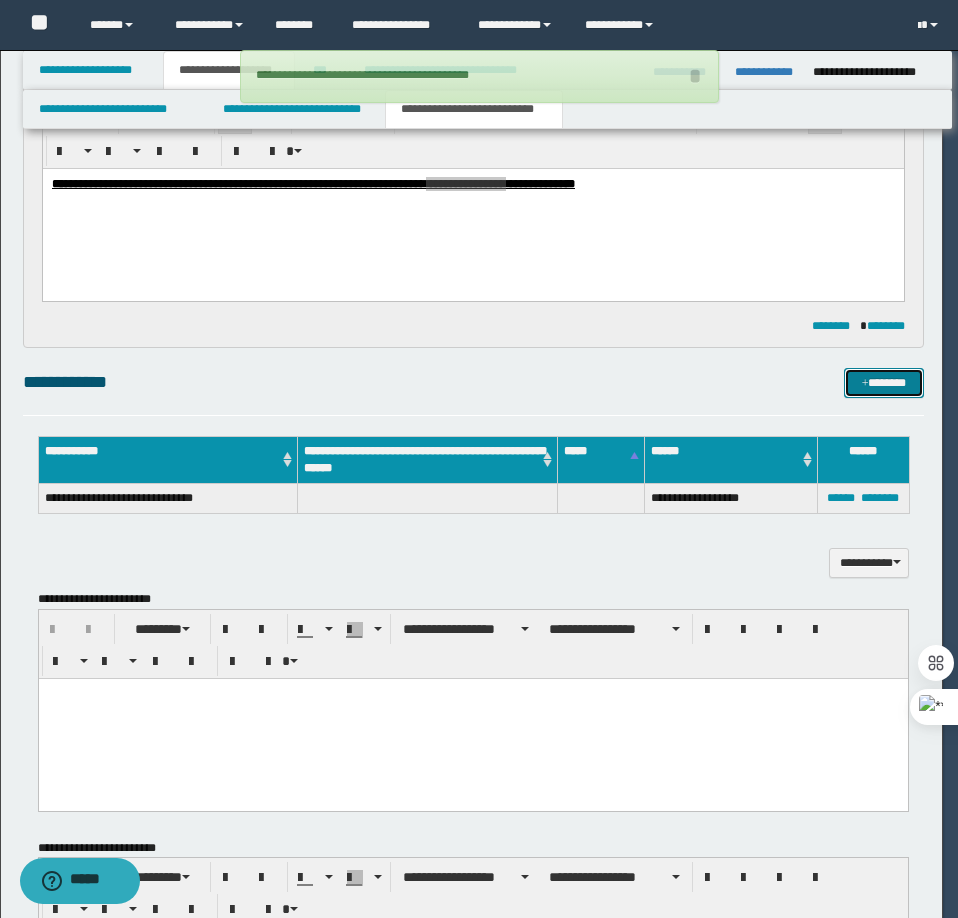 type 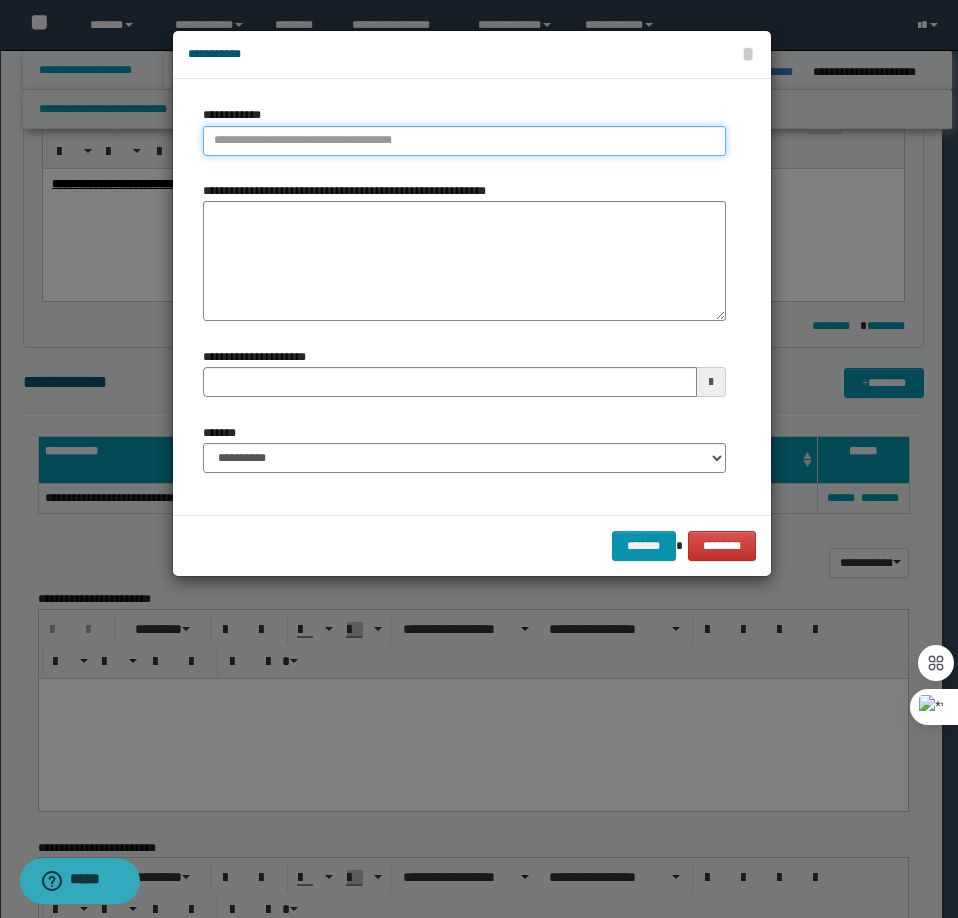 type on "**********" 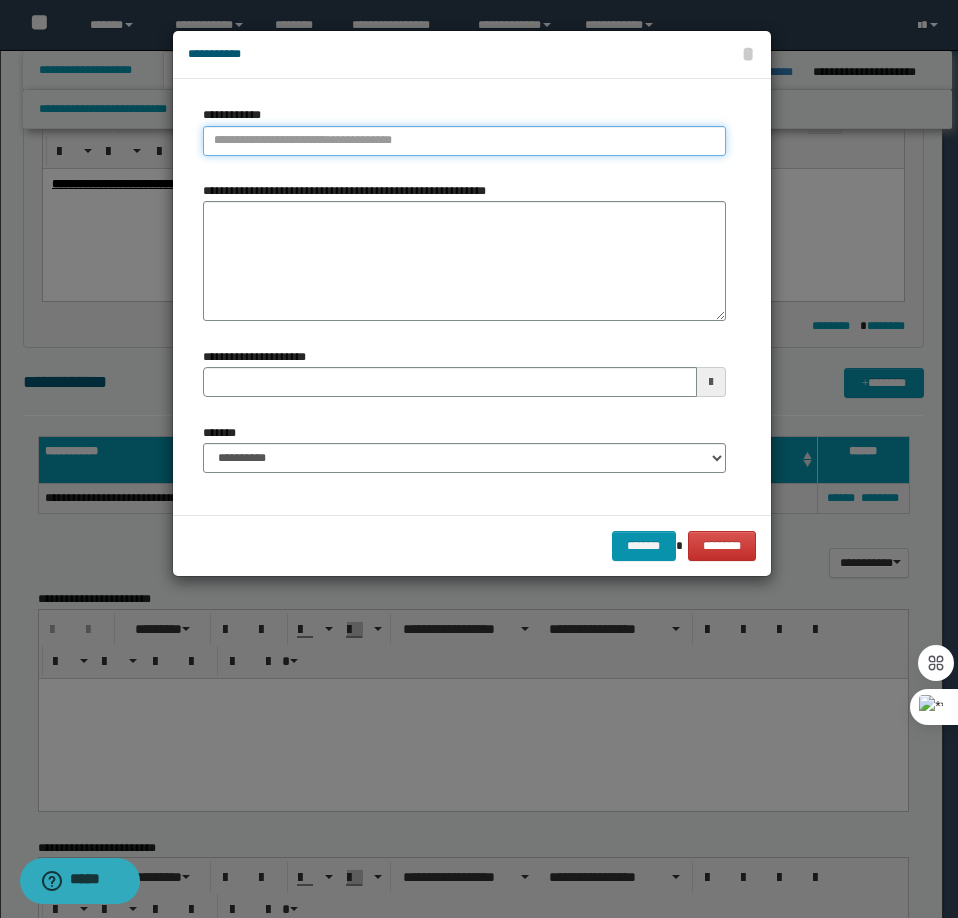 click on "**********" at bounding box center [464, 141] 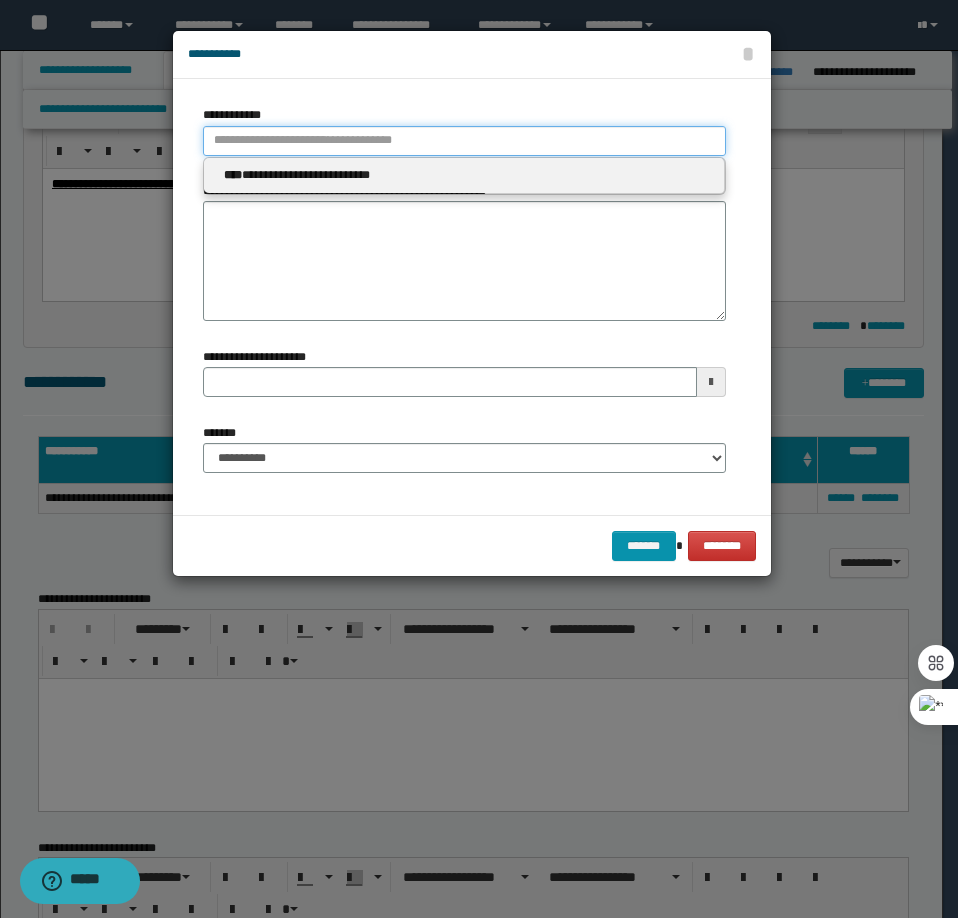 type 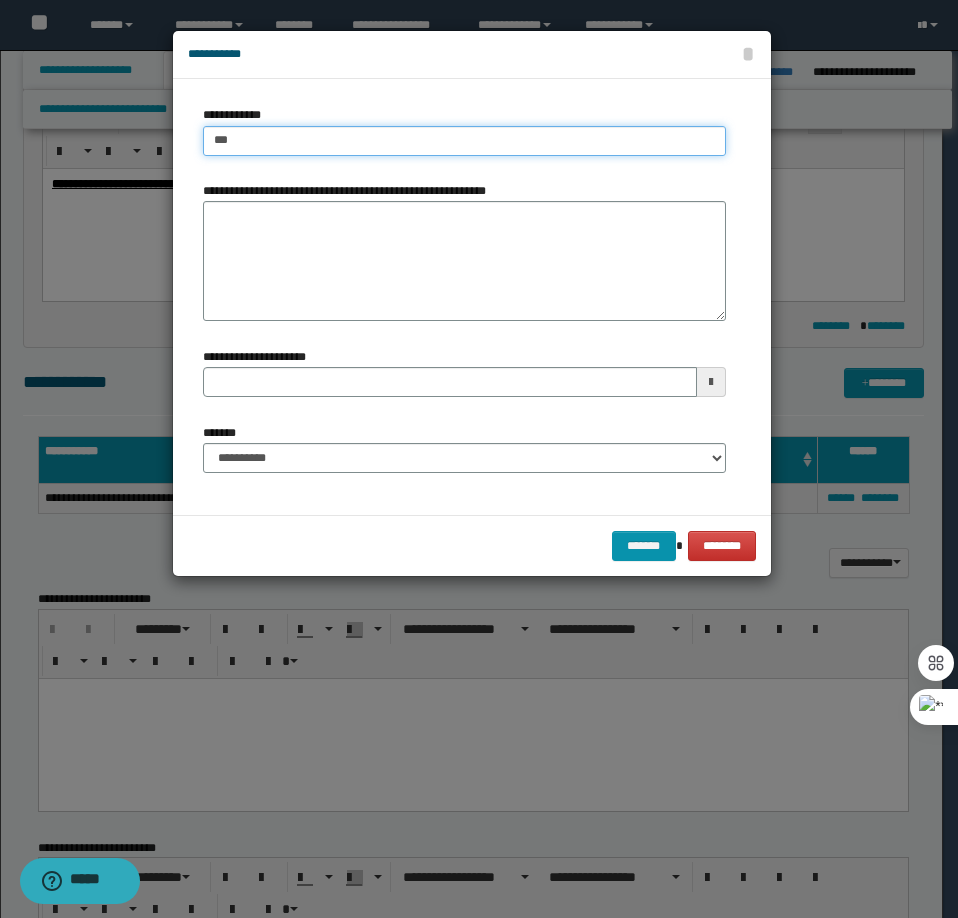 type on "****" 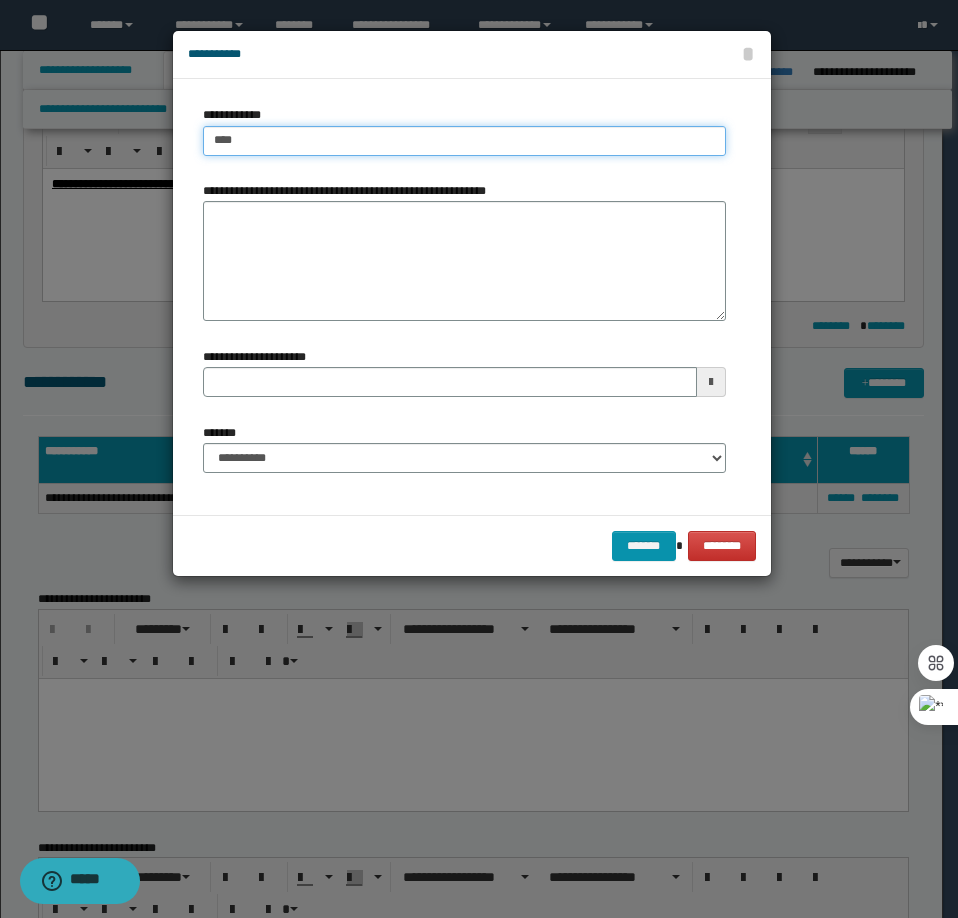 type on "****" 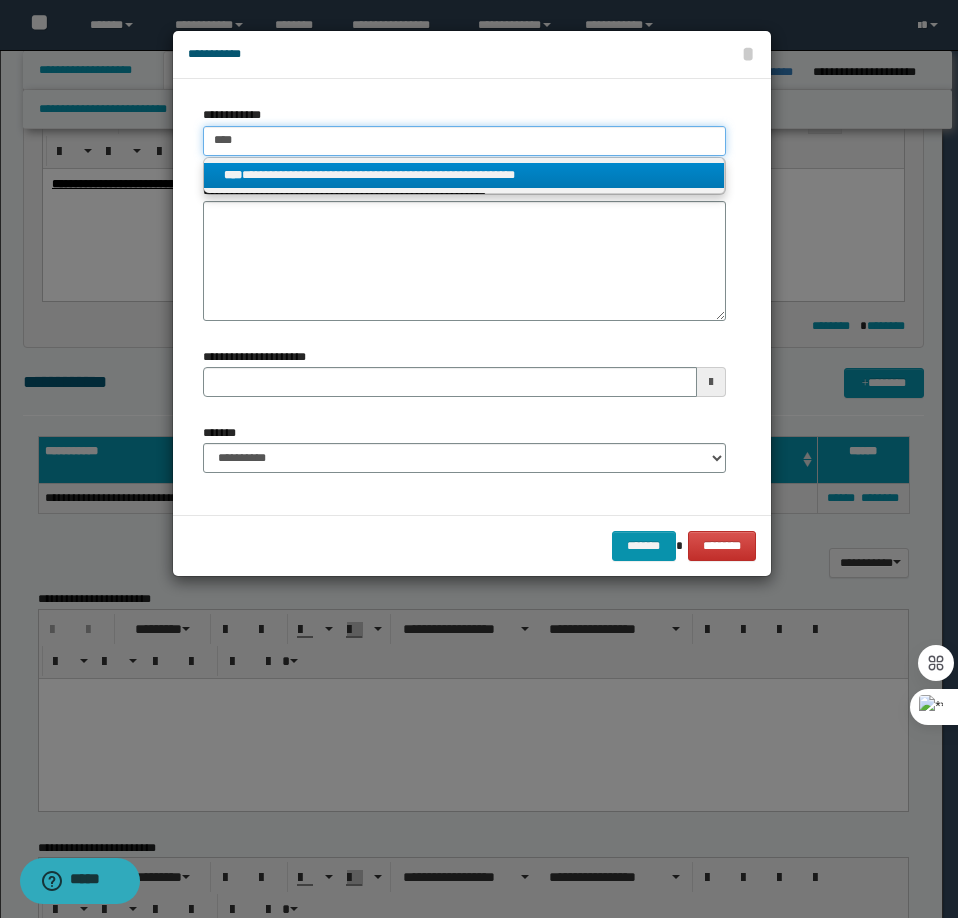 type 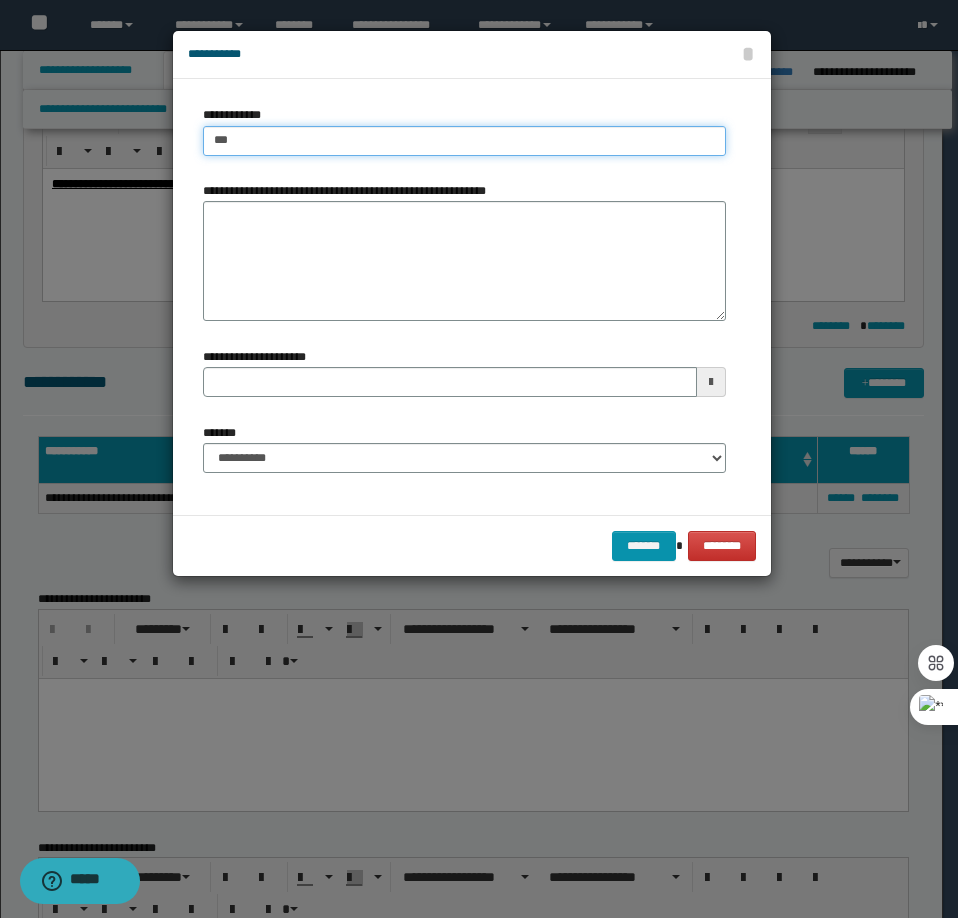 type on "***" 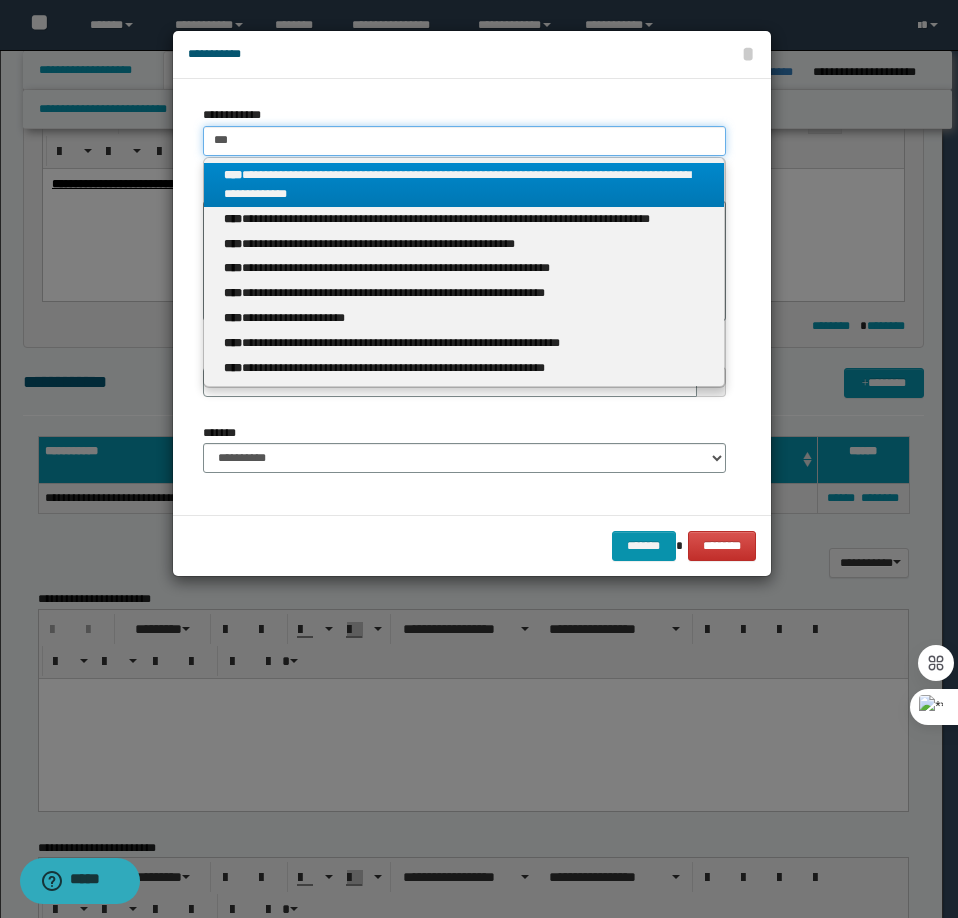 type 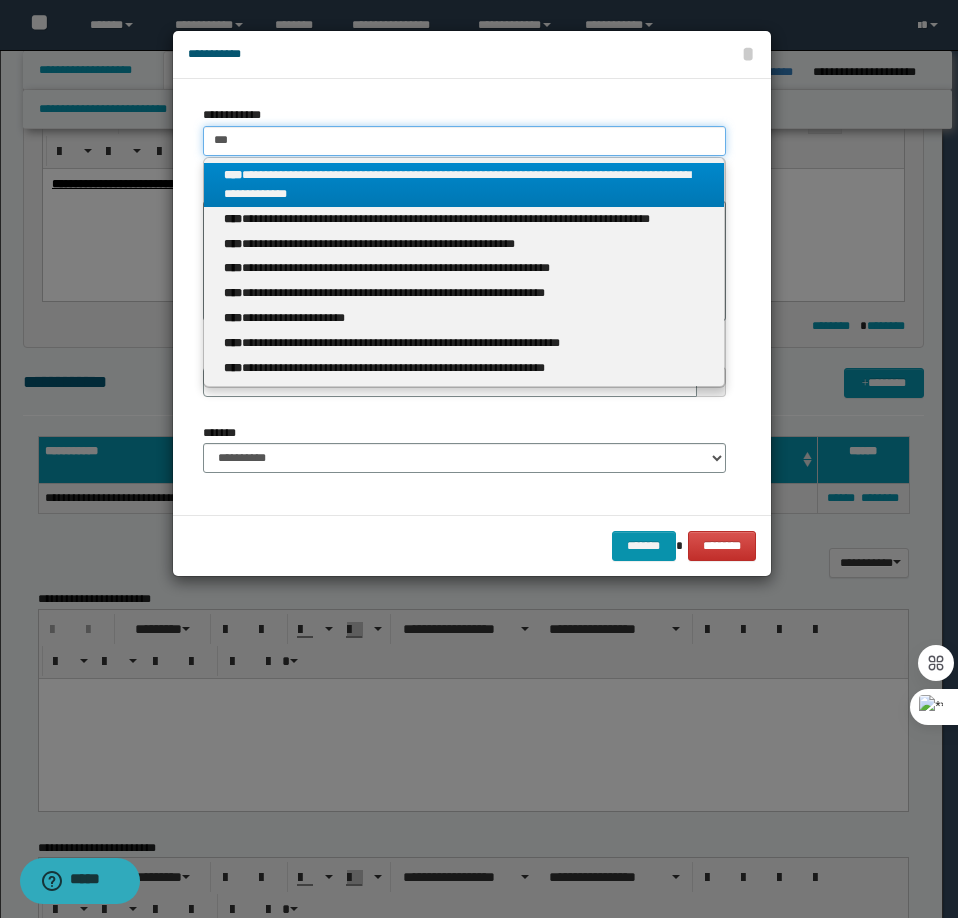 type on "****" 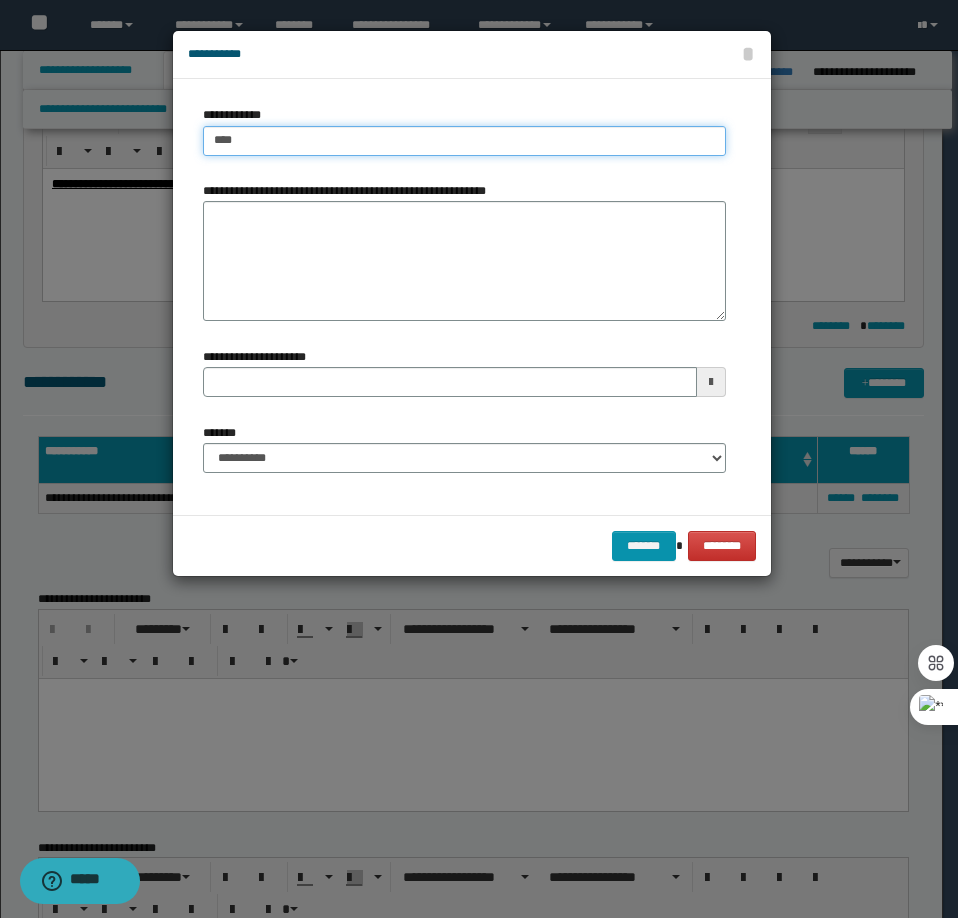 type on "****" 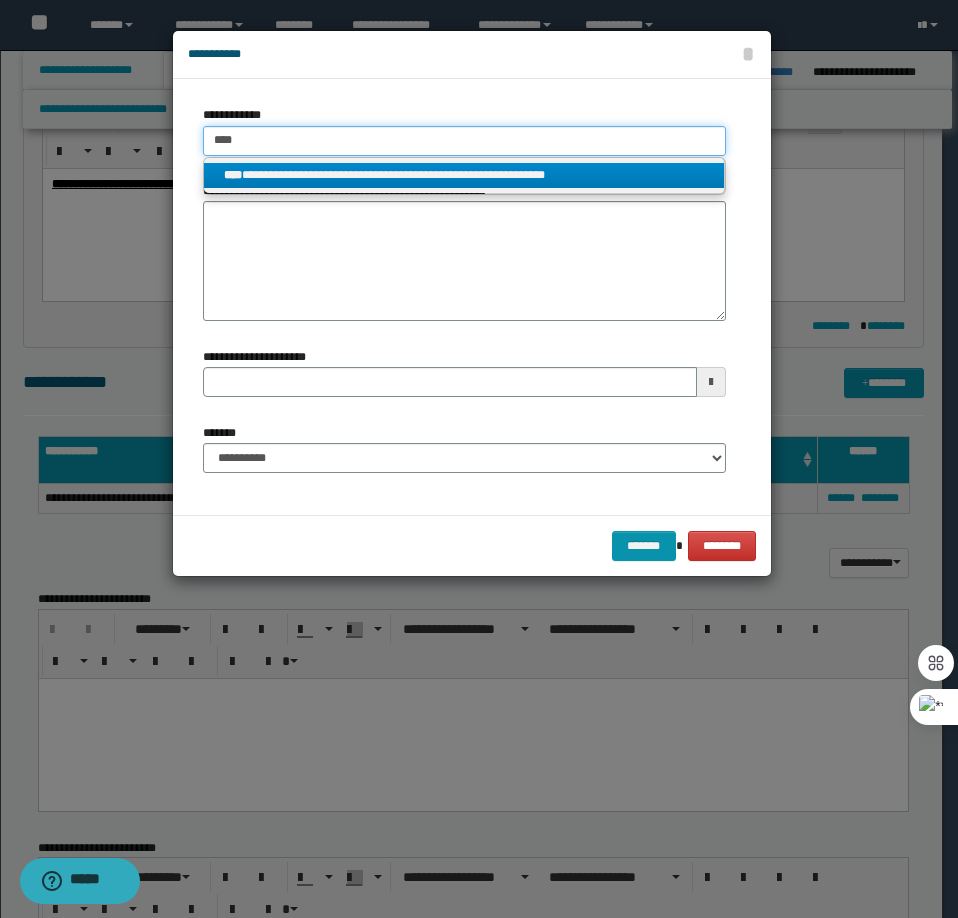 type on "****" 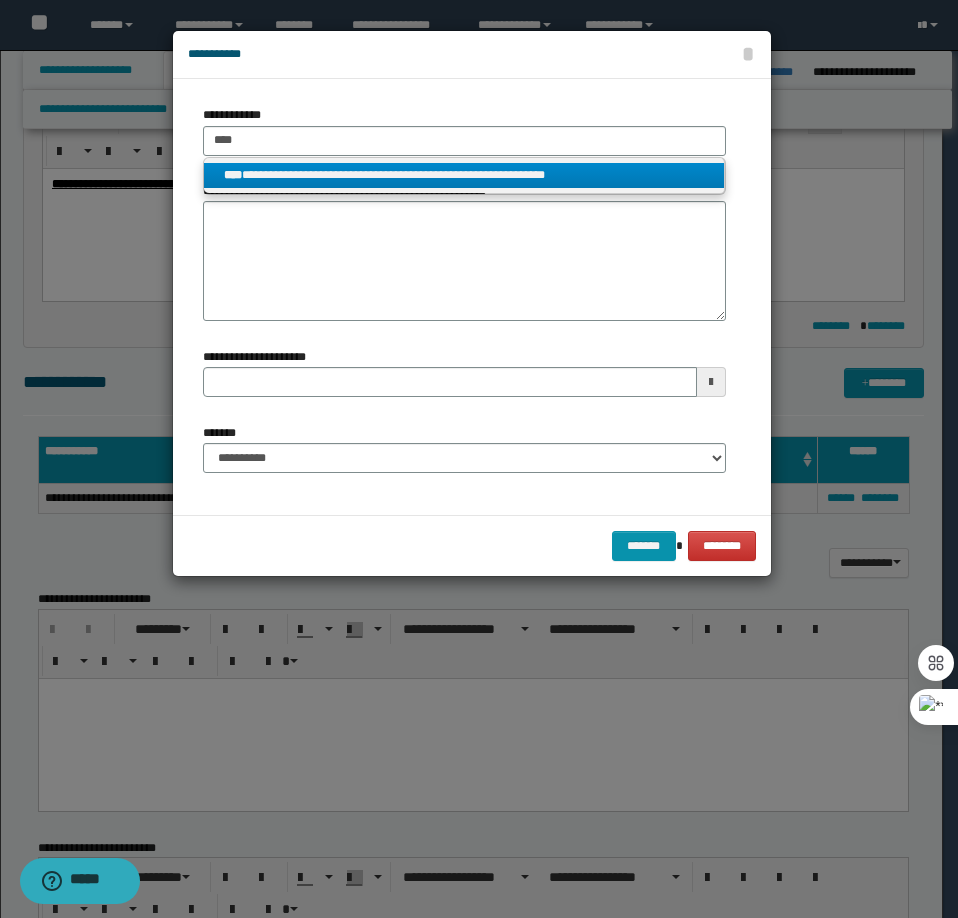 click on "**********" at bounding box center (464, 175) 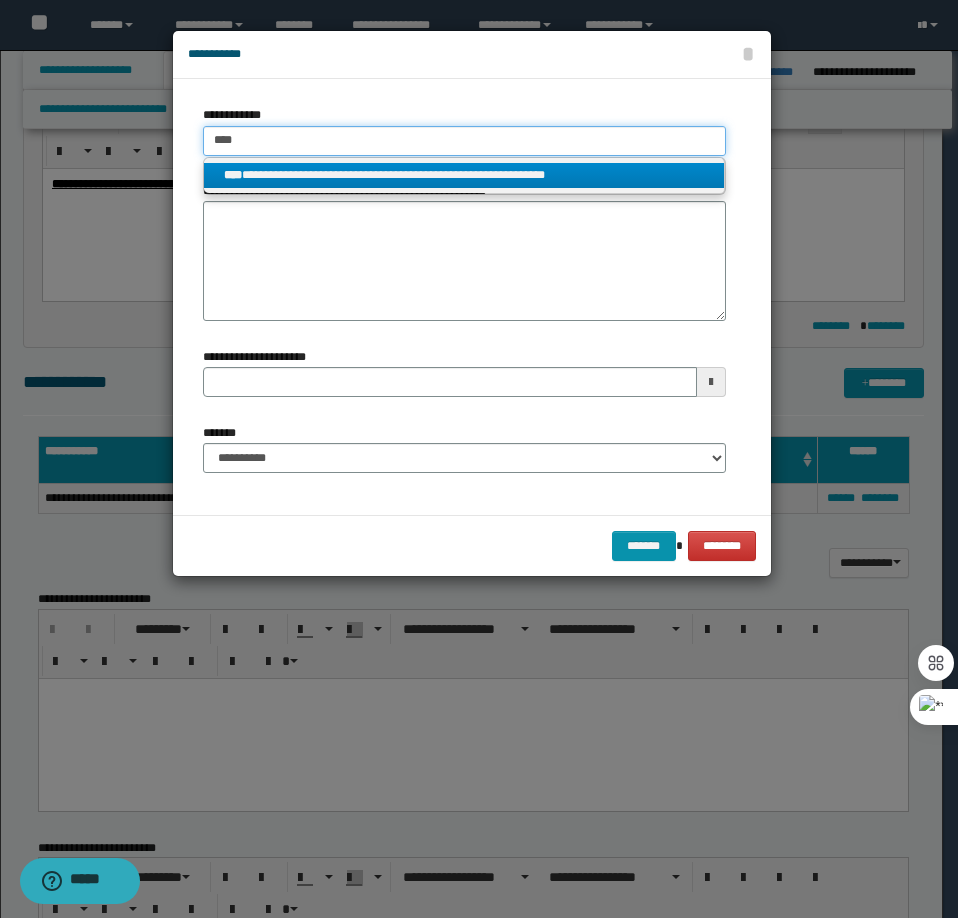 type 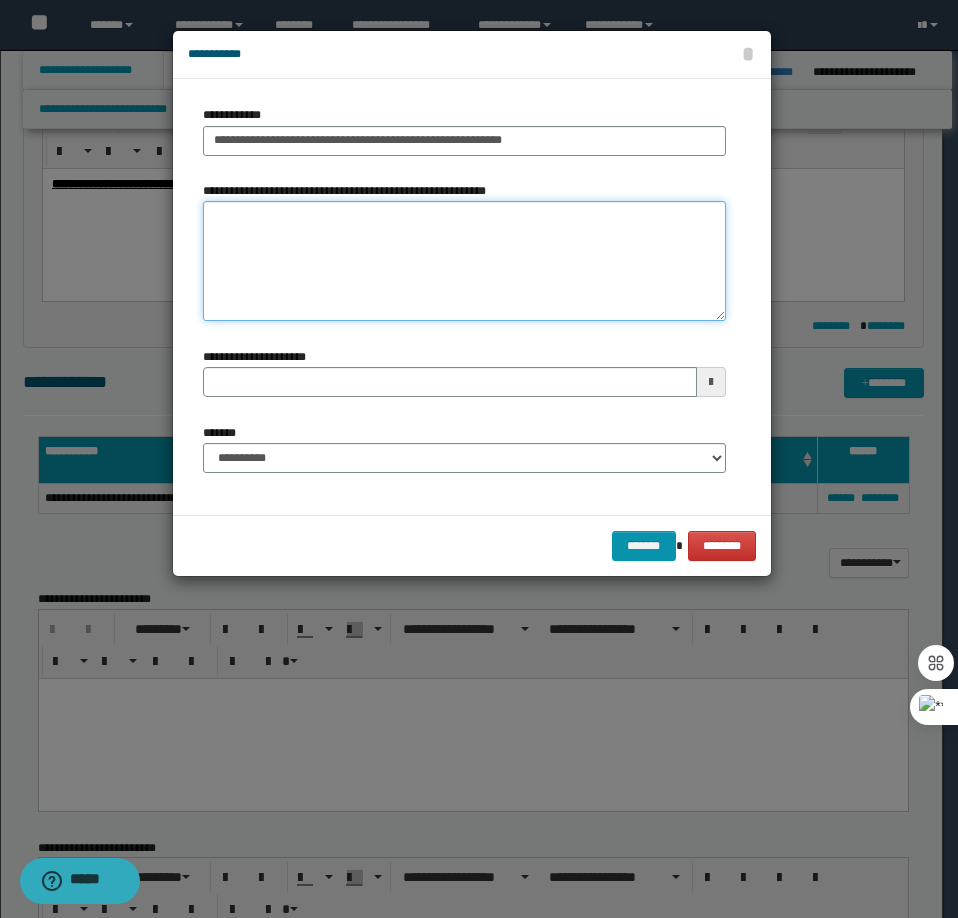 click on "**********" at bounding box center [464, 261] 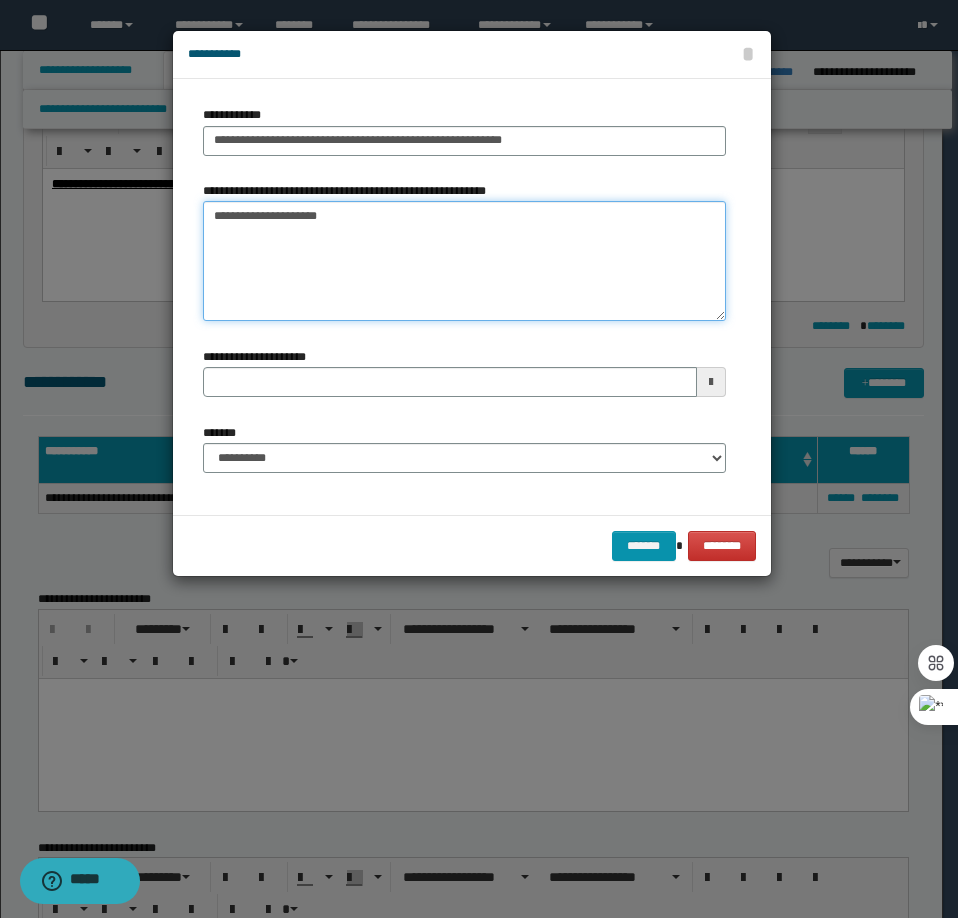 type on "**********" 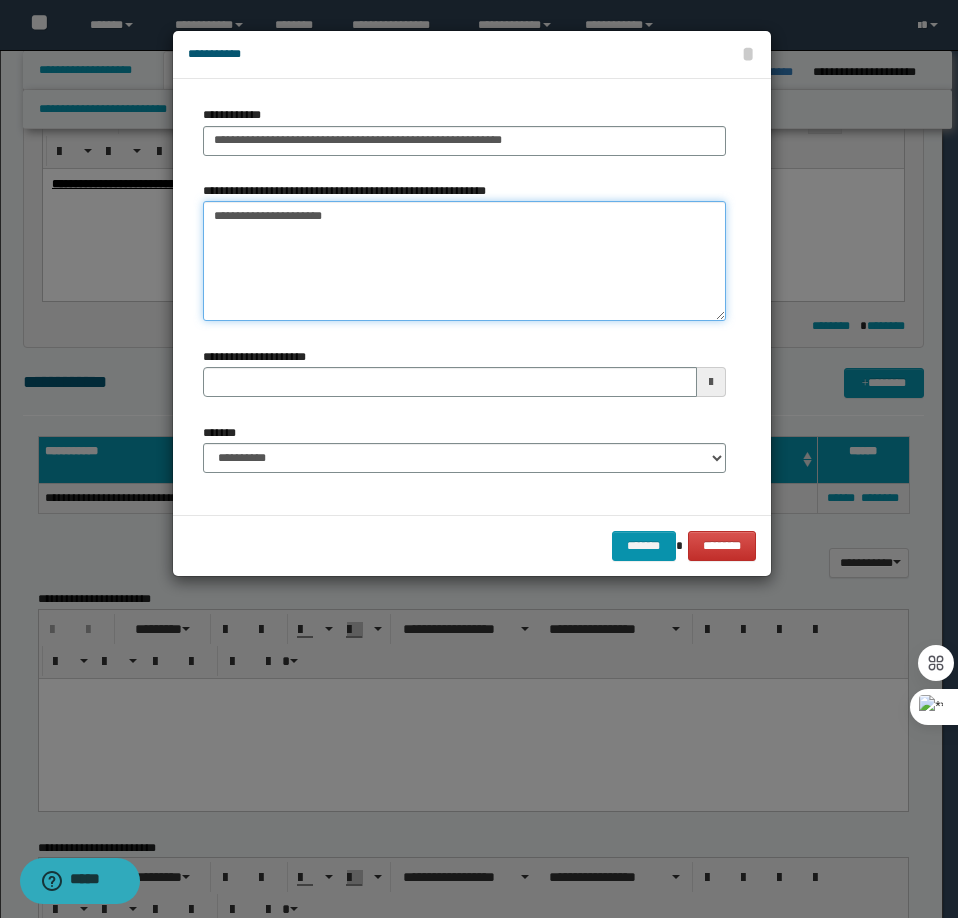 type 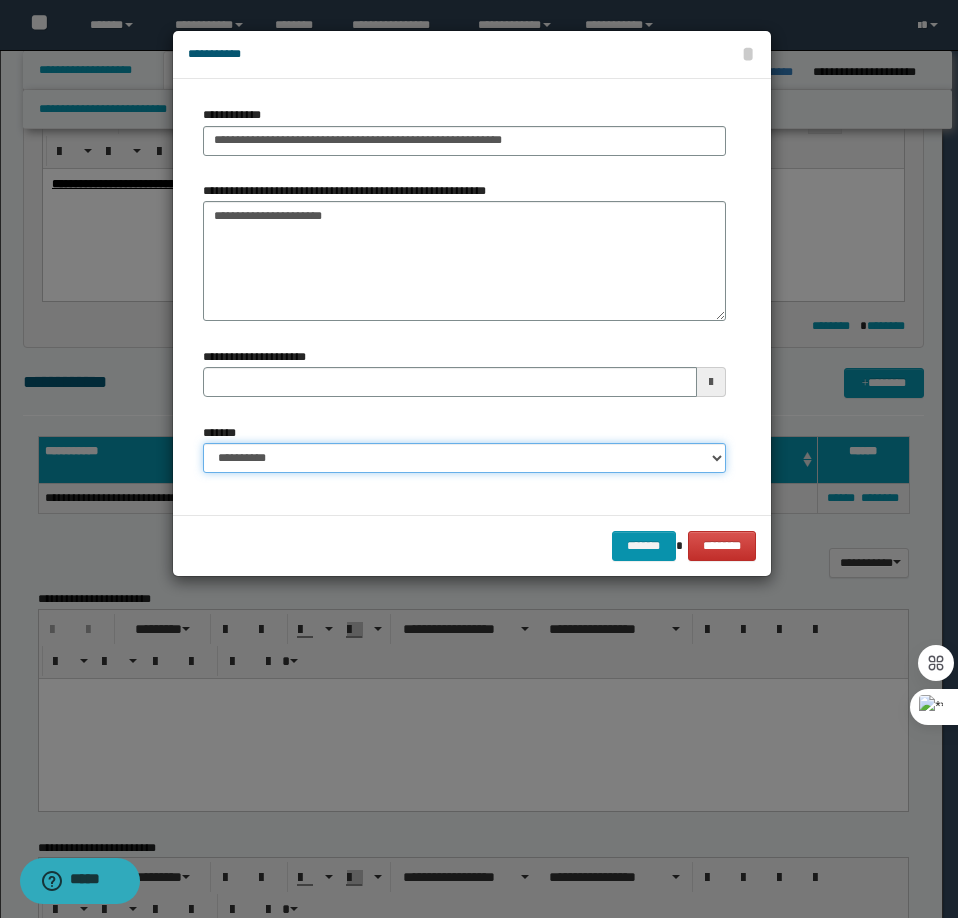 click on "**********" at bounding box center [464, 458] 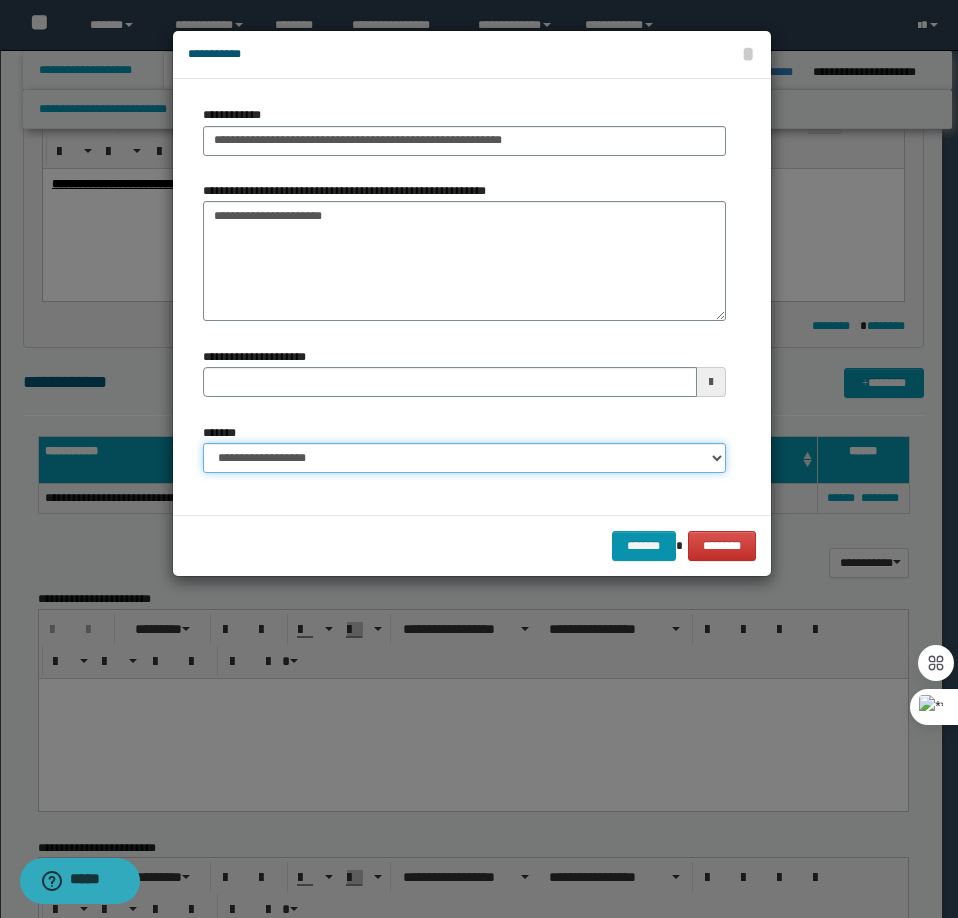 click on "**********" at bounding box center [464, 458] 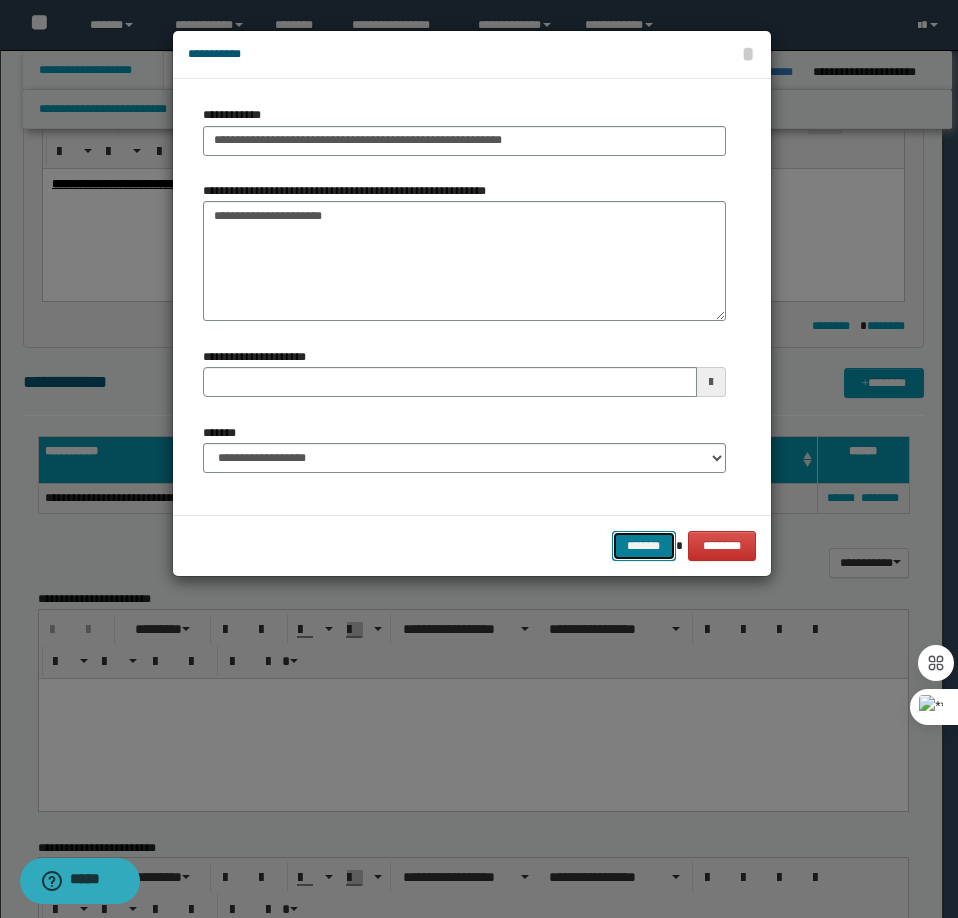 click on "*******" at bounding box center (644, 546) 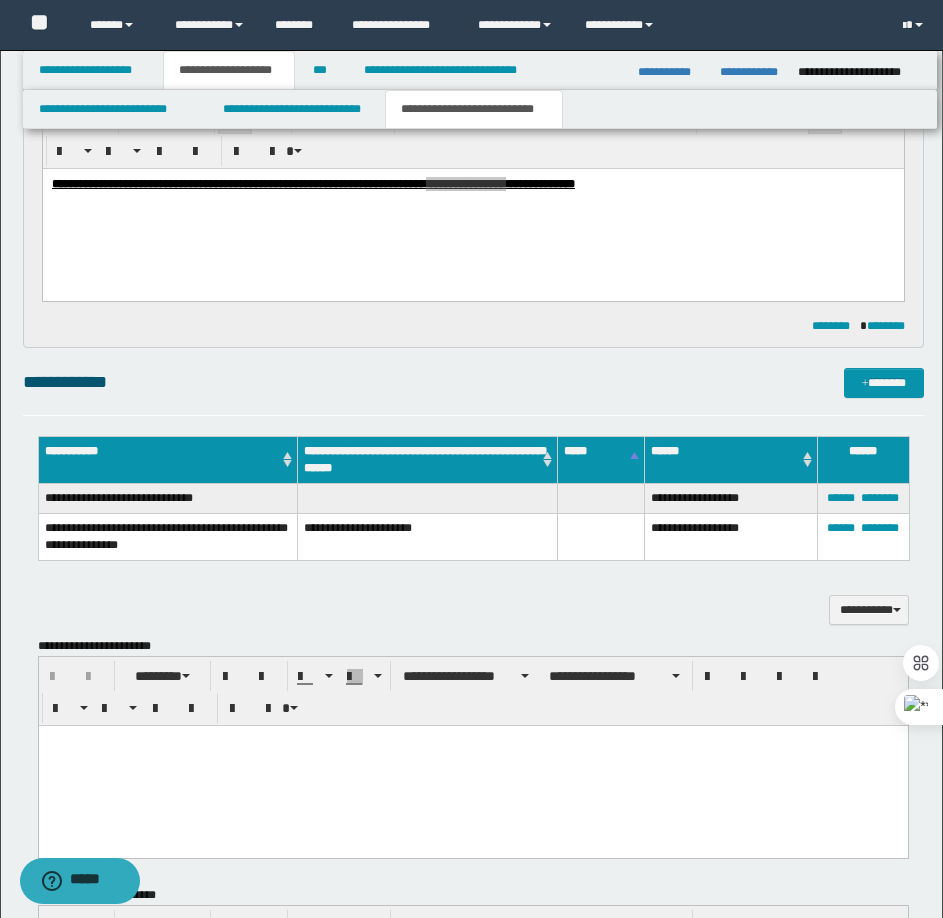 click on "**********" at bounding box center [473, 736] 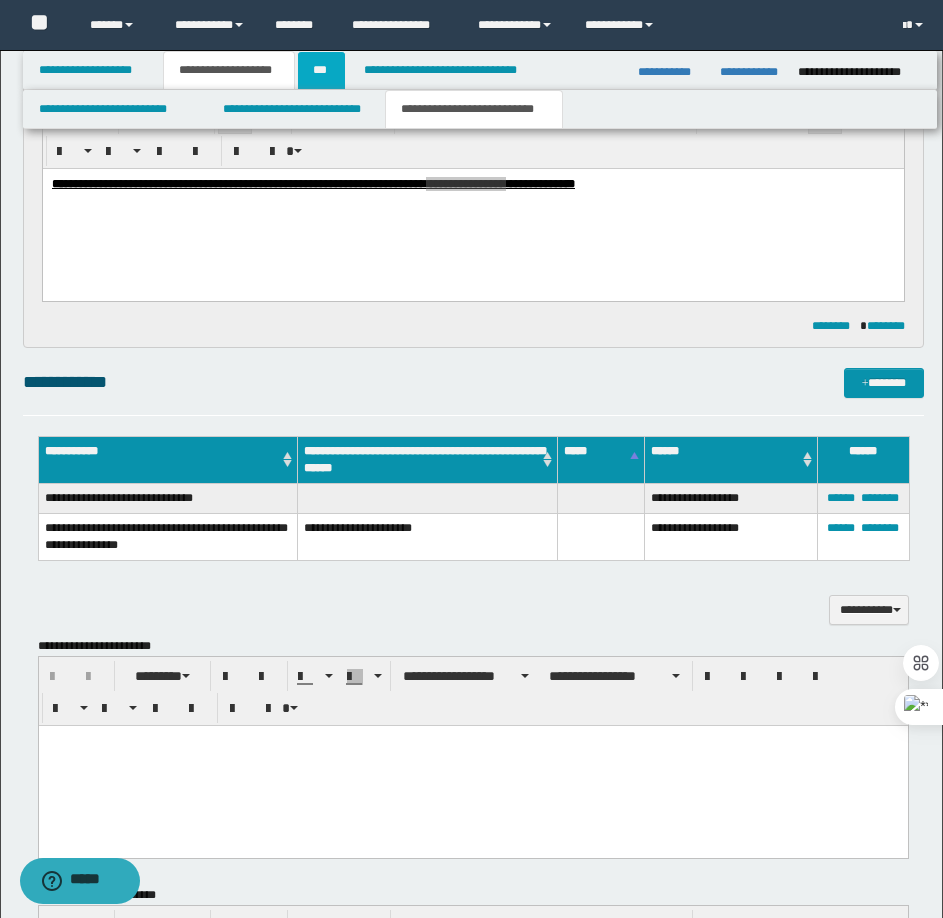 click on "***" at bounding box center [321, 70] 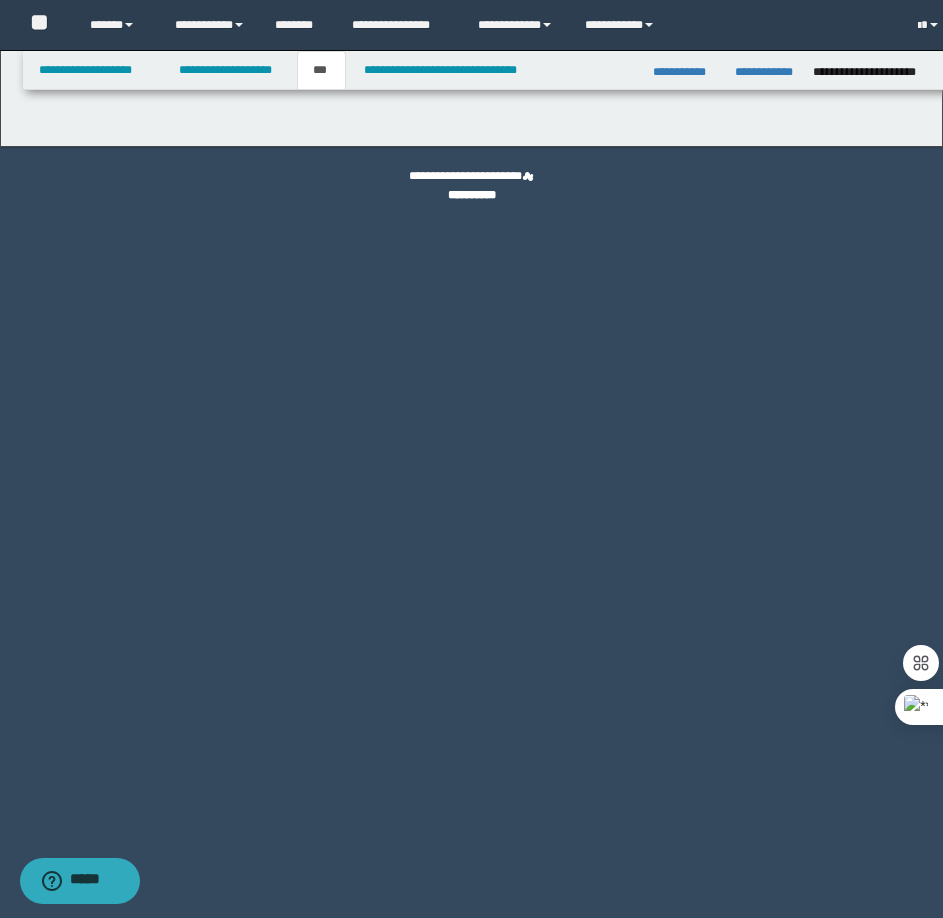 scroll, scrollTop: 0, scrollLeft: 0, axis: both 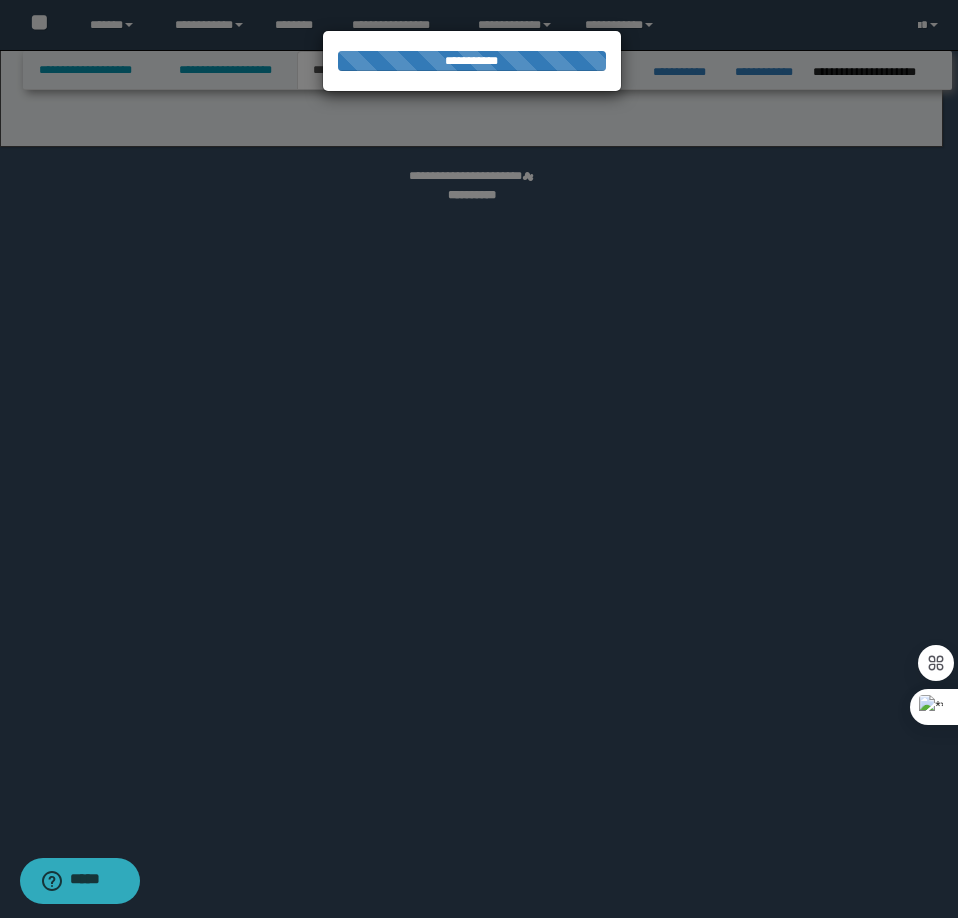 select on "*" 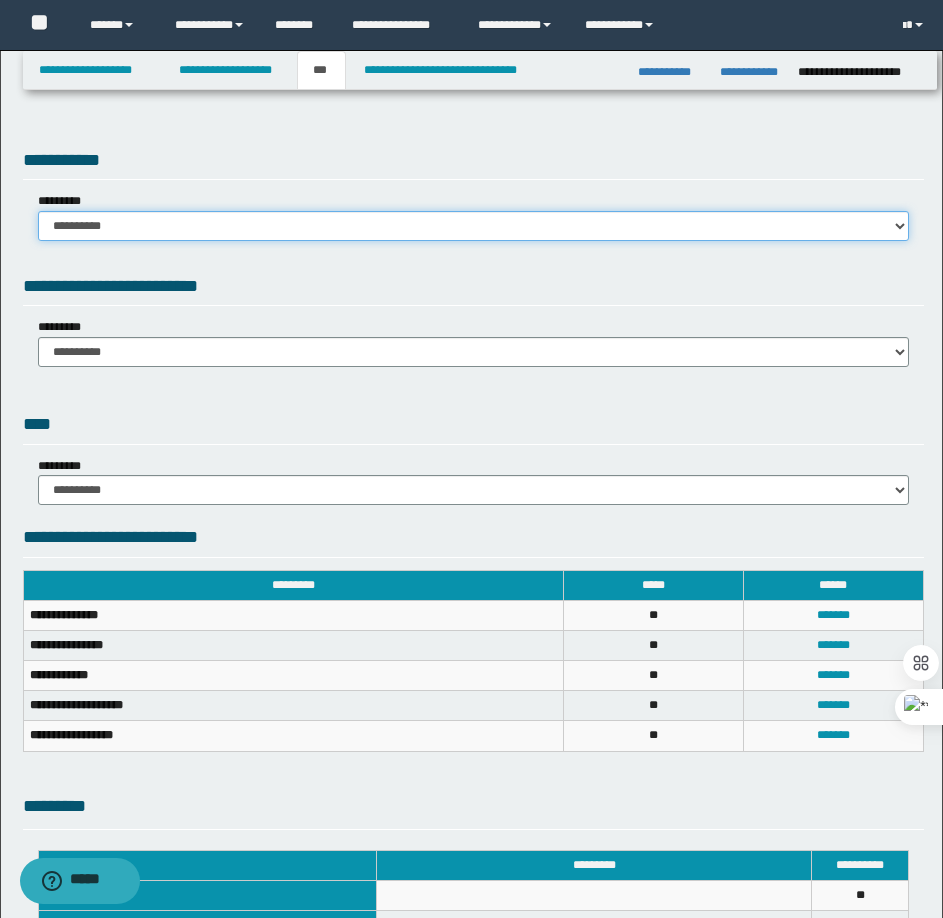 click on "**********" at bounding box center [473, 226] 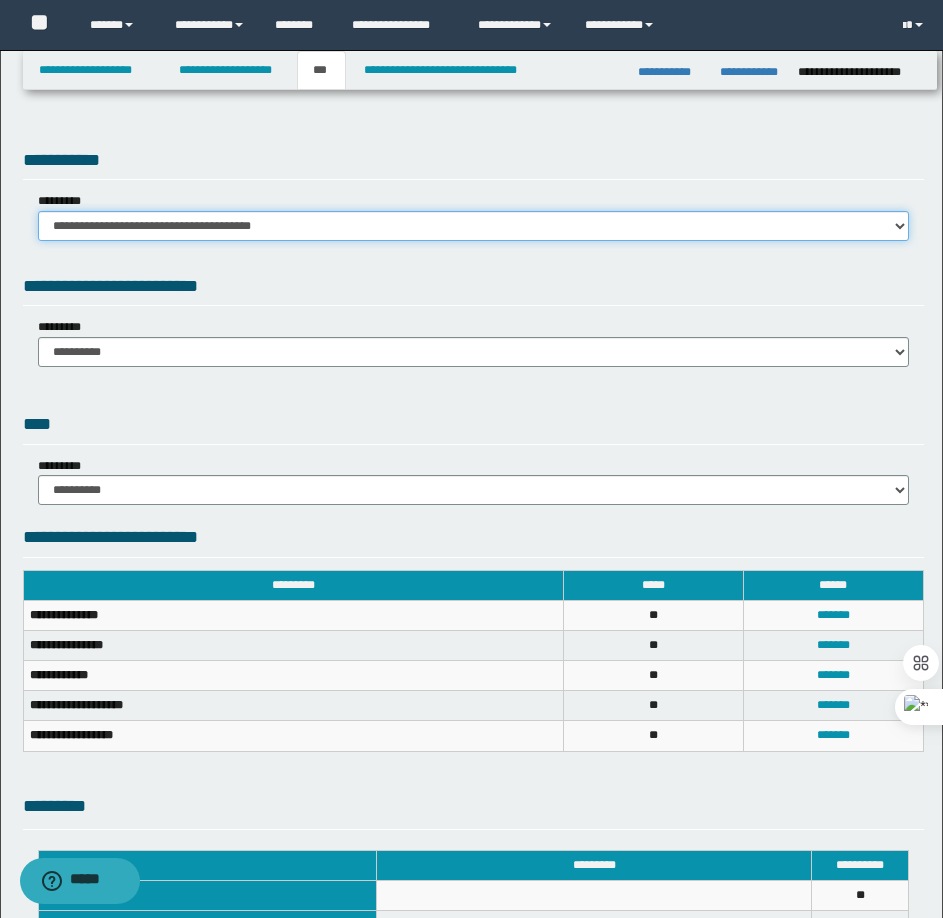 click on "**********" at bounding box center [473, 226] 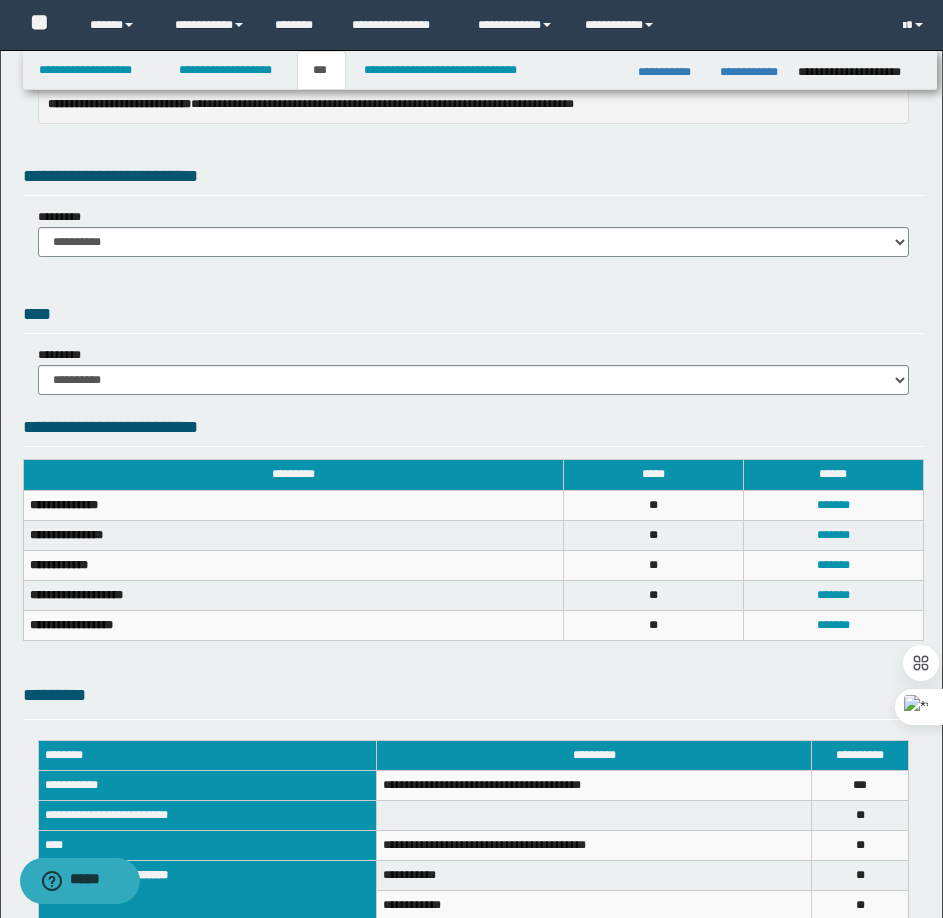 scroll, scrollTop: 0, scrollLeft: 0, axis: both 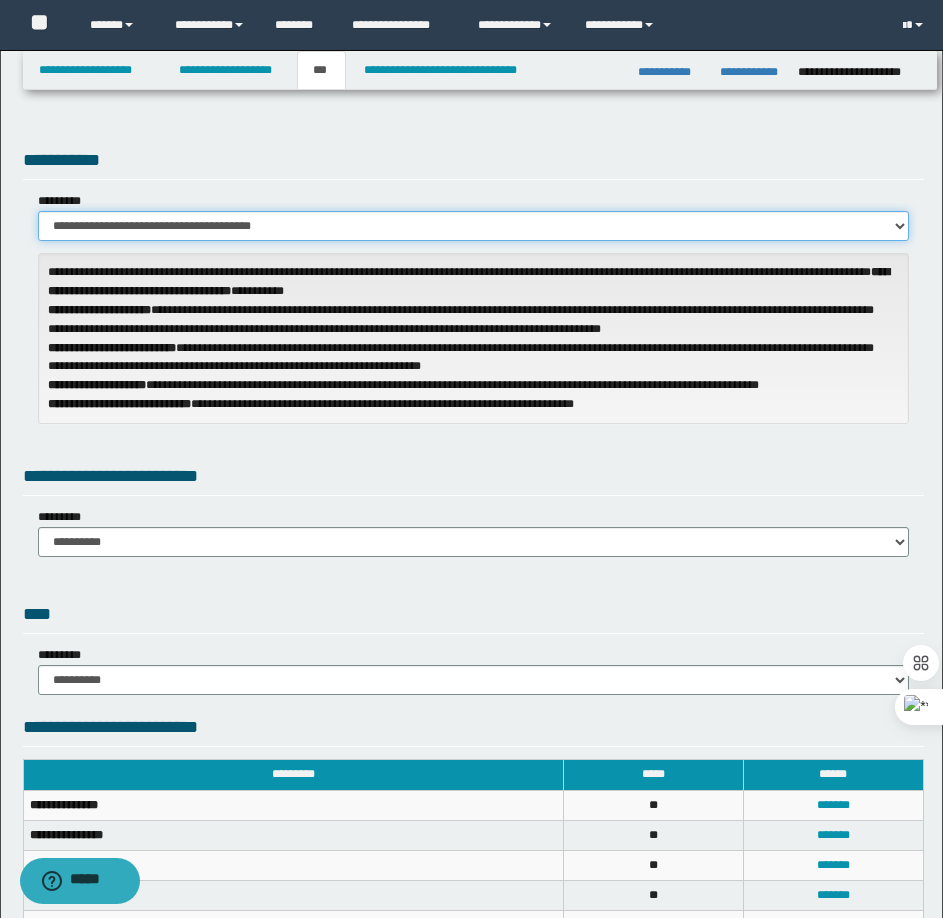 click on "**********" at bounding box center [473, 226] 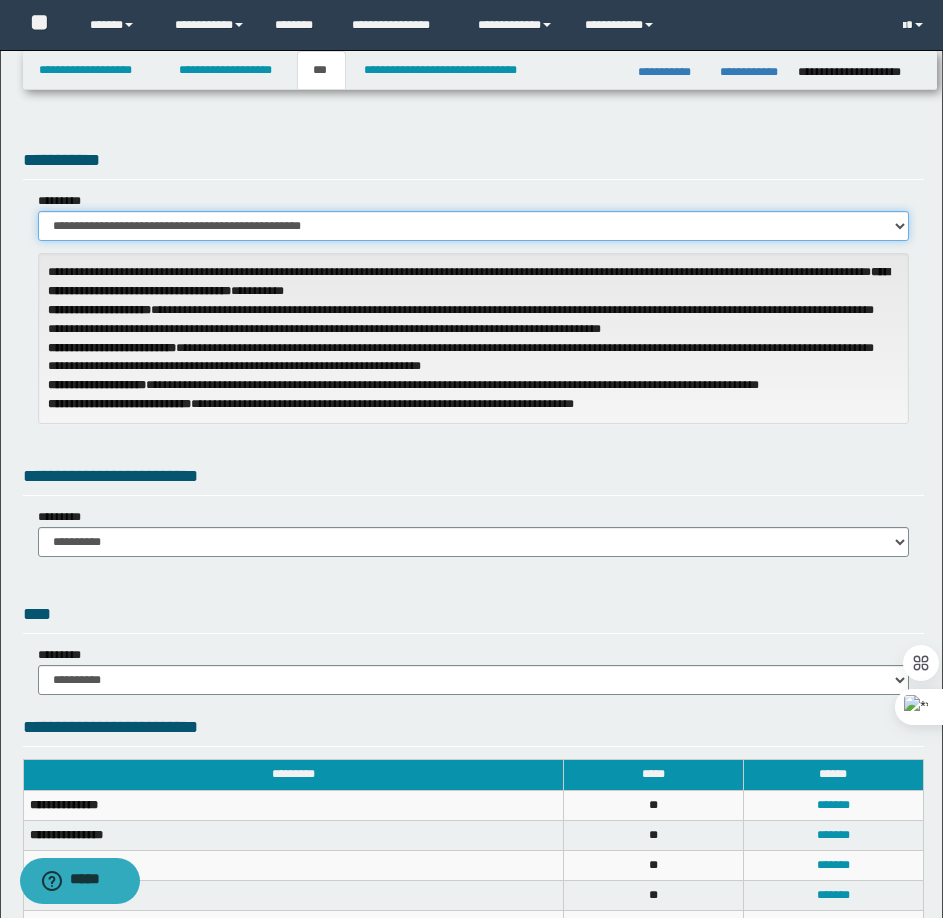 click on "**********" at bounding box center [473, 226] 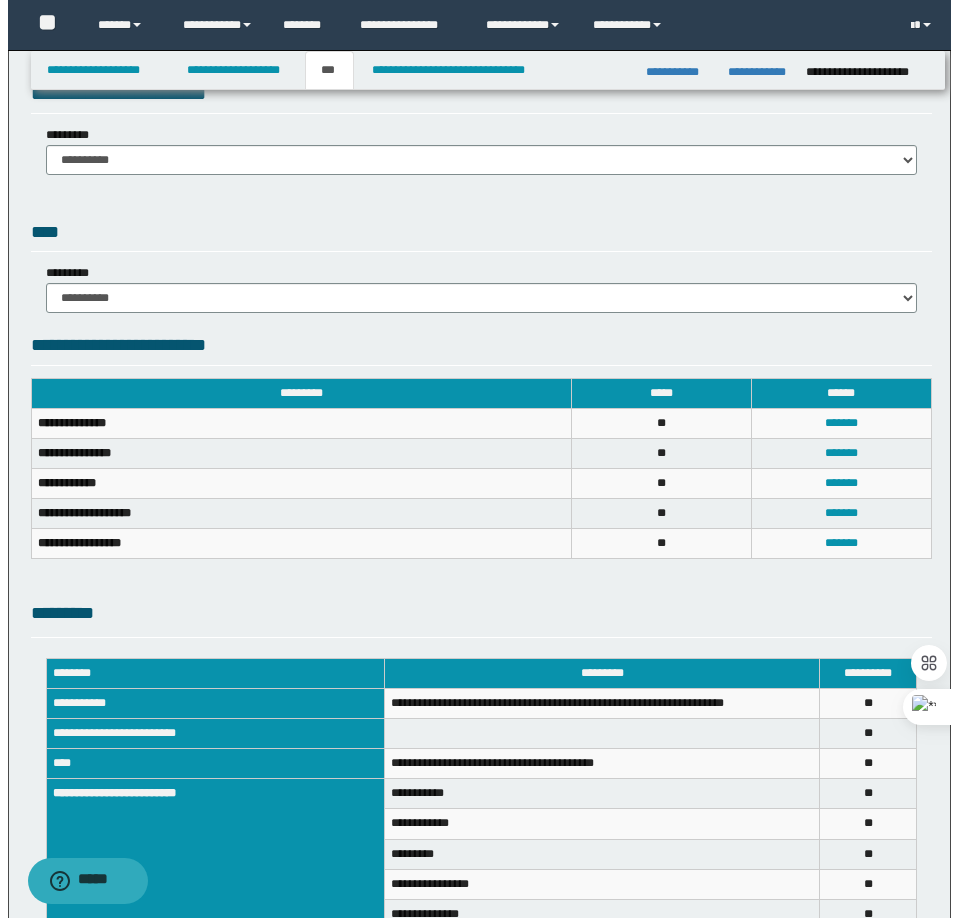 scroll, scrollTop: 400, scrollLeft: 0, axis: vertical 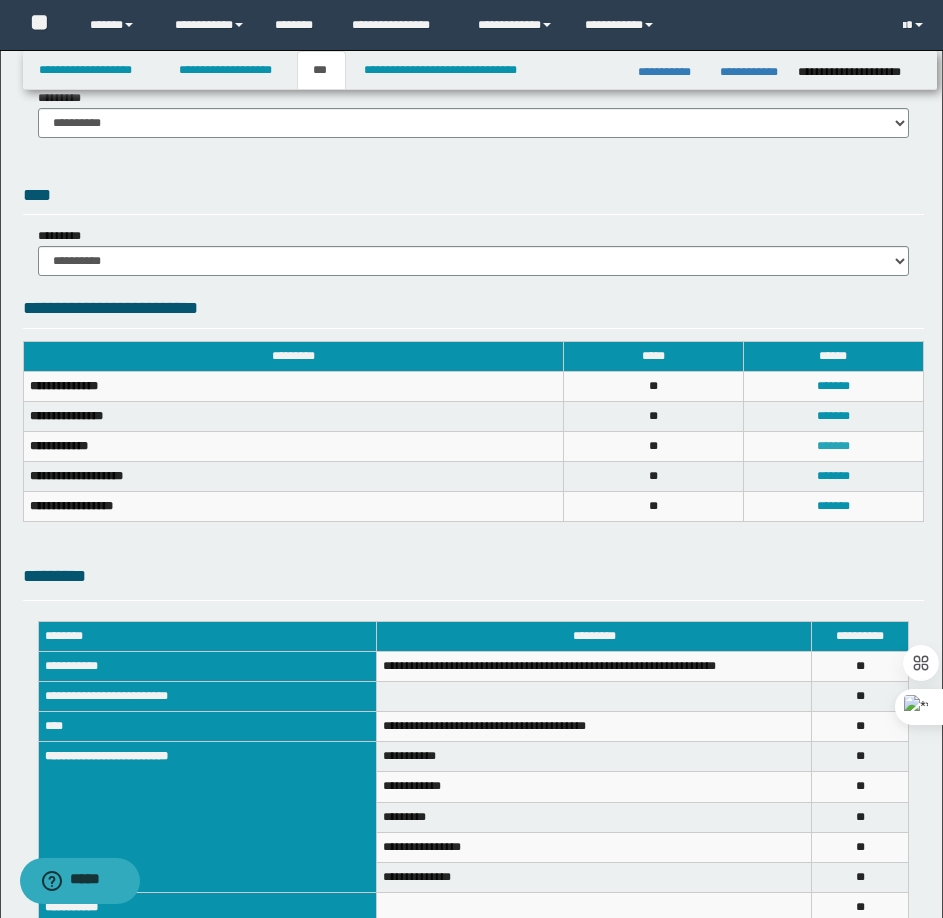 click on "*******" at bounding box center [833, 446] 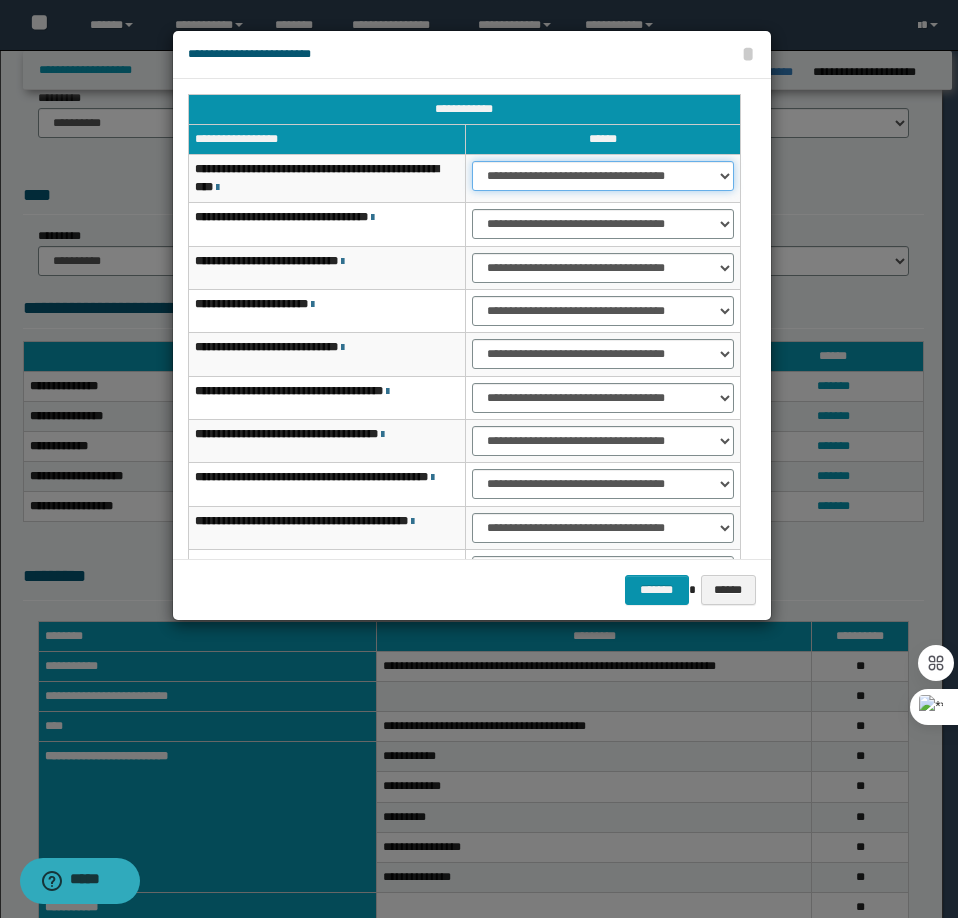 click on "**********" at bounding box center [603, 176] 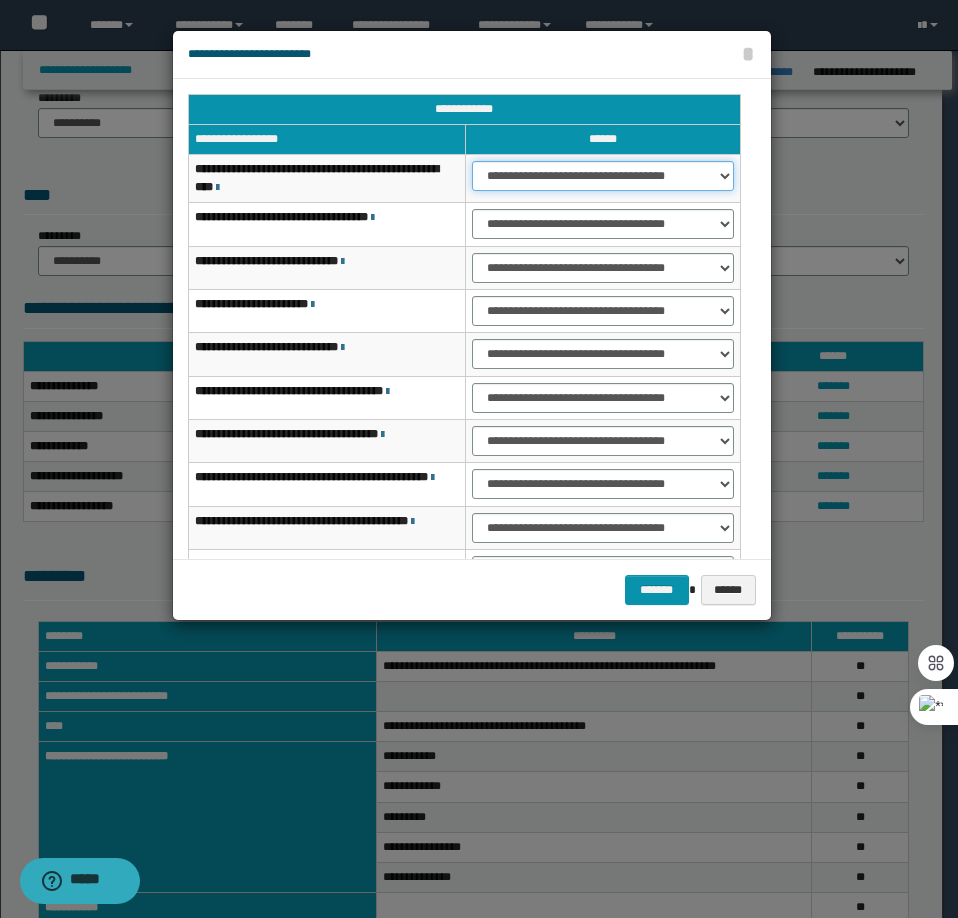 select on "***" 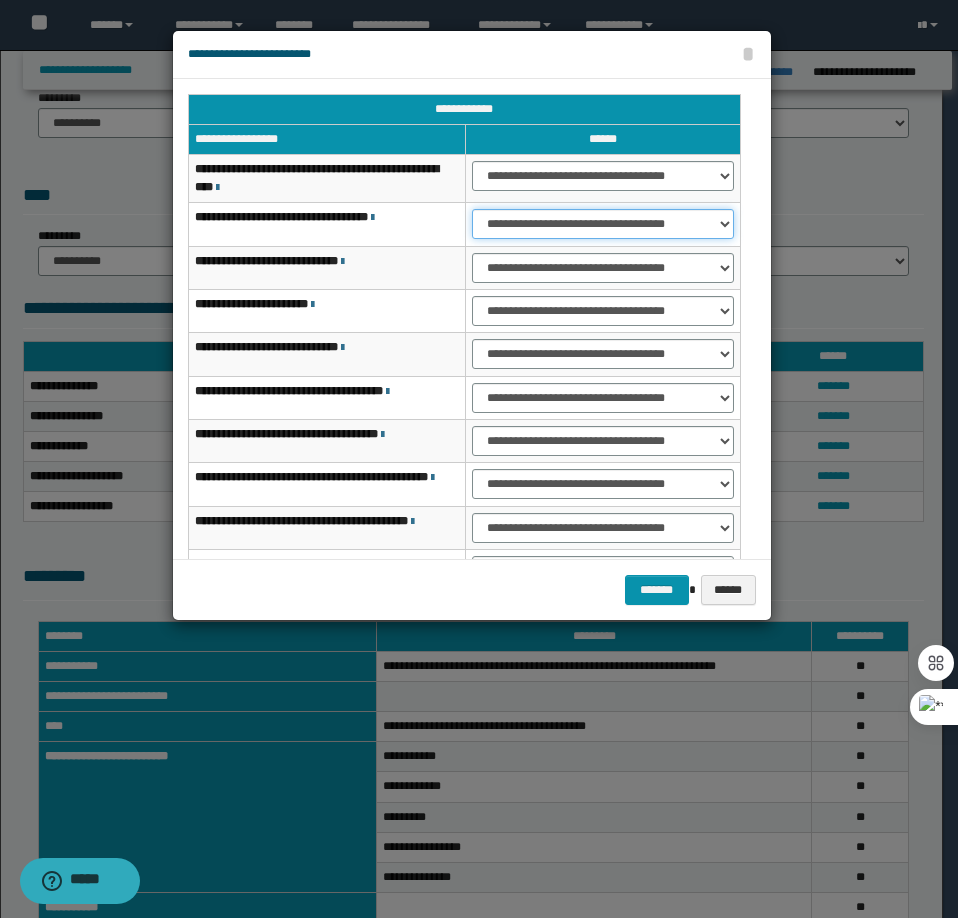 select on "***" 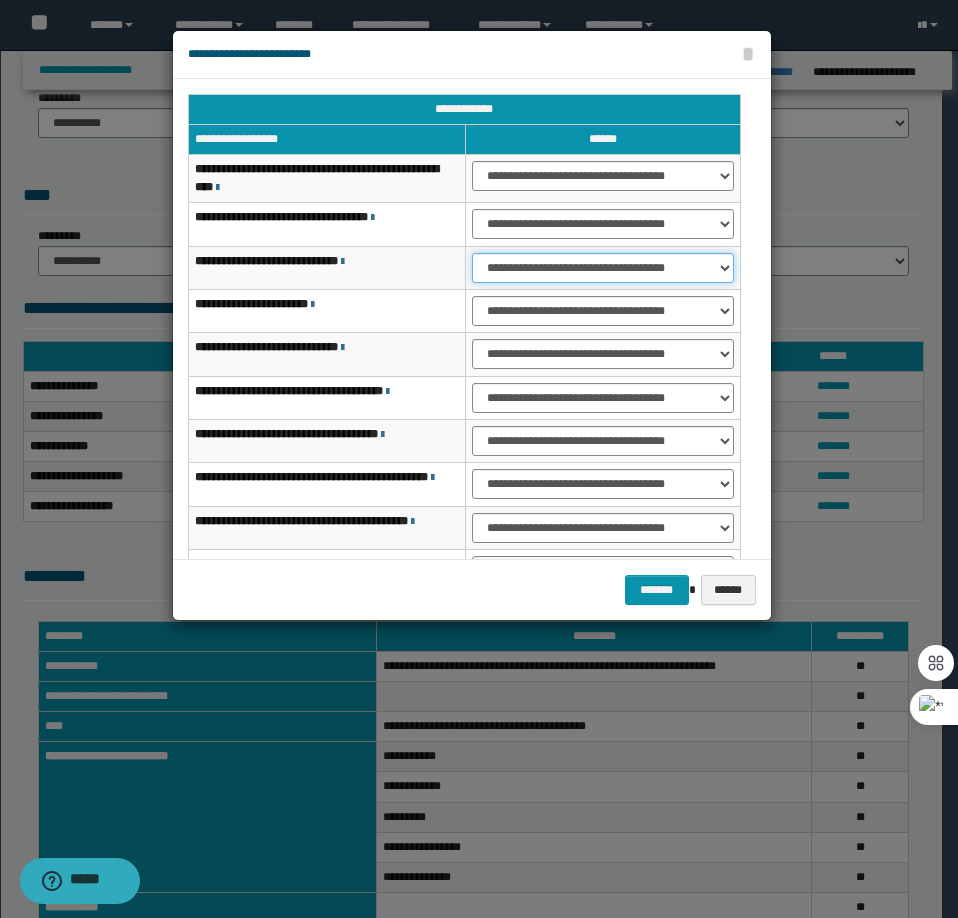 select on "***" 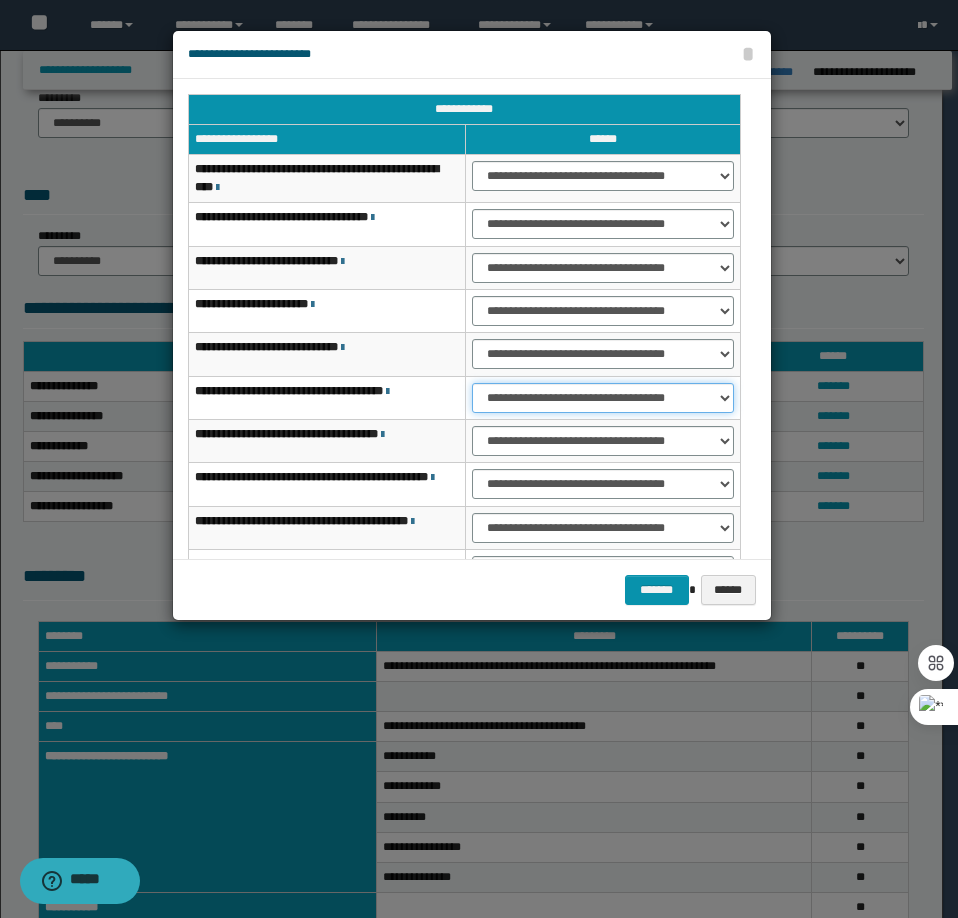 select on "***" 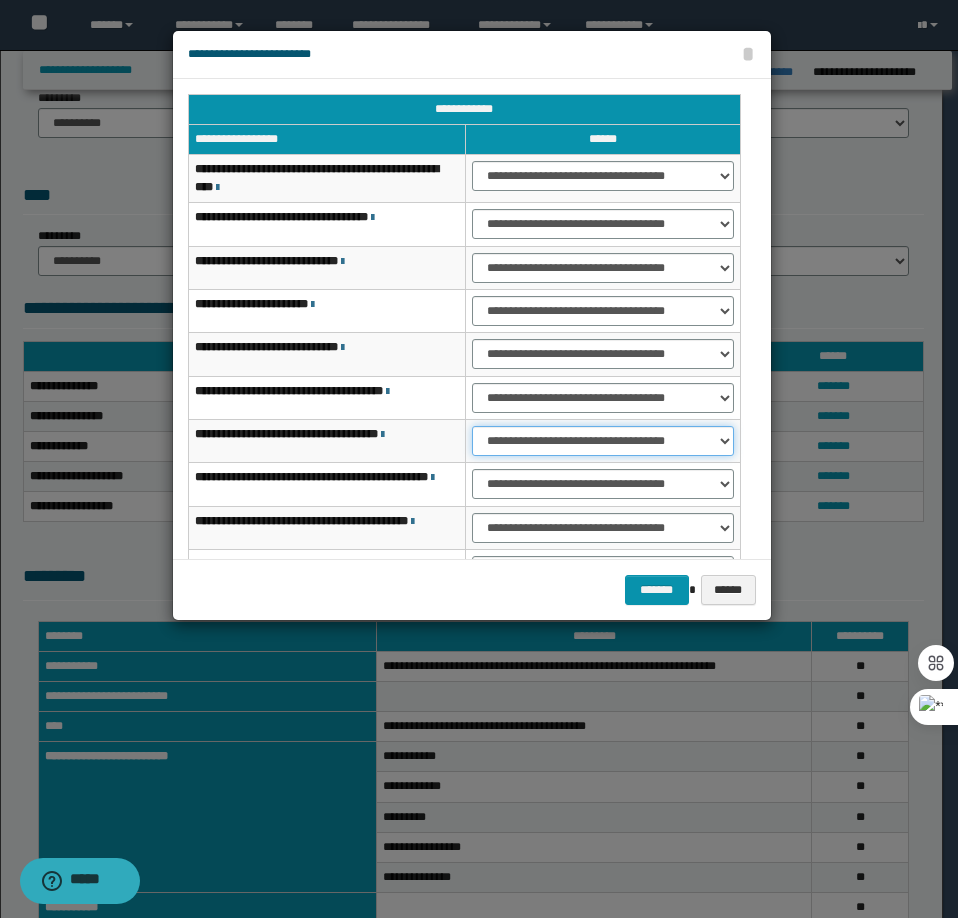 select on "***" 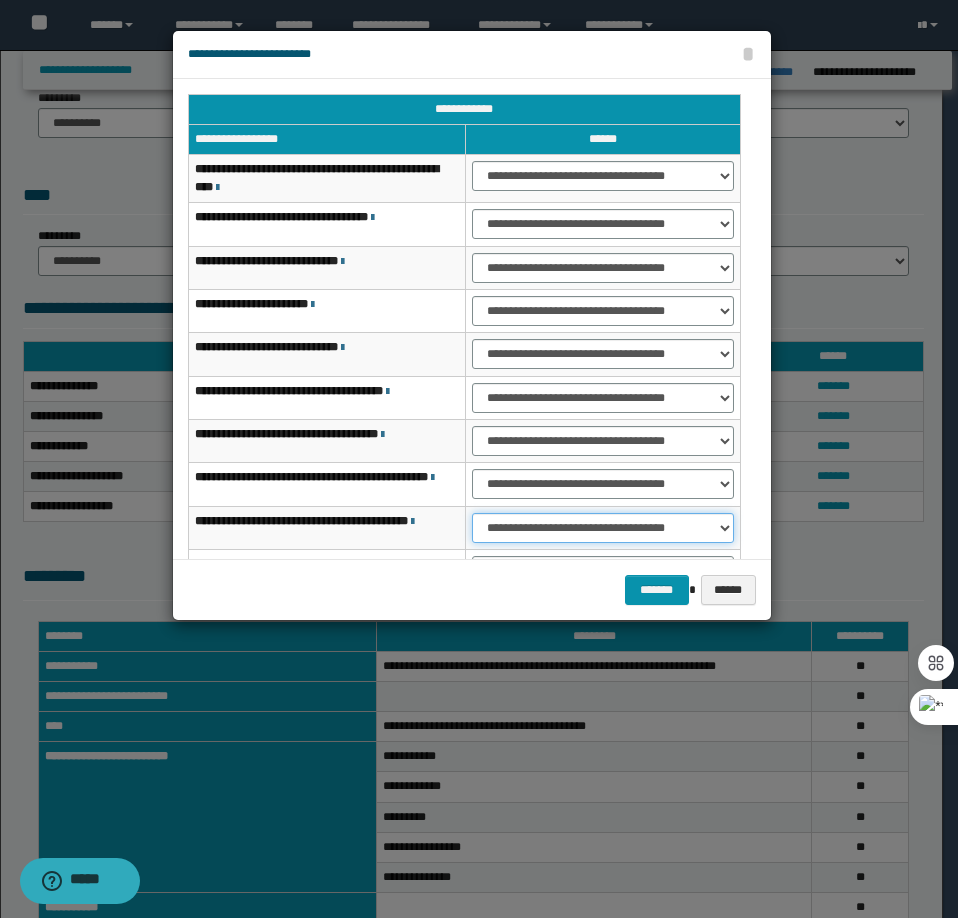 select on "***" 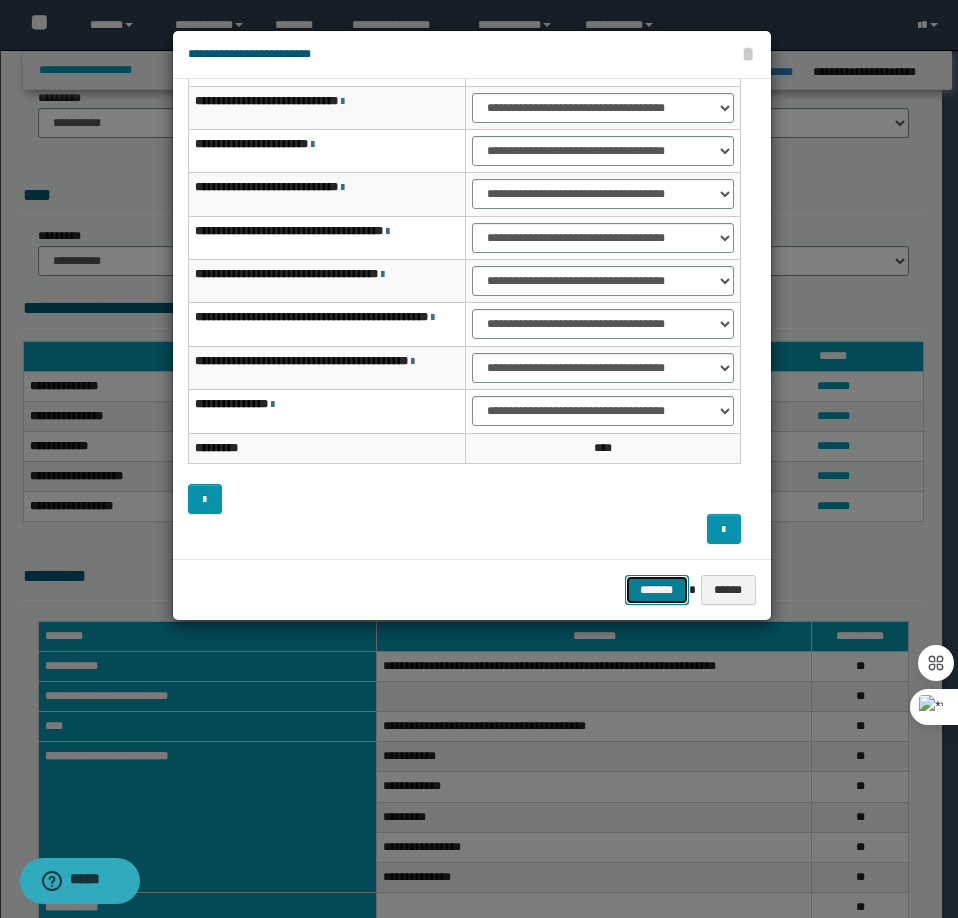 drag, startPoint x: 660, startPoint y: 599, endPoint x: 648, endPoint y: 599, distance: 12 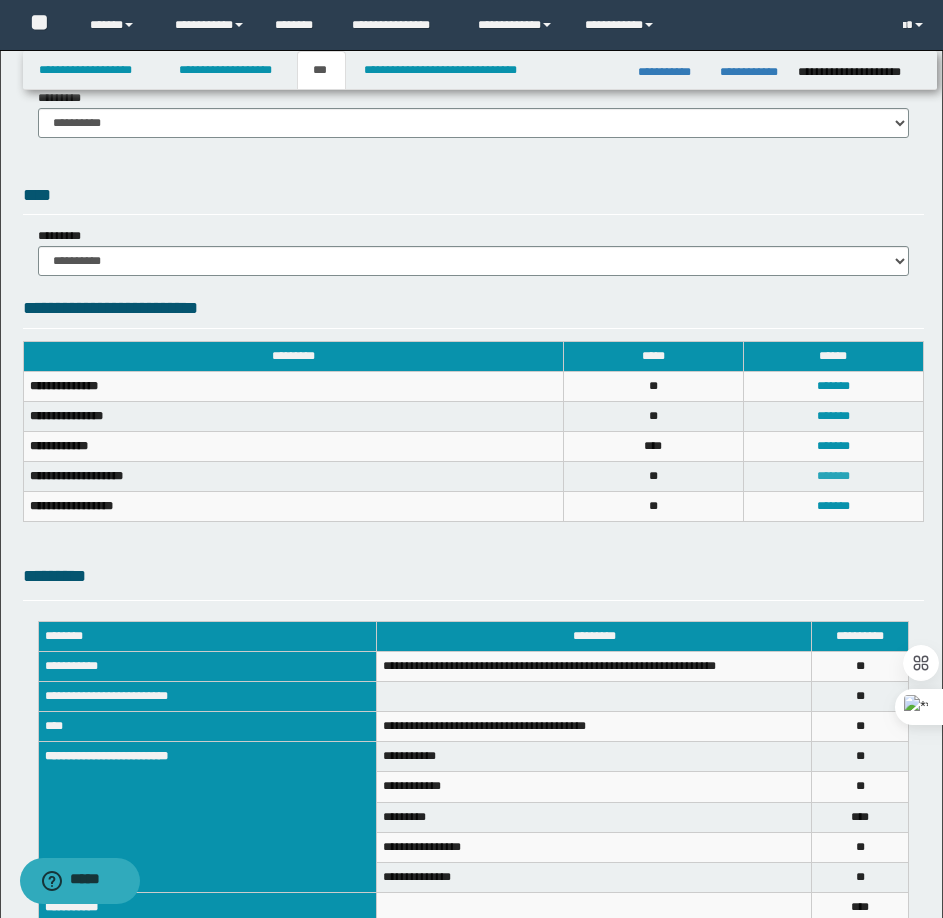 click on "*******" at bounding box center (833, 476) 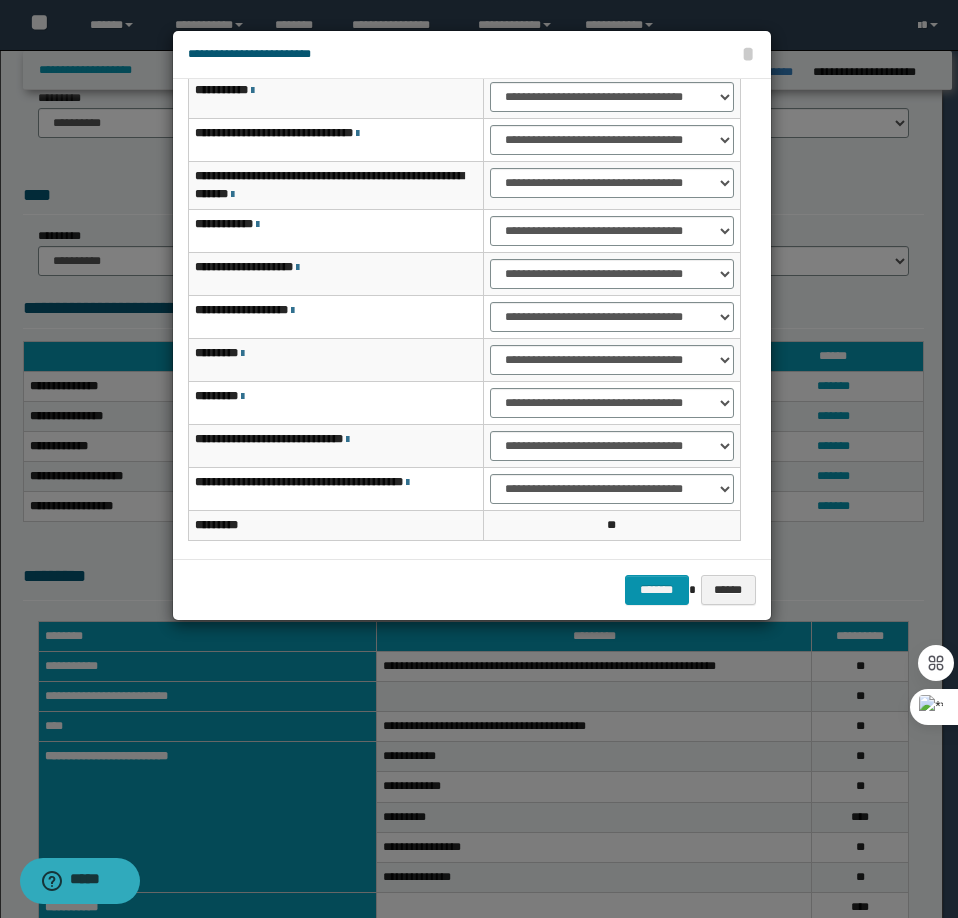 scroll, scrollTop: 0, scrollLeft: 0, axis: both 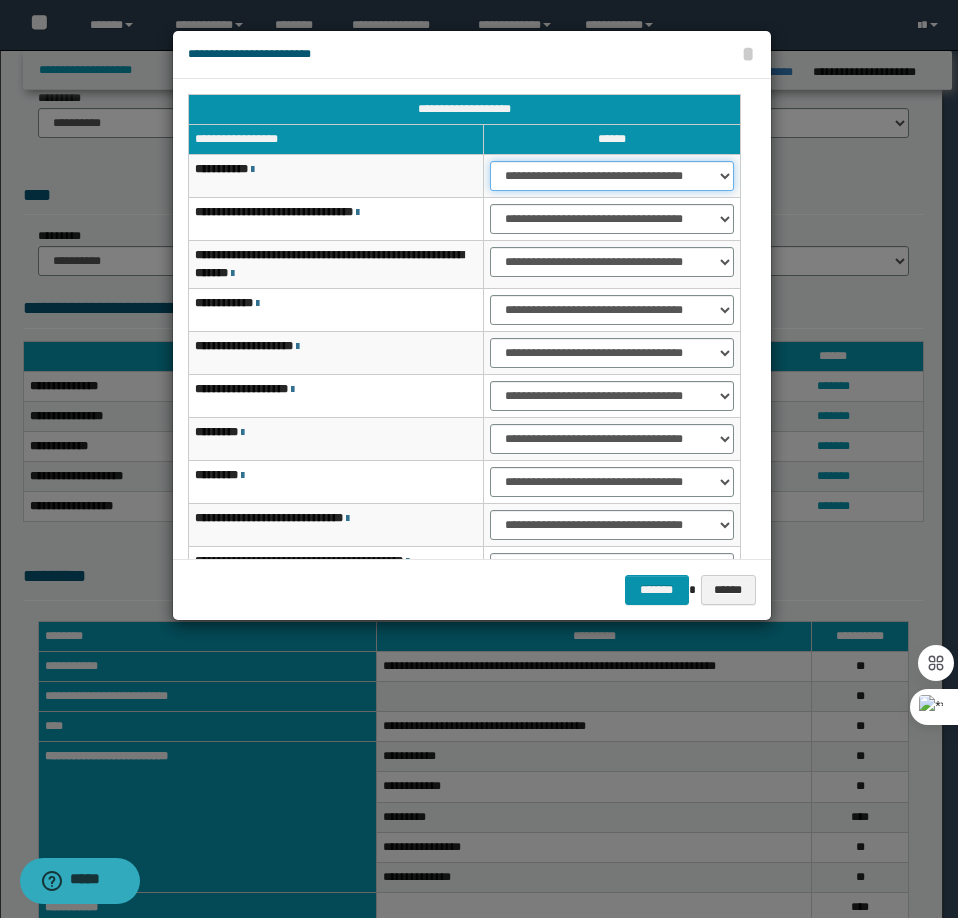 click on "**********" at bounding box center [611, 176] 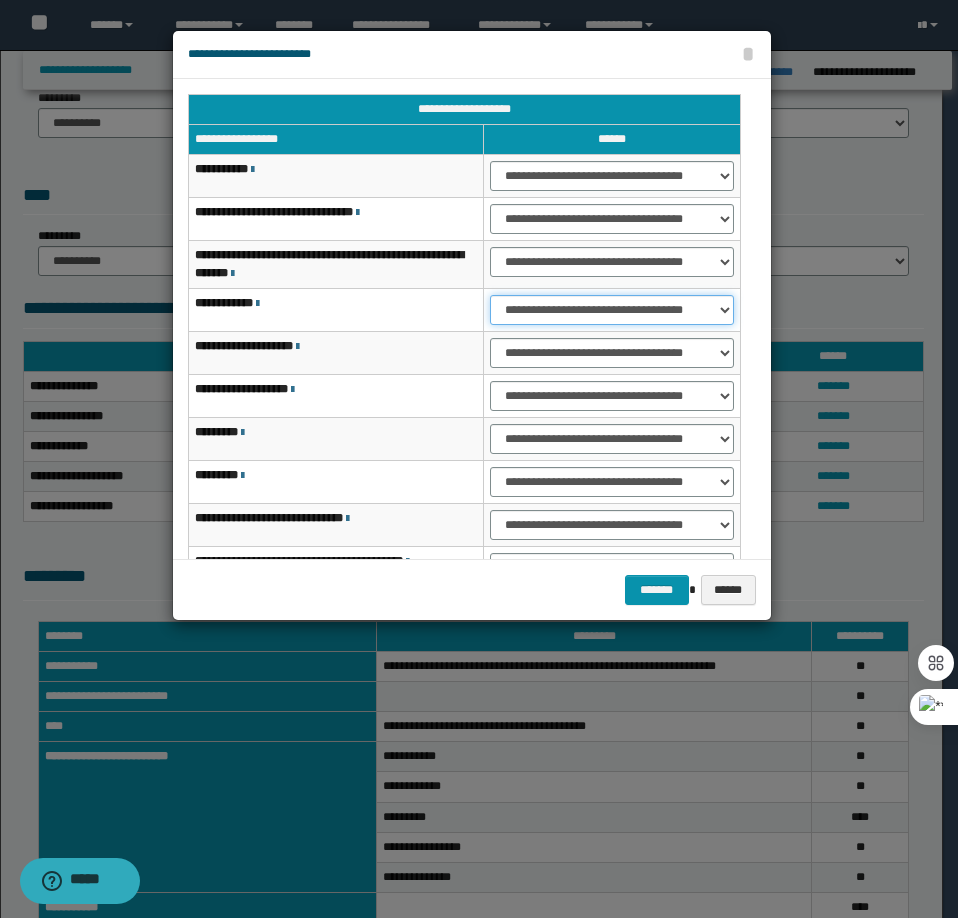 select on "***" 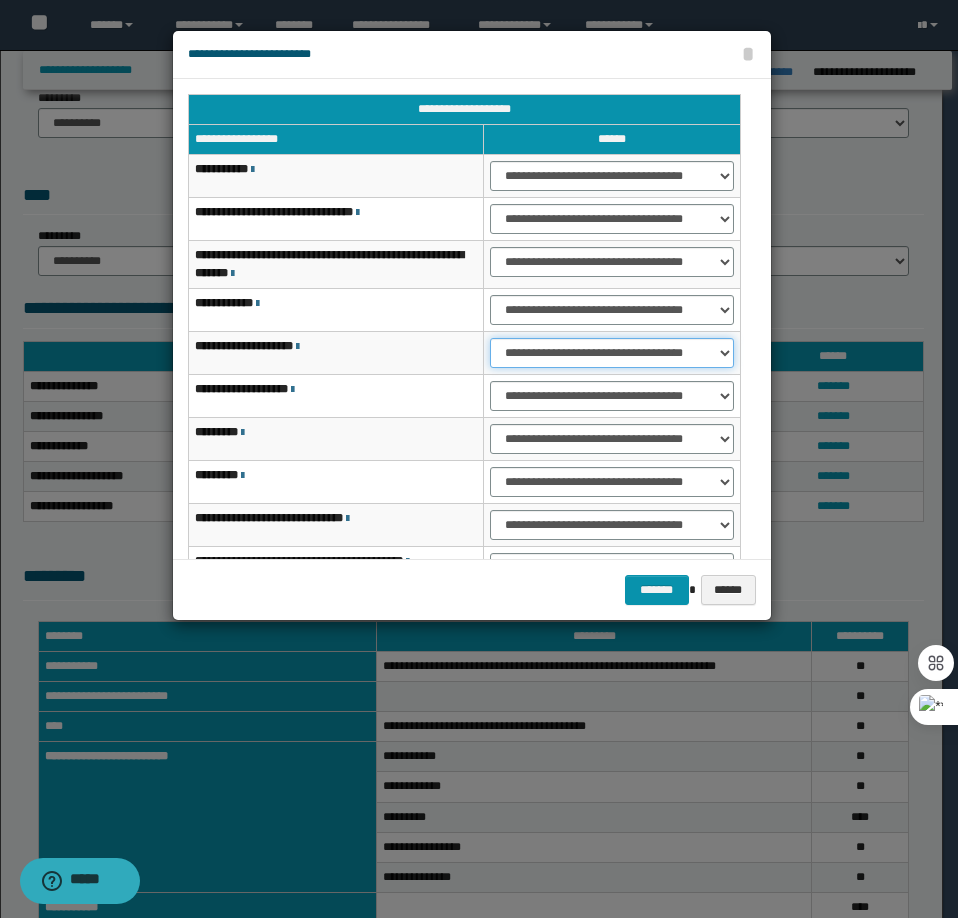 select on "***" 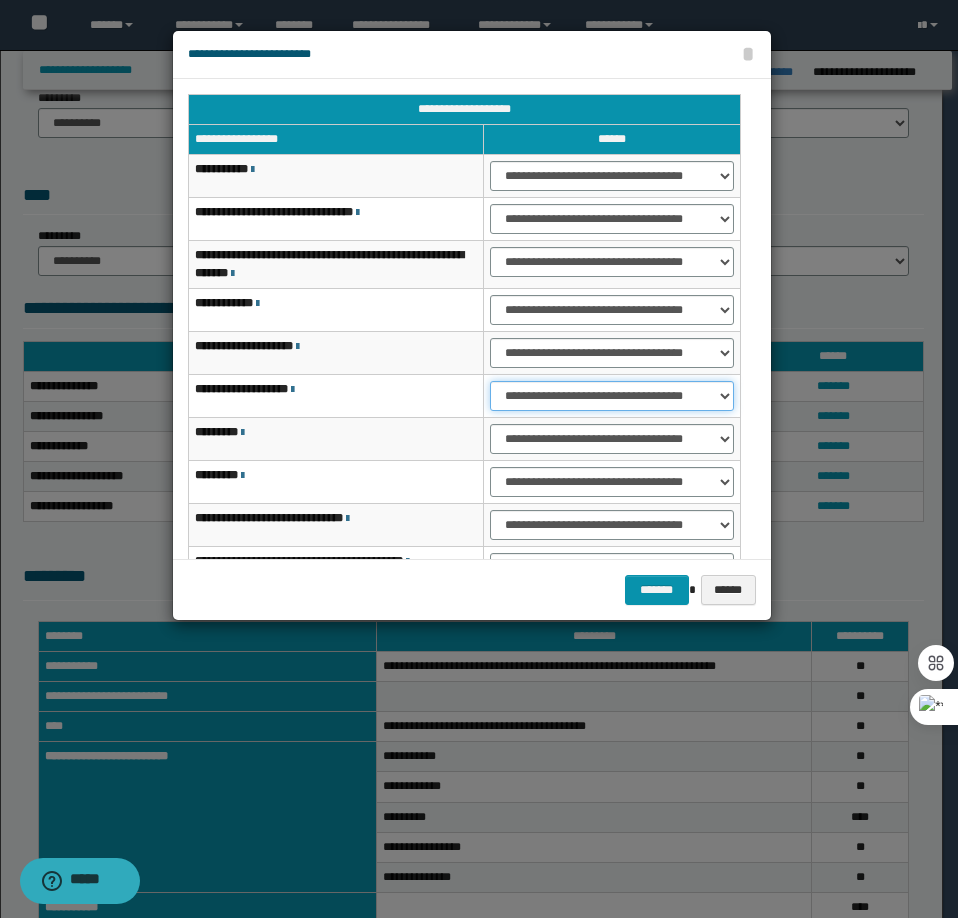 select on "***" 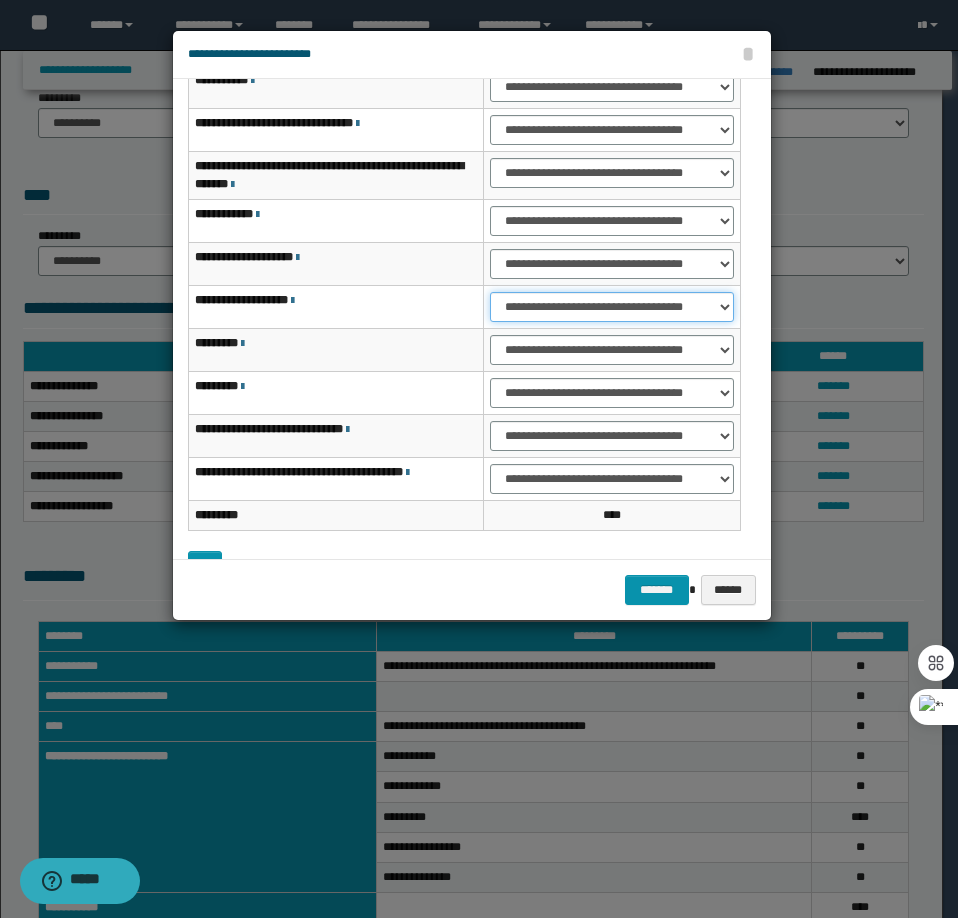 scroll, scrollTop: 156, scrollLeft: 0, axis: vertical 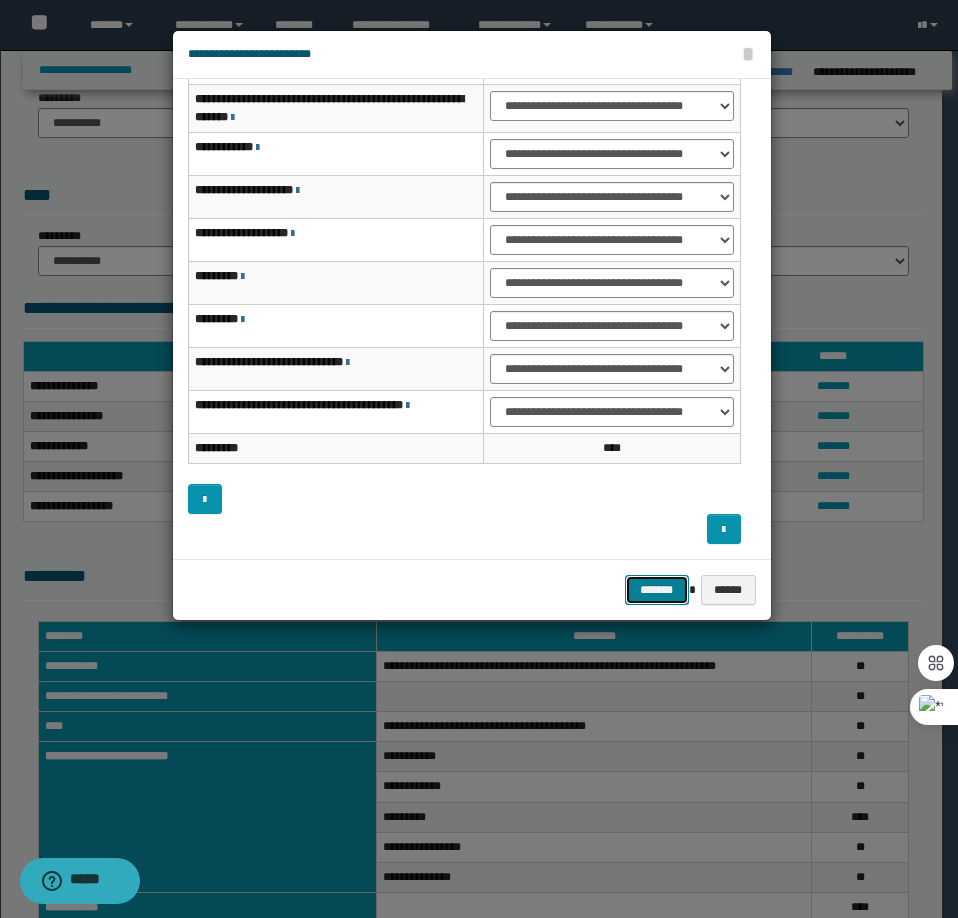 click on "*******" at bounding box center [657, 590] 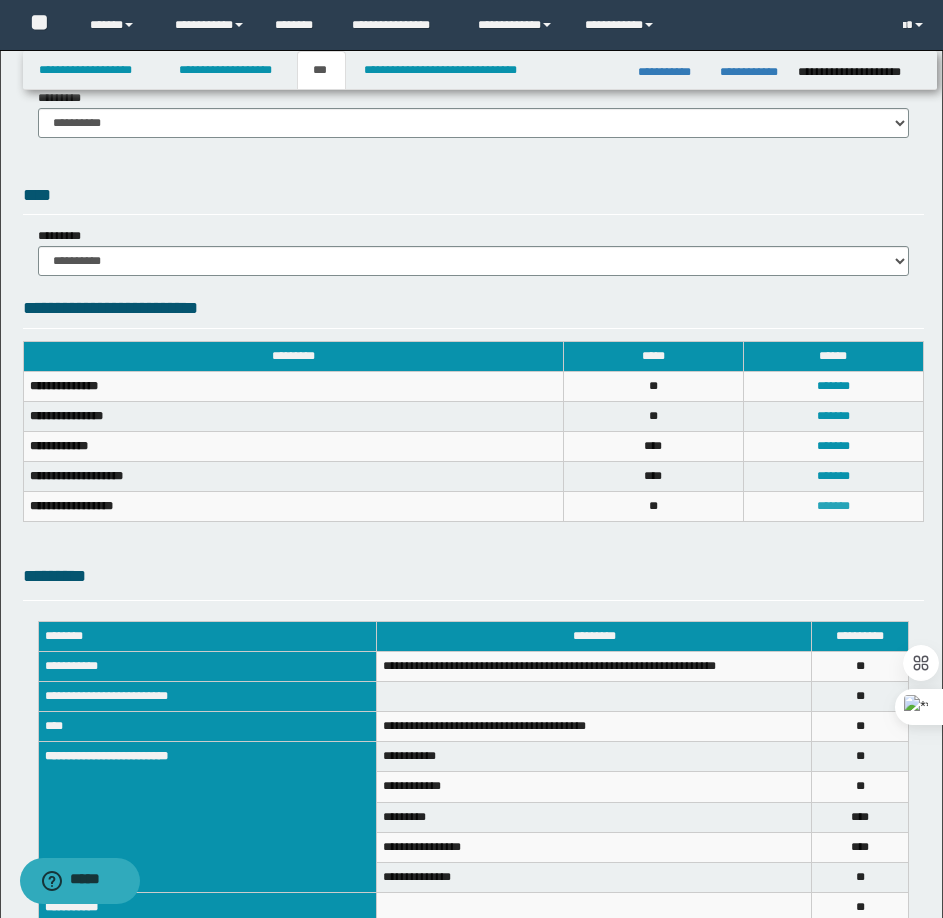 click on "*******" at bounding box center [833, 506] 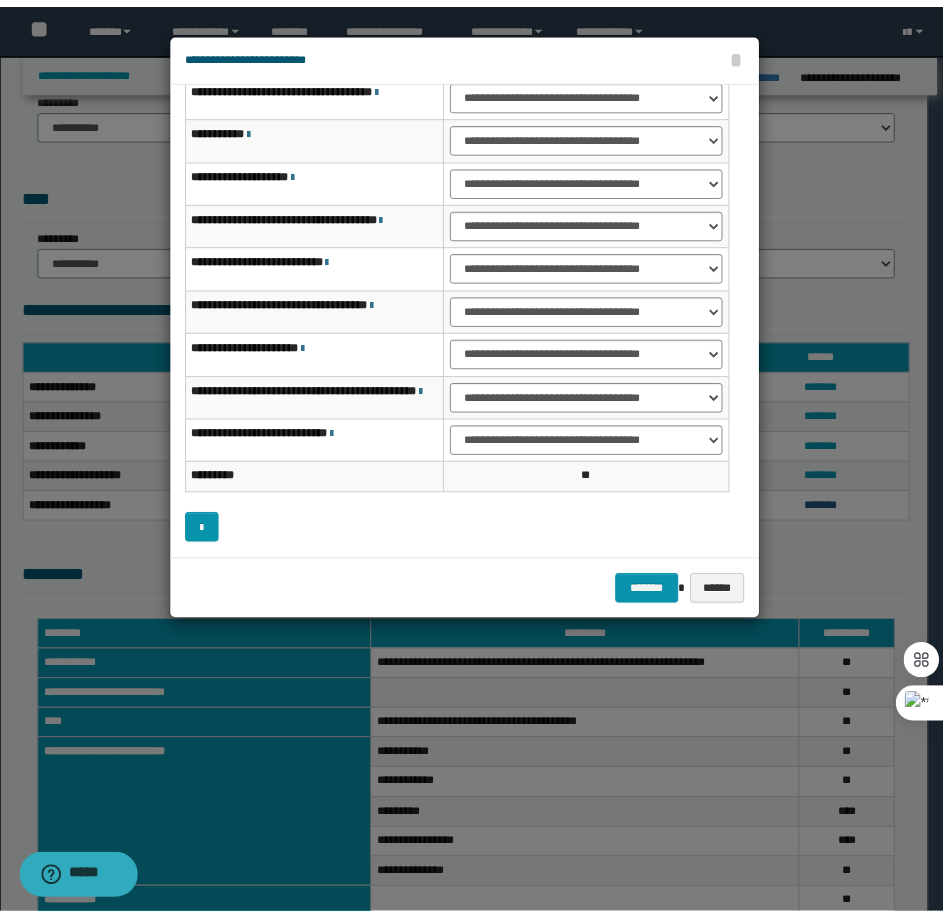 scroll, scrollTop: 127, scrollLeft: 0, axis: vertical 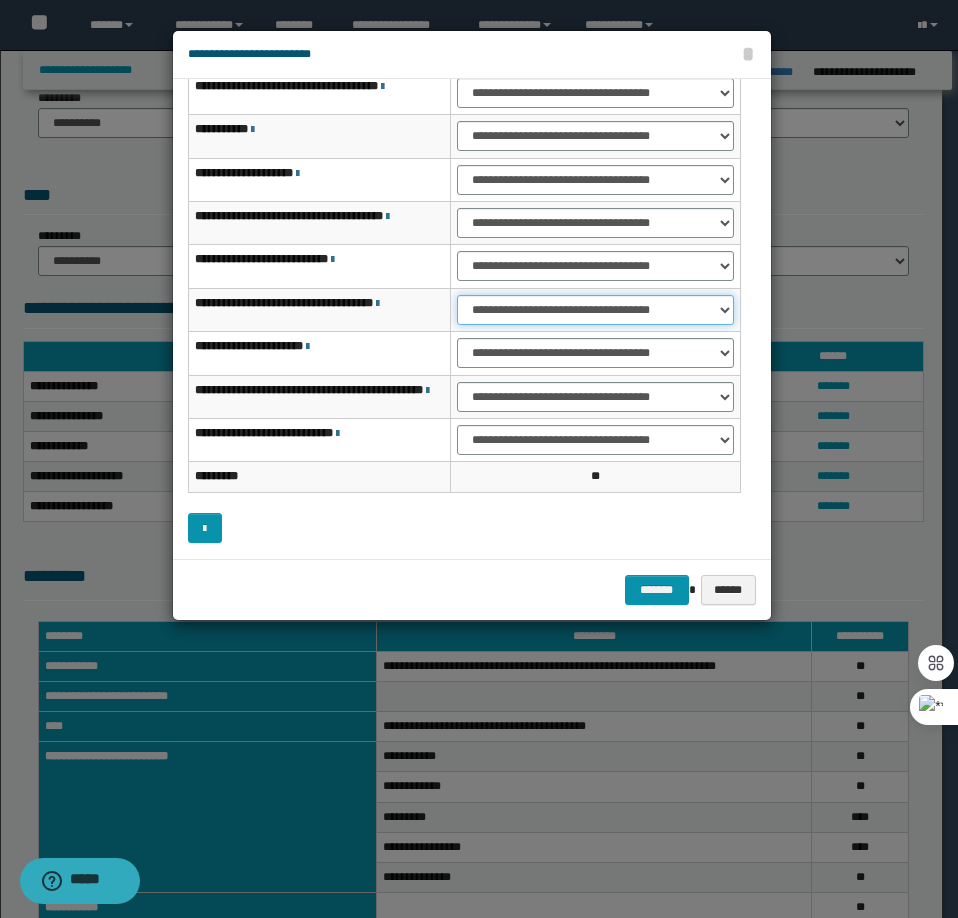 click on "**********" at bounding box center (595, 310) 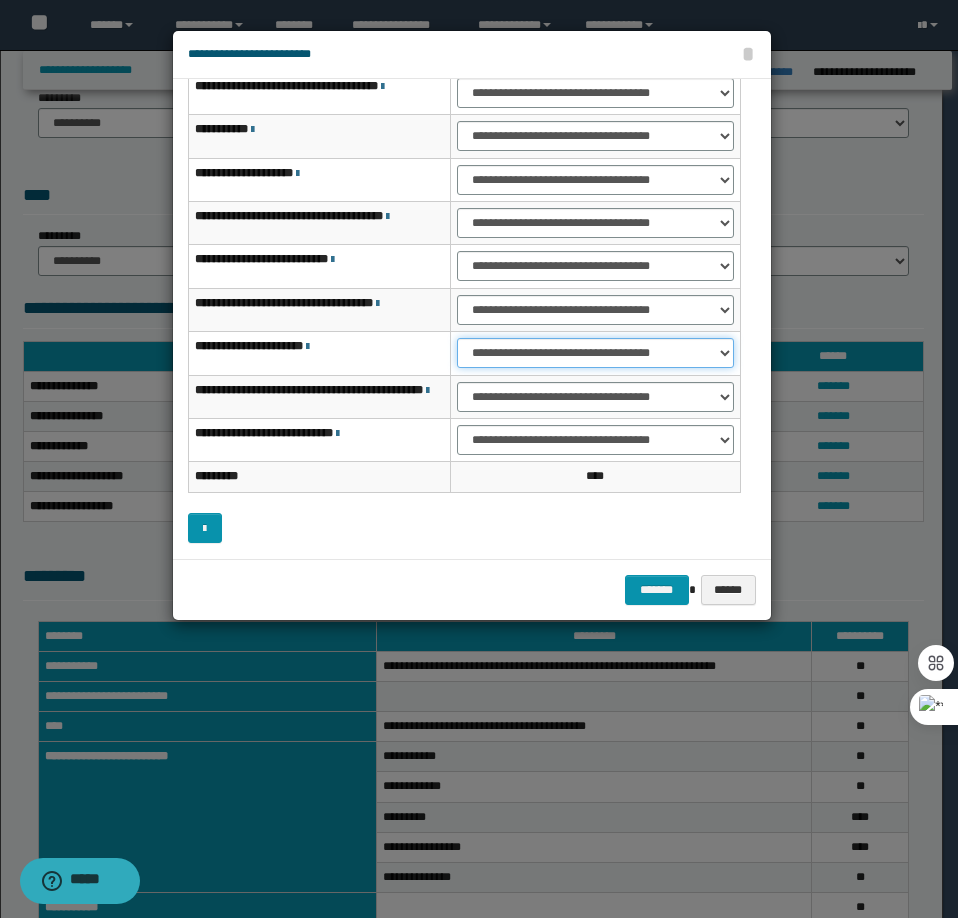 click on "**********" at bounding box center (595, 353) 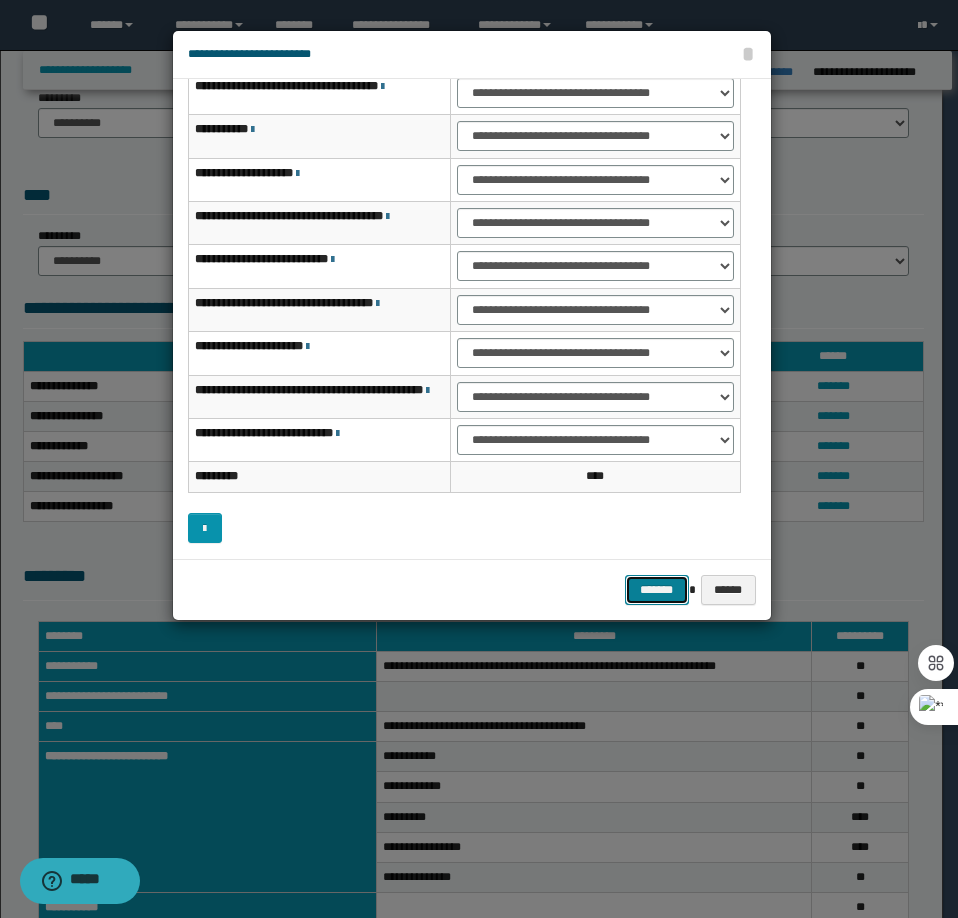 click on "*******" at bounding box center (657, 590) 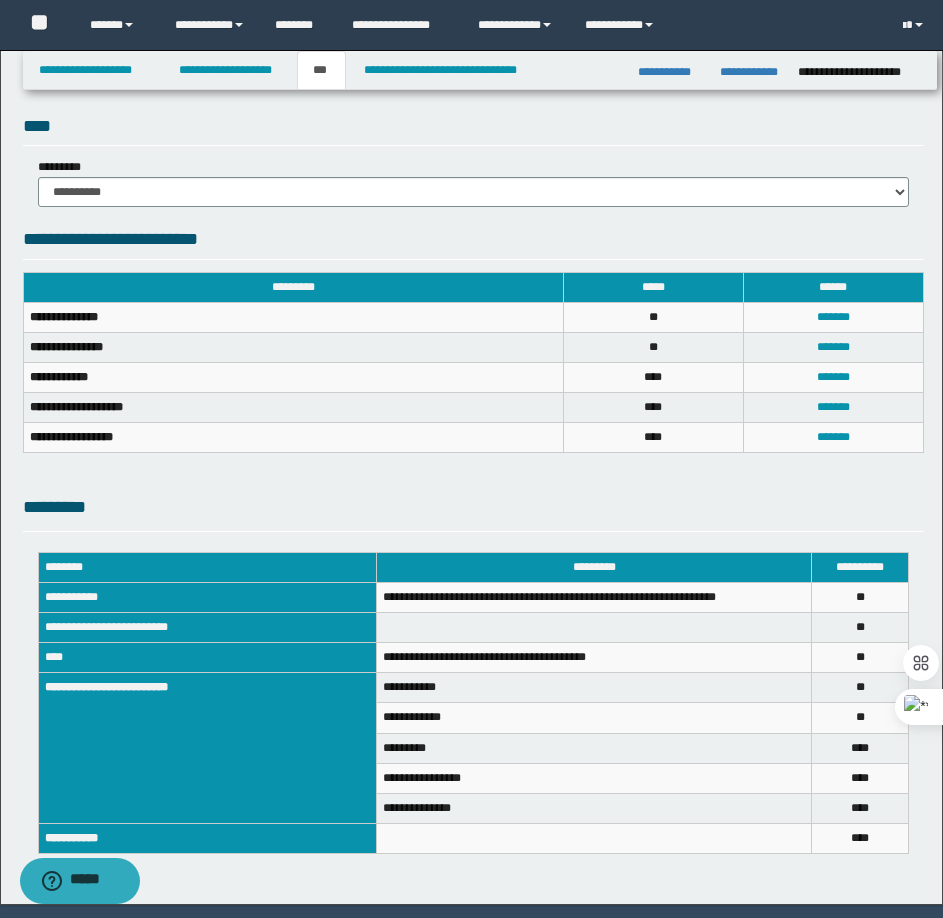 scroll, scrollTop: 434, scrollLeft: 0, axis: vertical 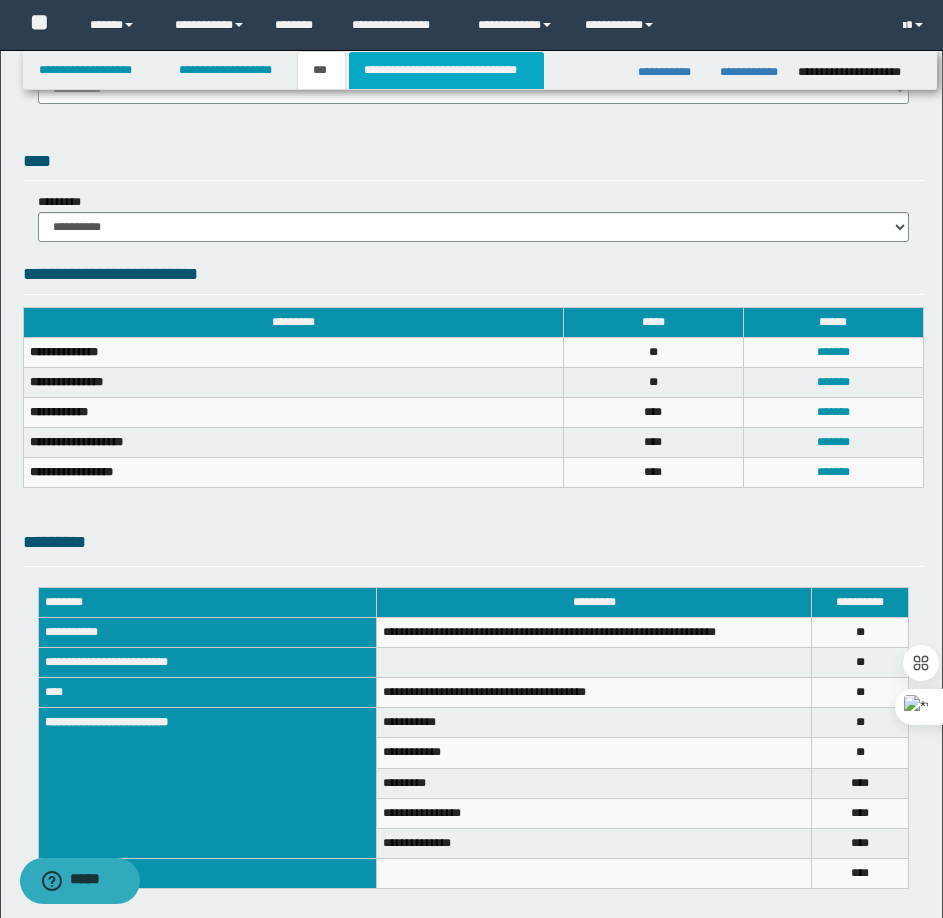 click on "**********" at bounding box center (446, 70) 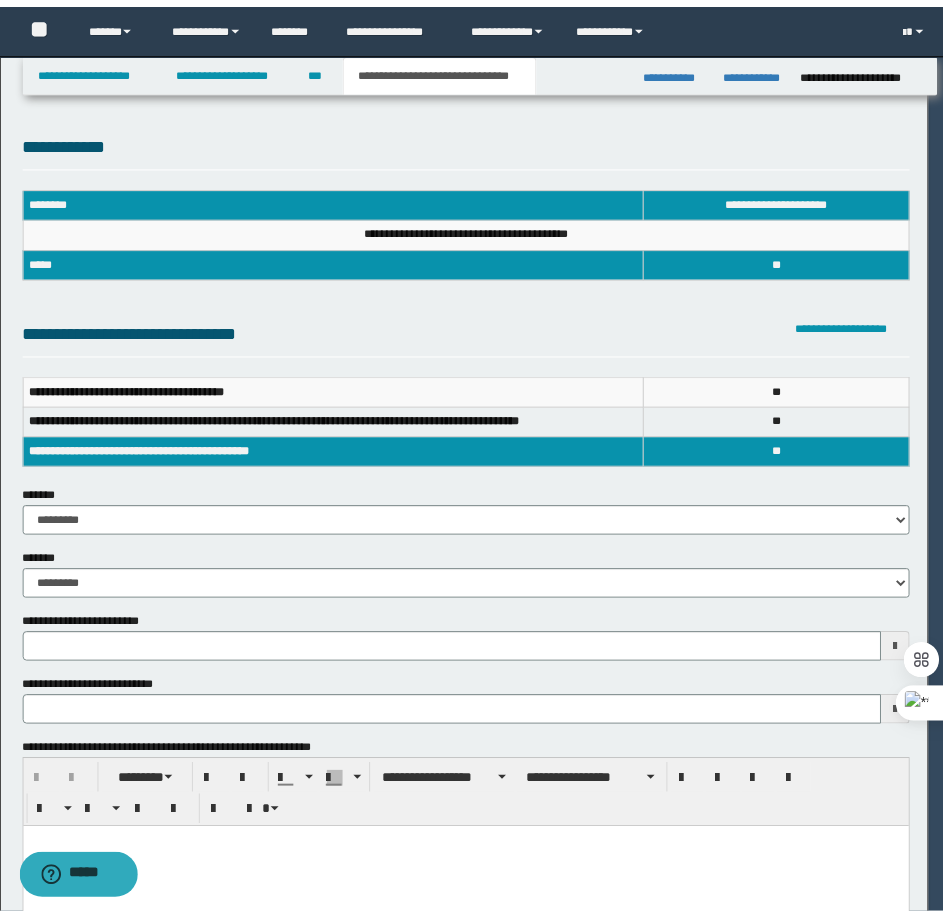 scroll, scrollTop: 0, scrollLeft: 0, axis: both 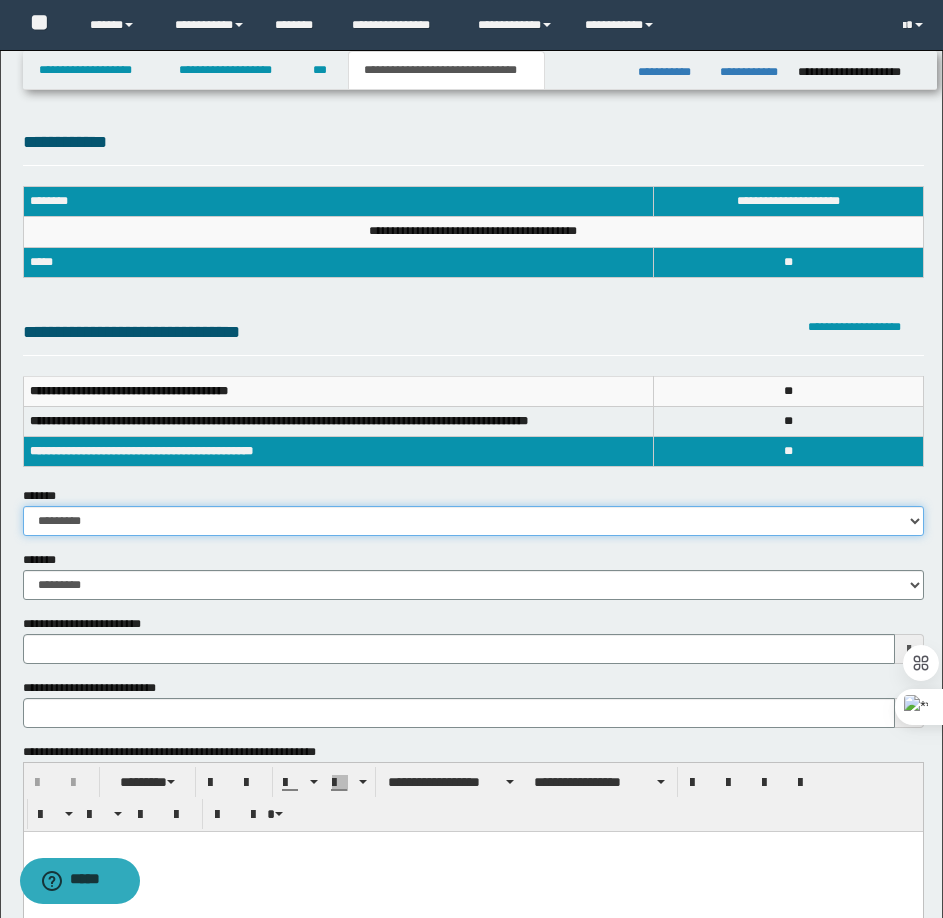 drag, startPoint x: 117, startPoint y: 516, endPoint x: 118, endPoint y: 531, distance: 15.033297 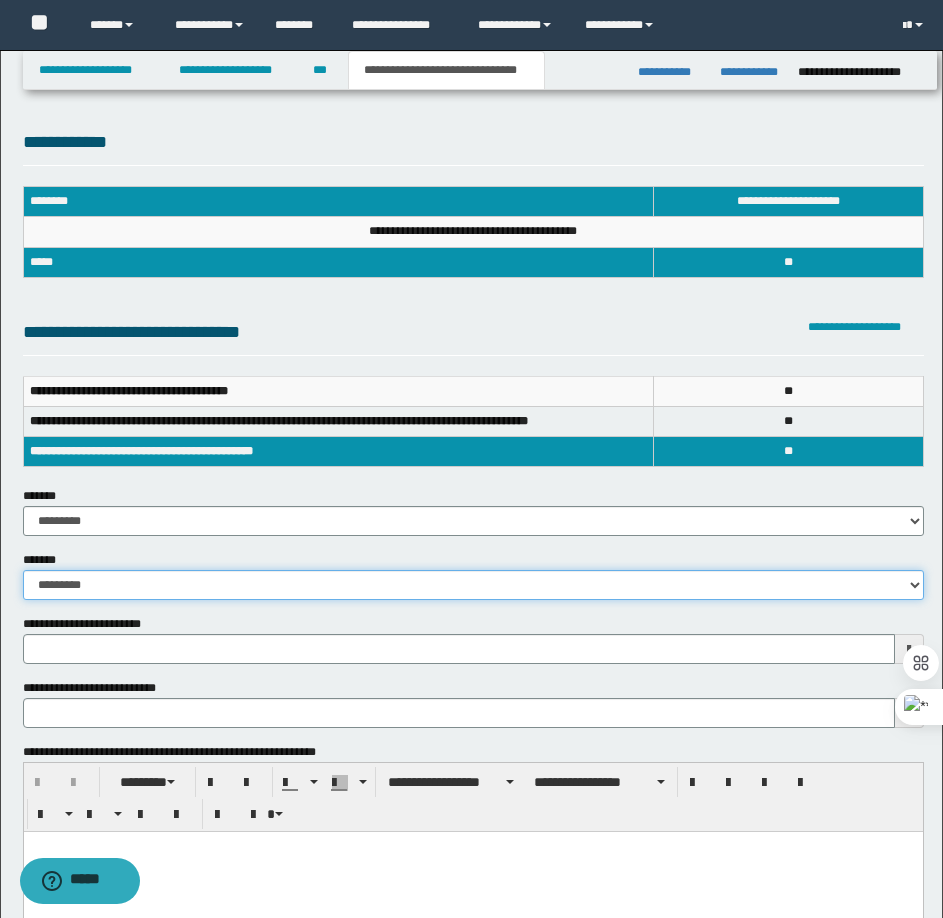 click on "**********" at bounding box center (473, 585) 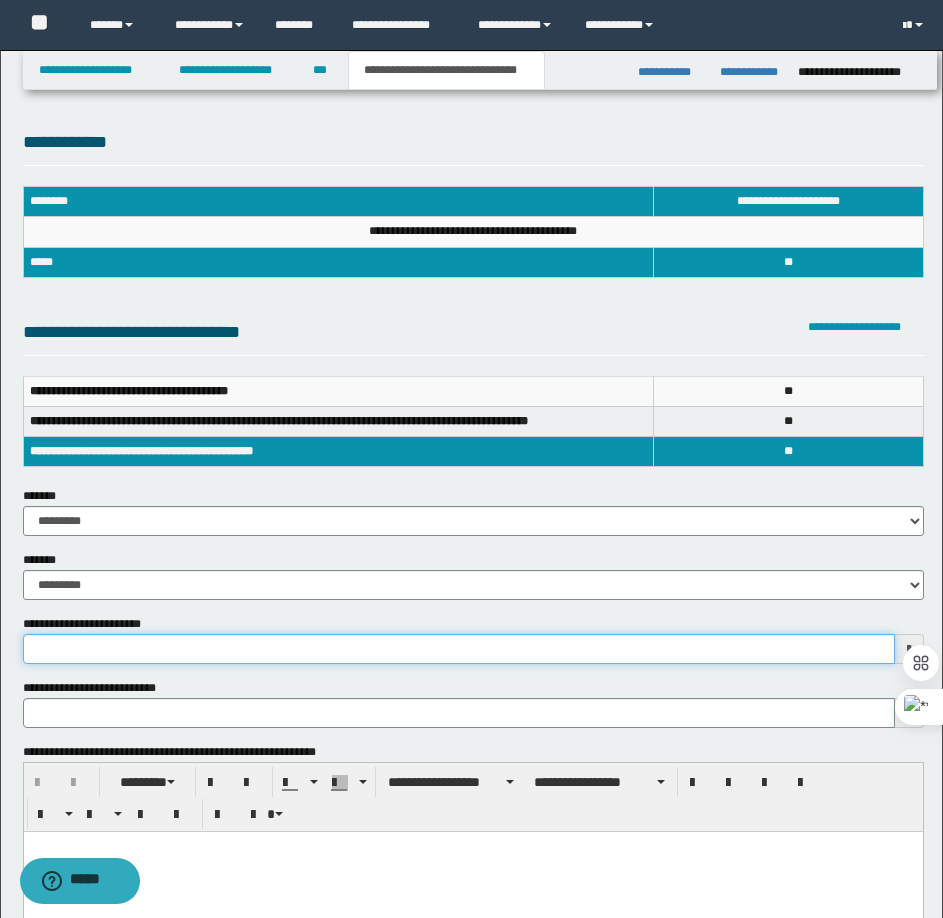 click on "**********" at bounding box center [459, 649] 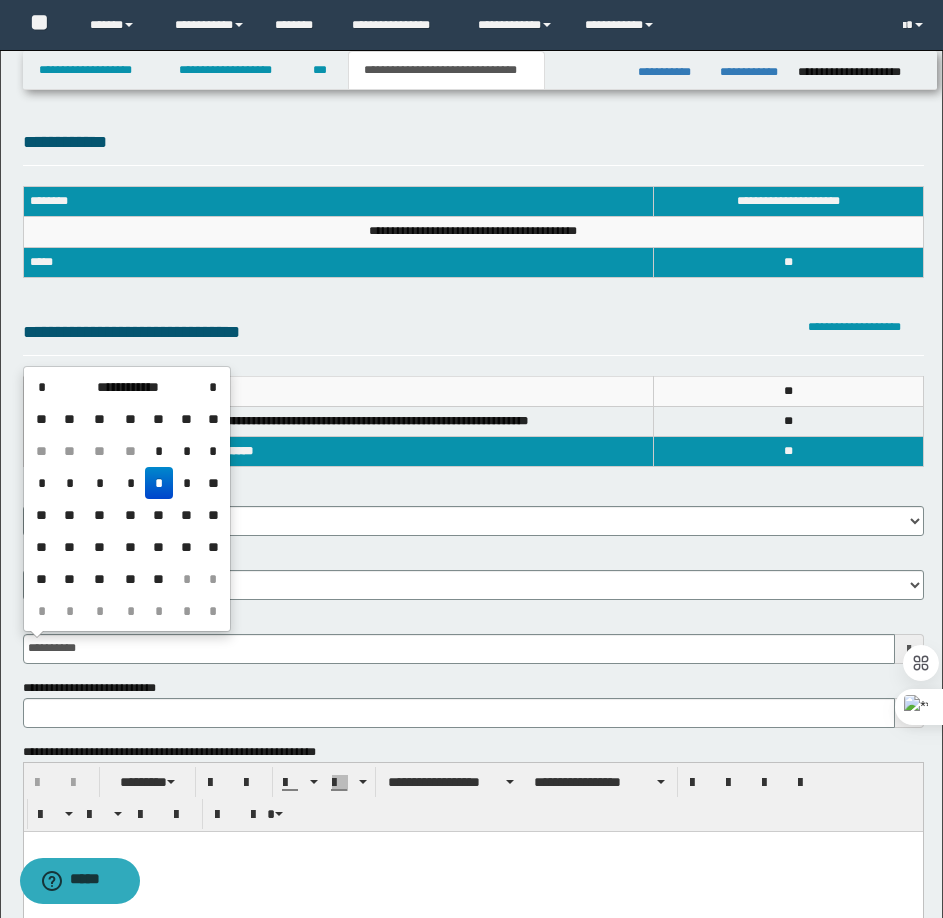 type on "**********" 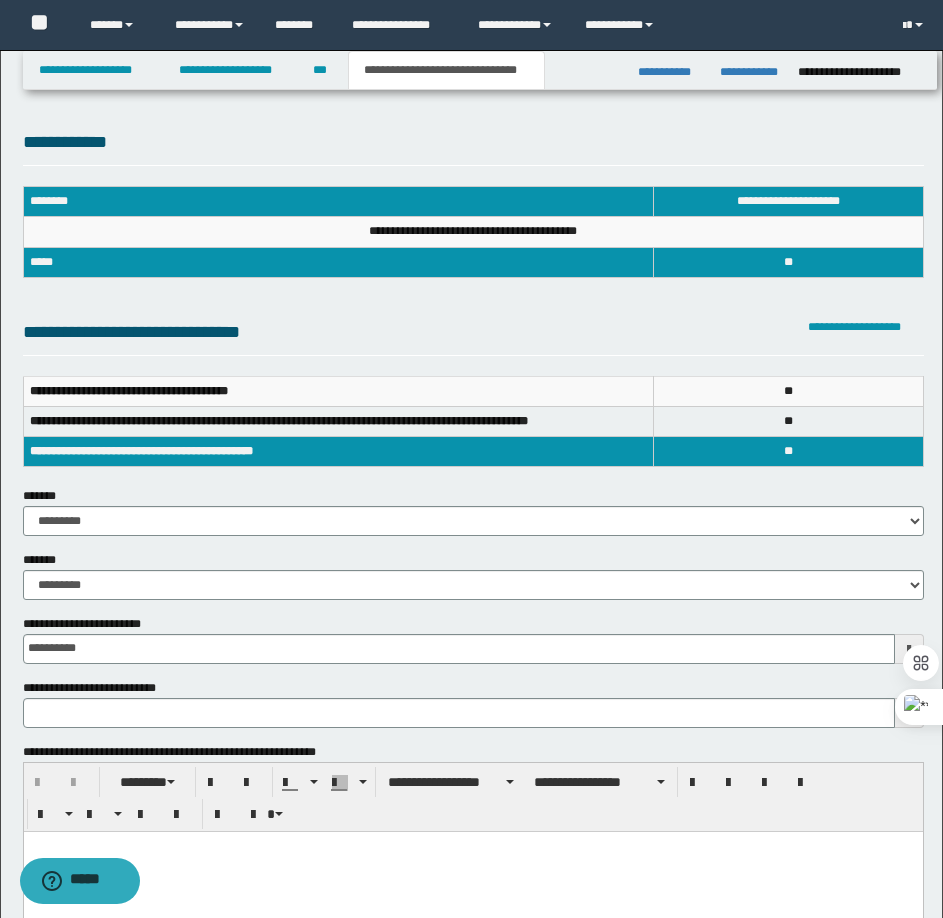 click on "**********" at bounding box center (473, 431) 